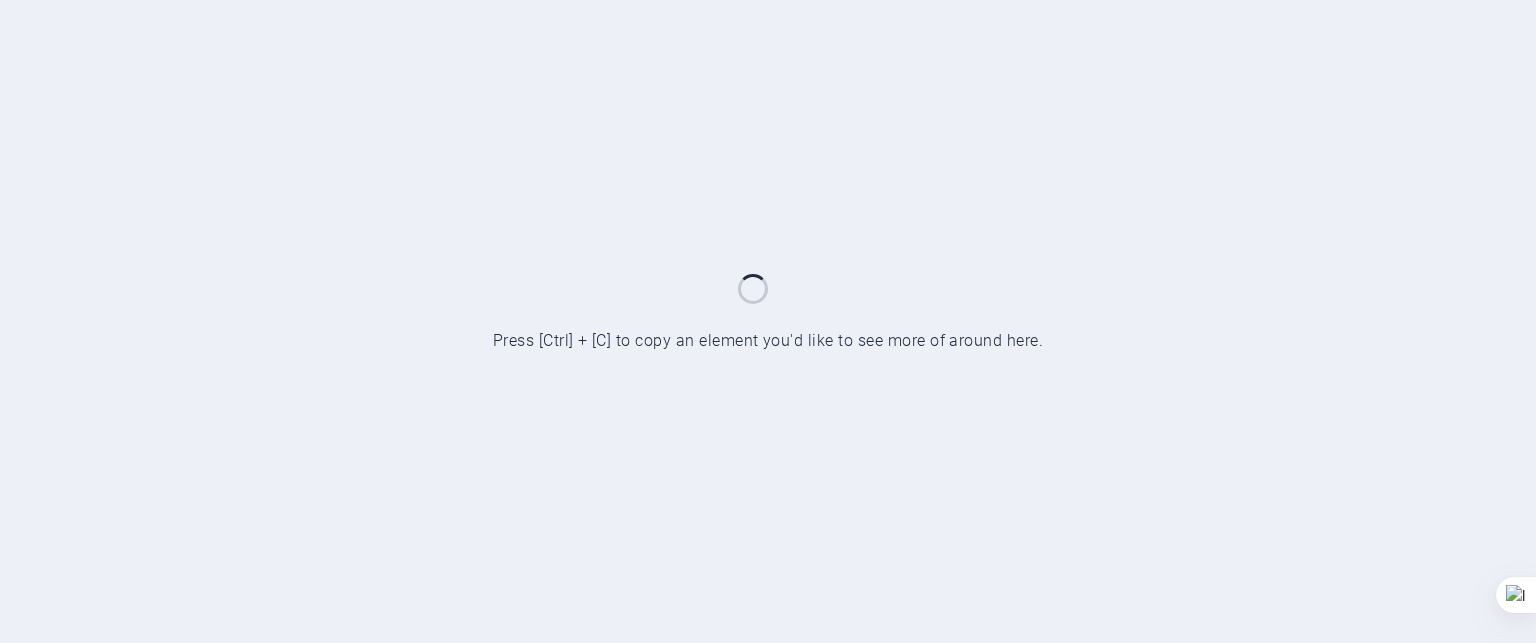 scroll, scrollTop: 0, scrollLeft: 0, axis: both 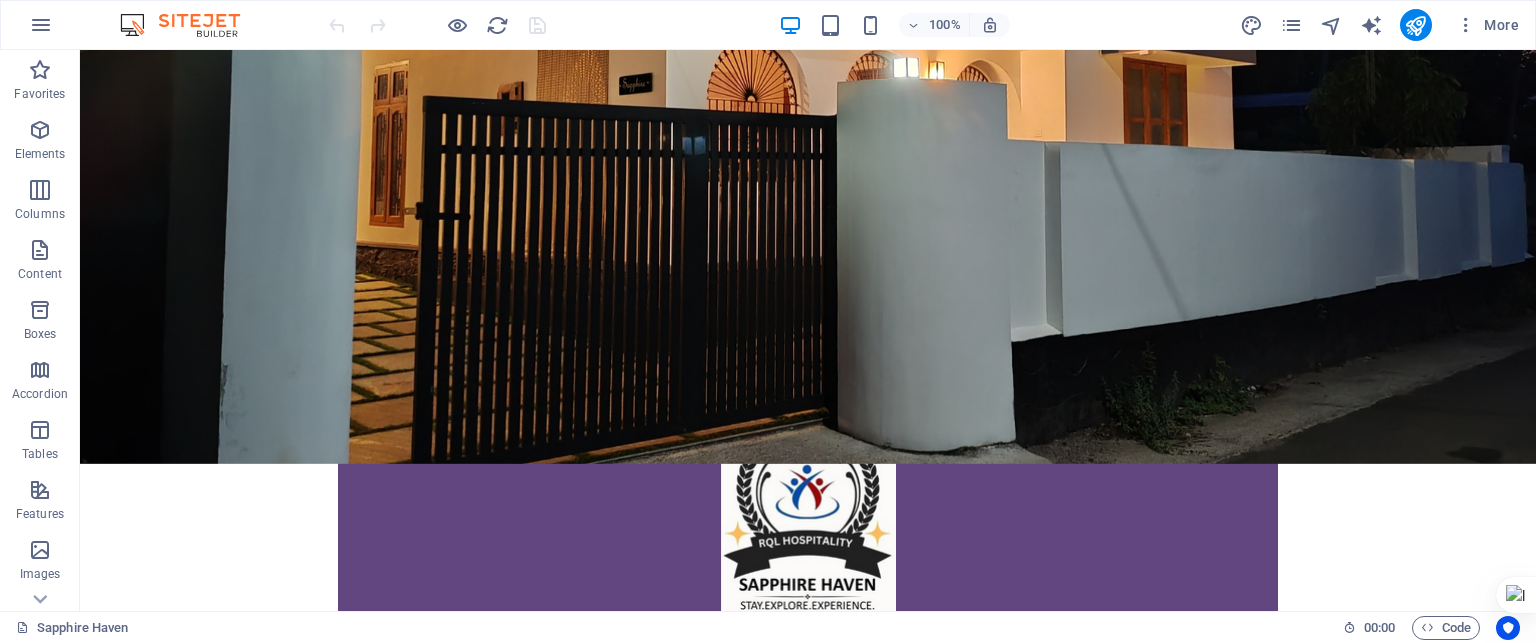 click on "More" at bounding box center [1383, 25] 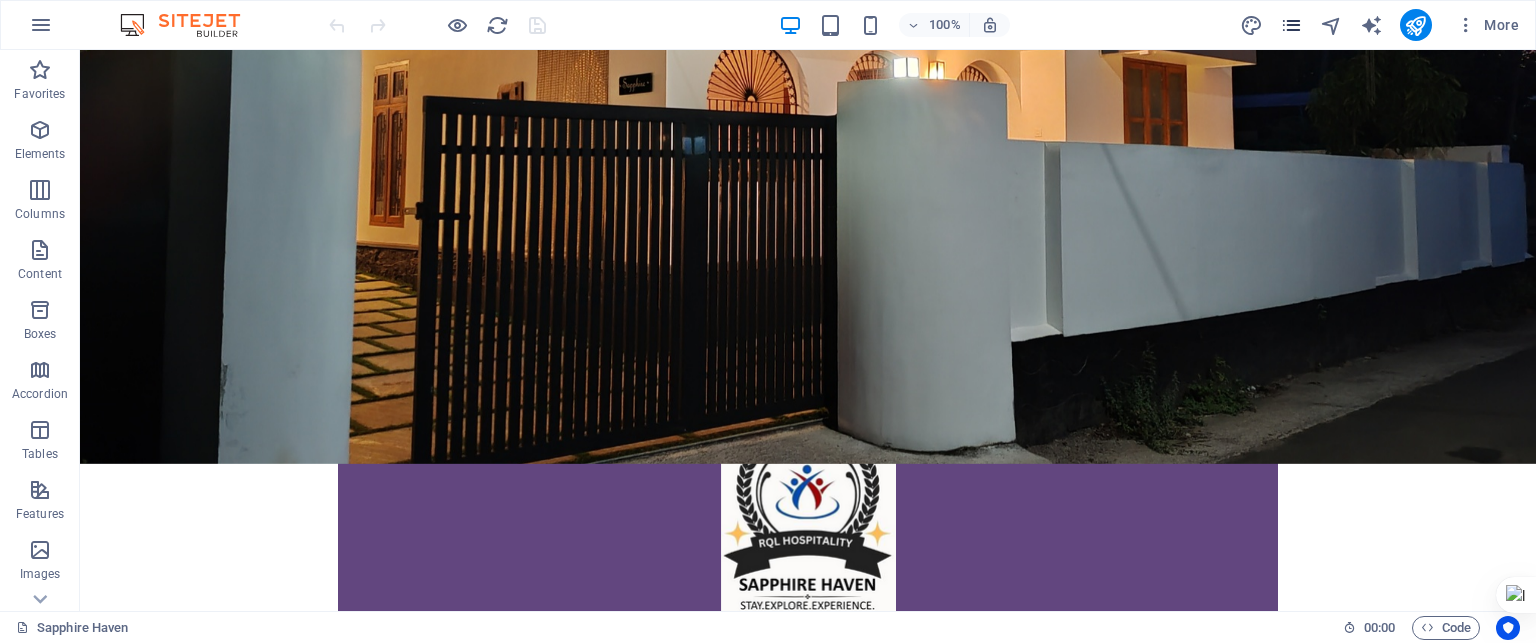 click at bounding box center (1291, 25) 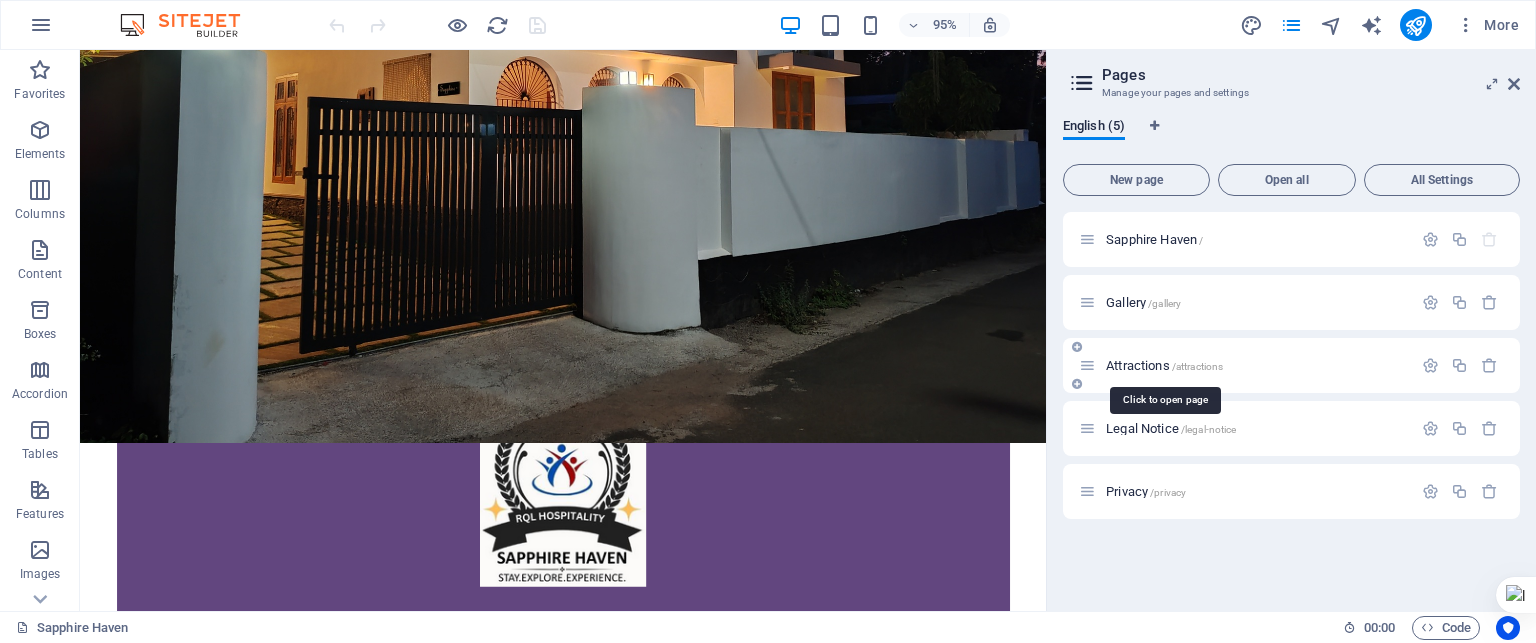 click on "Attractions /attractions" at bounding box center [1164, 365] 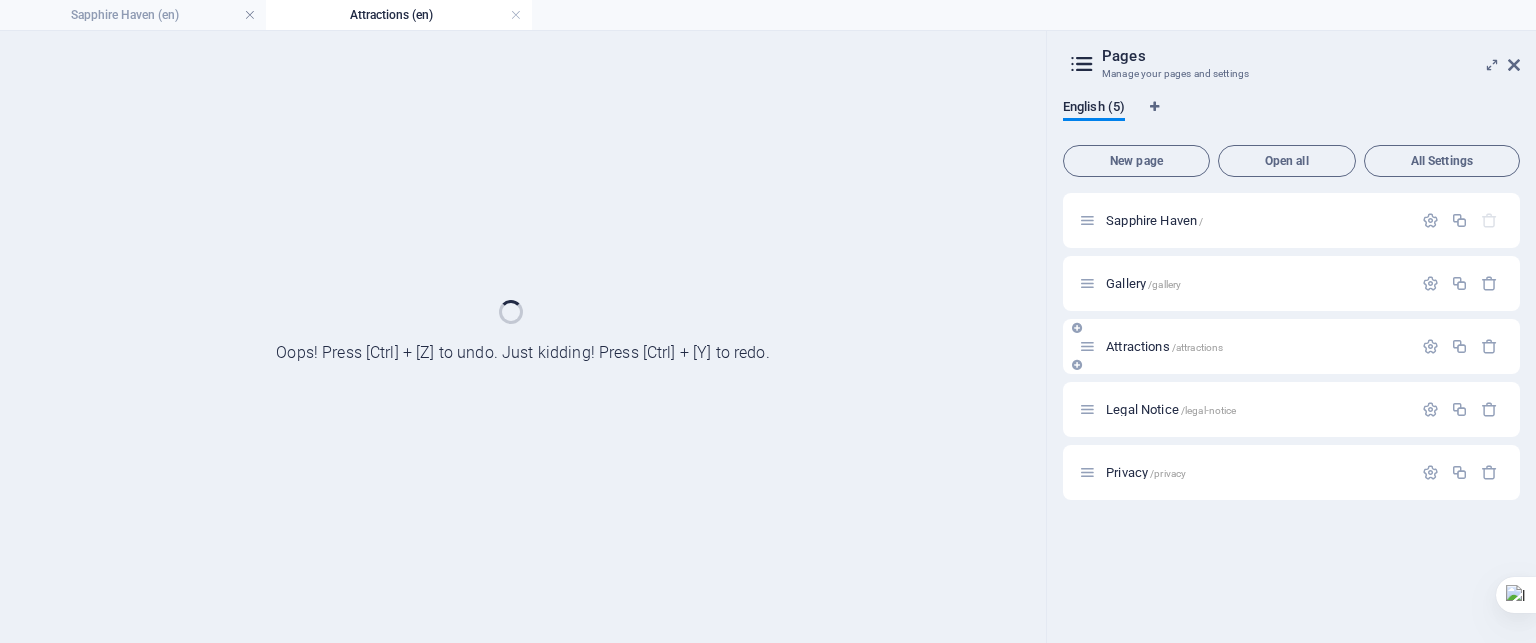 scroll, scrollTop: 0, scrollLeft: 0, axis: both 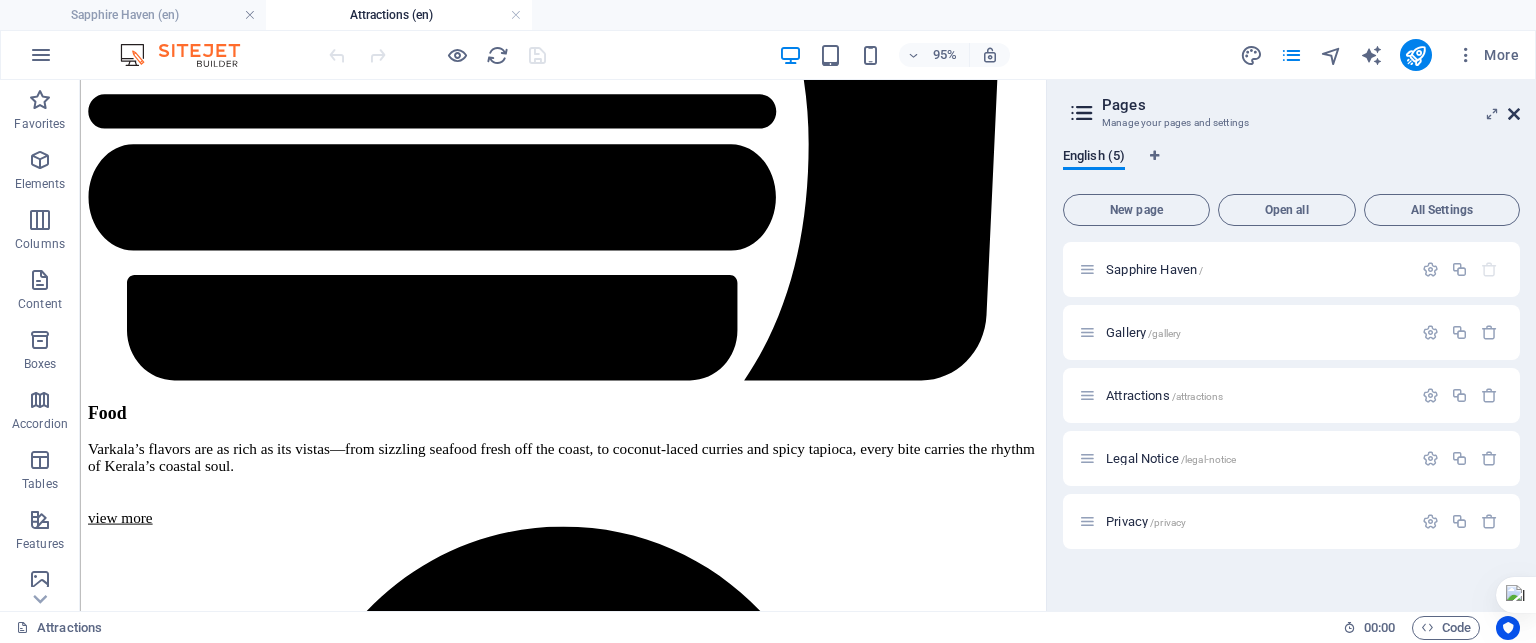 click at bounding box center (1514, 114) 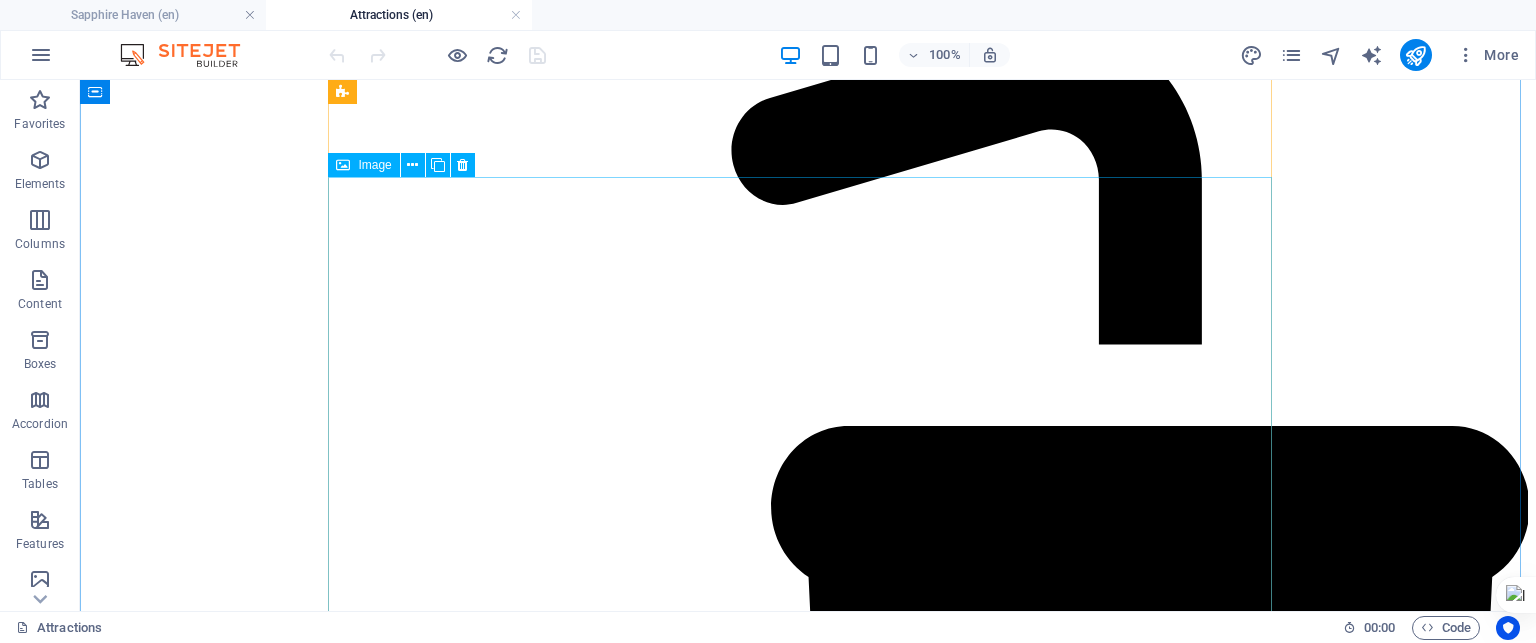 scroll, scrollTop: 4300, scrollLeft: 0, axis: vertical 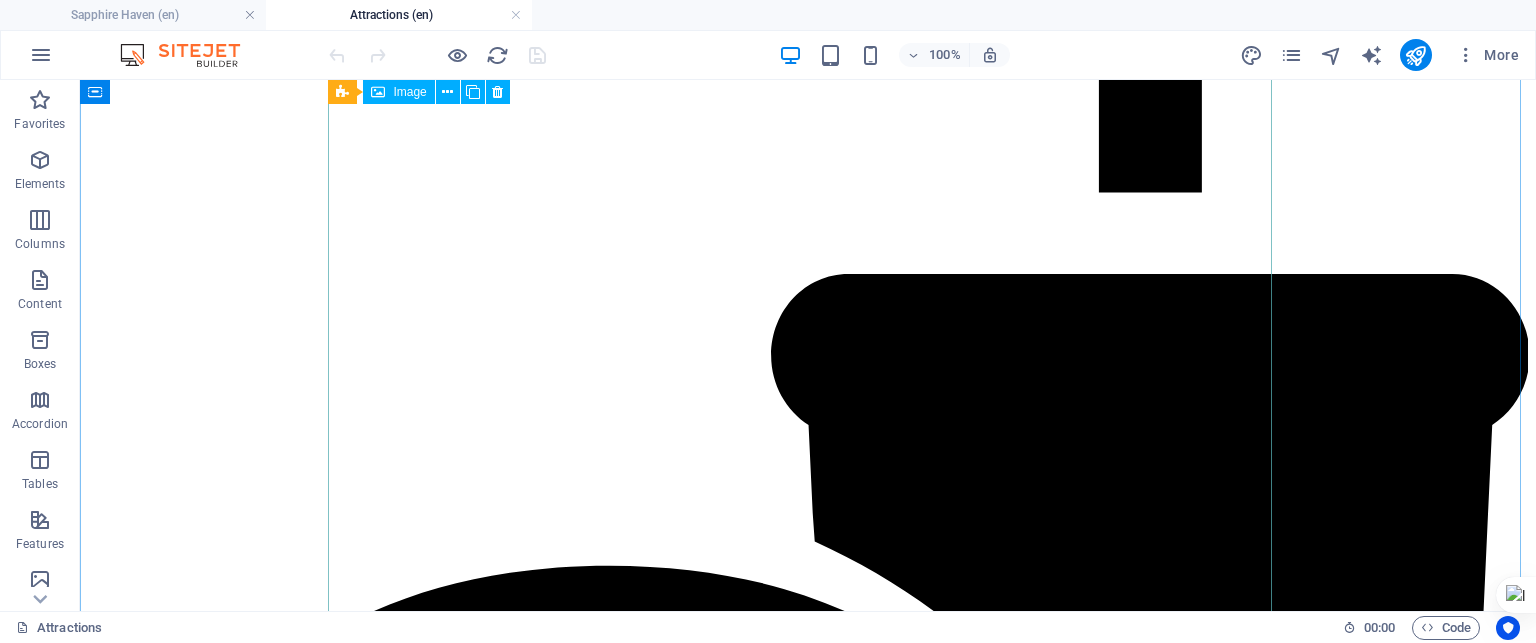 click on "Architectur" at bounding box center [808, 7457] 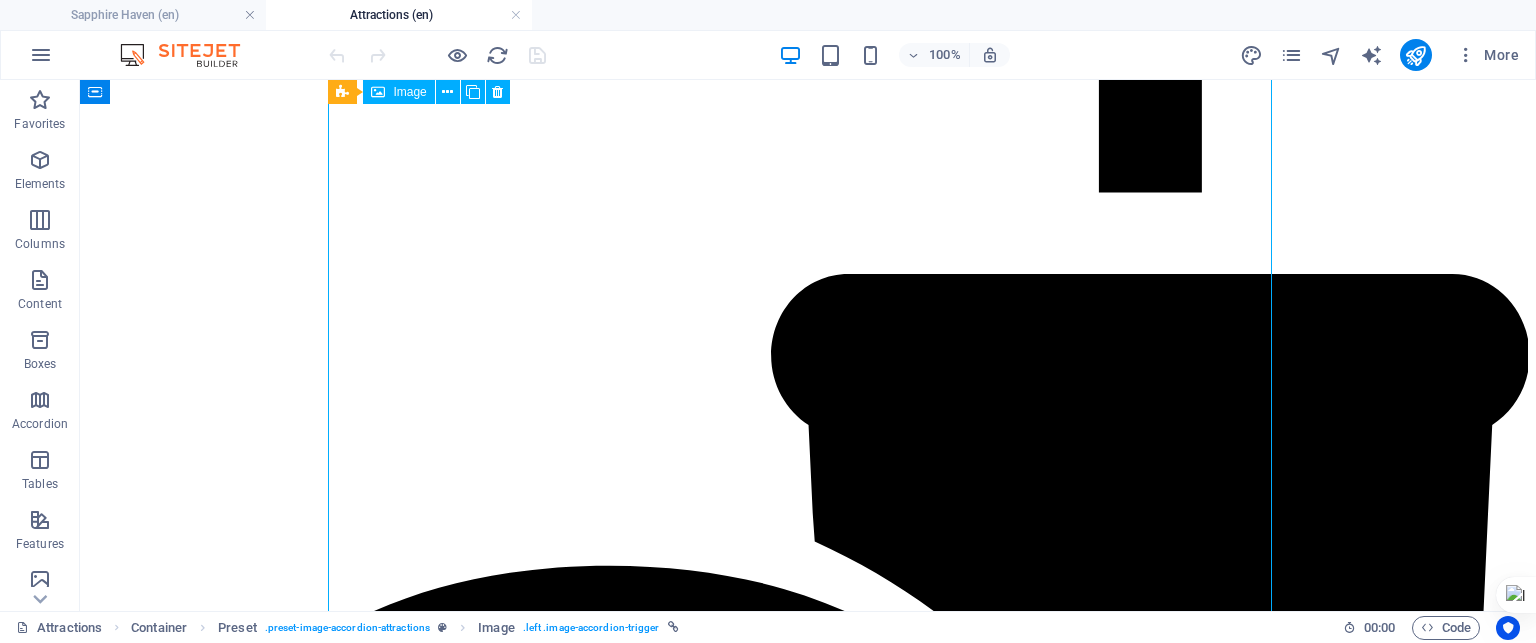 click on "Architectur" at bounding box center [808, 7457] 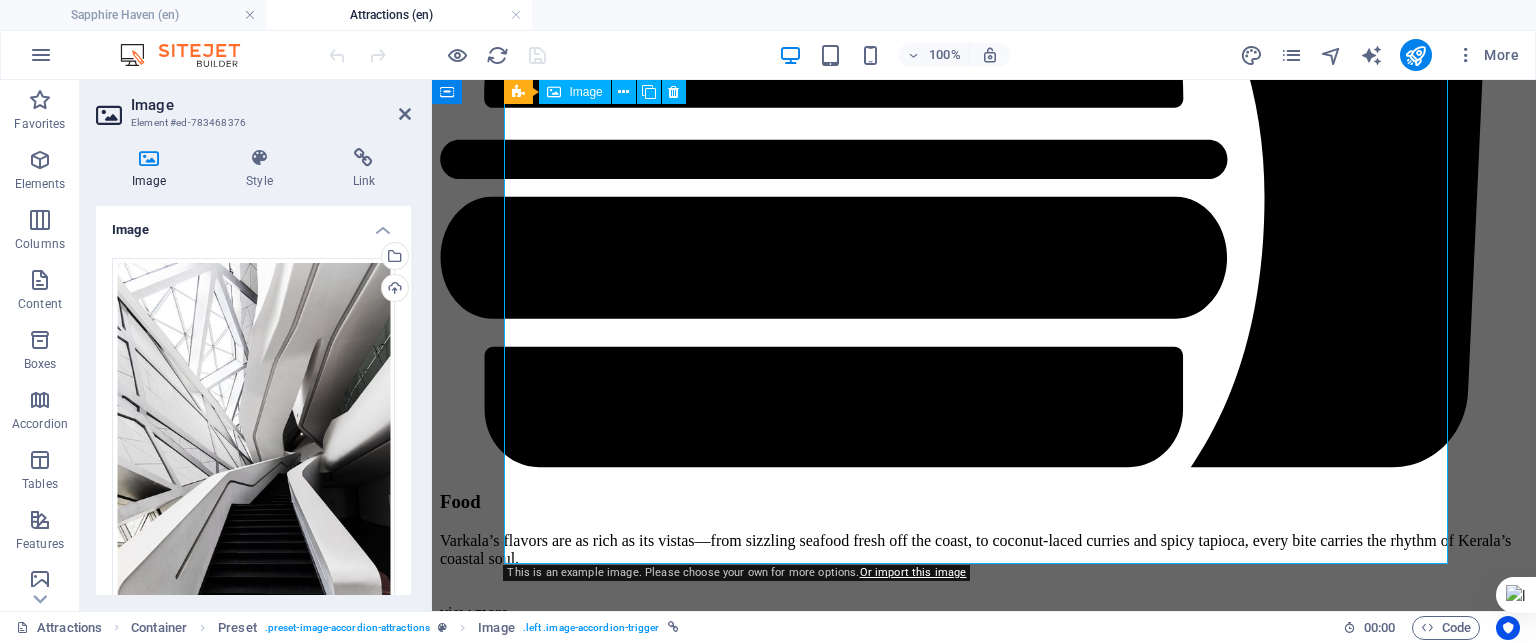 scroll, scrollTop: 4300, scrollLeft: 0, axis: vertical 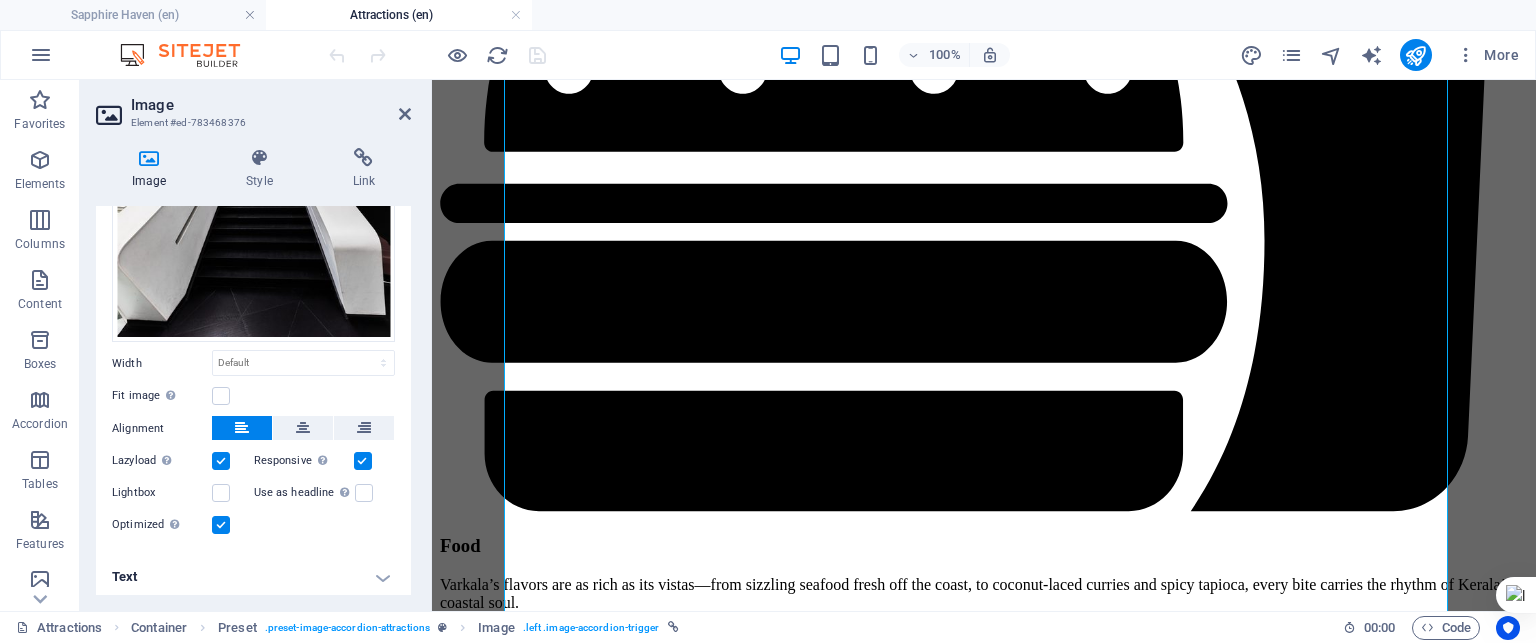 click on "Text" at bounding box center [253, 577] 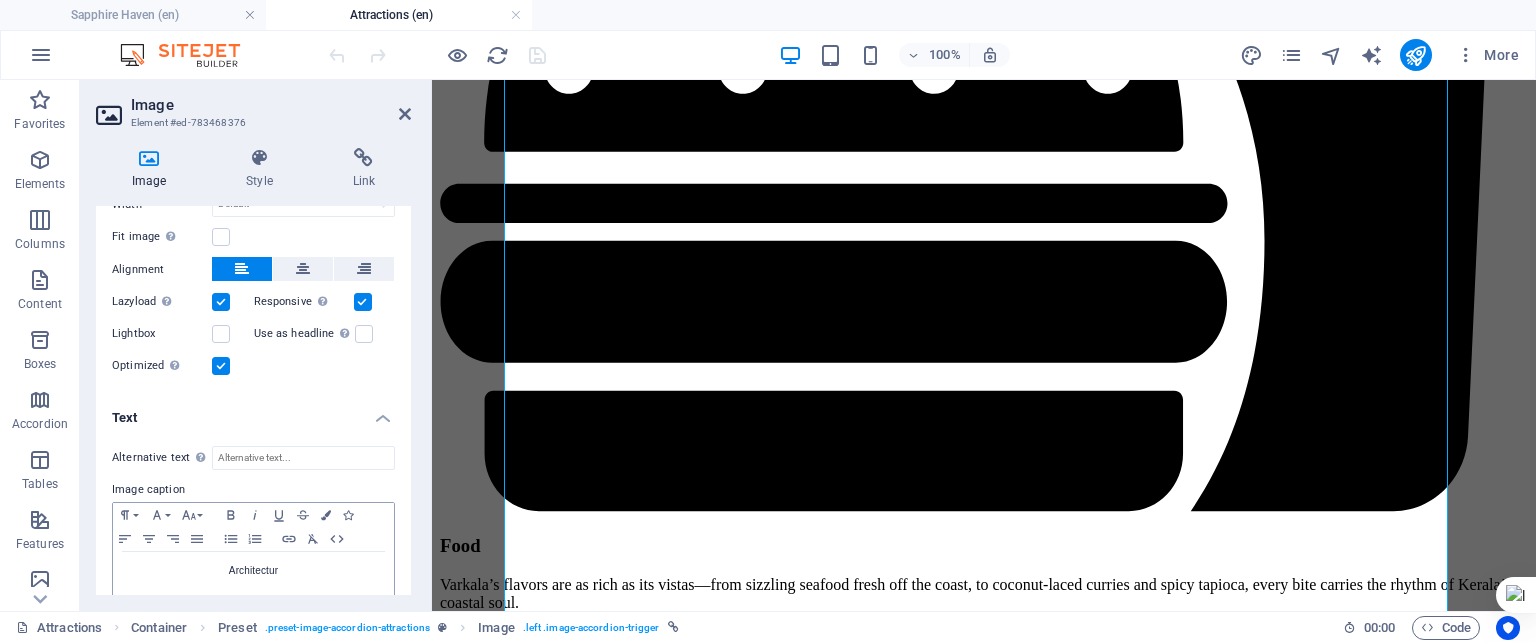 scroll, scrollTop: 522, scrollLeft: 0, axis: vertical 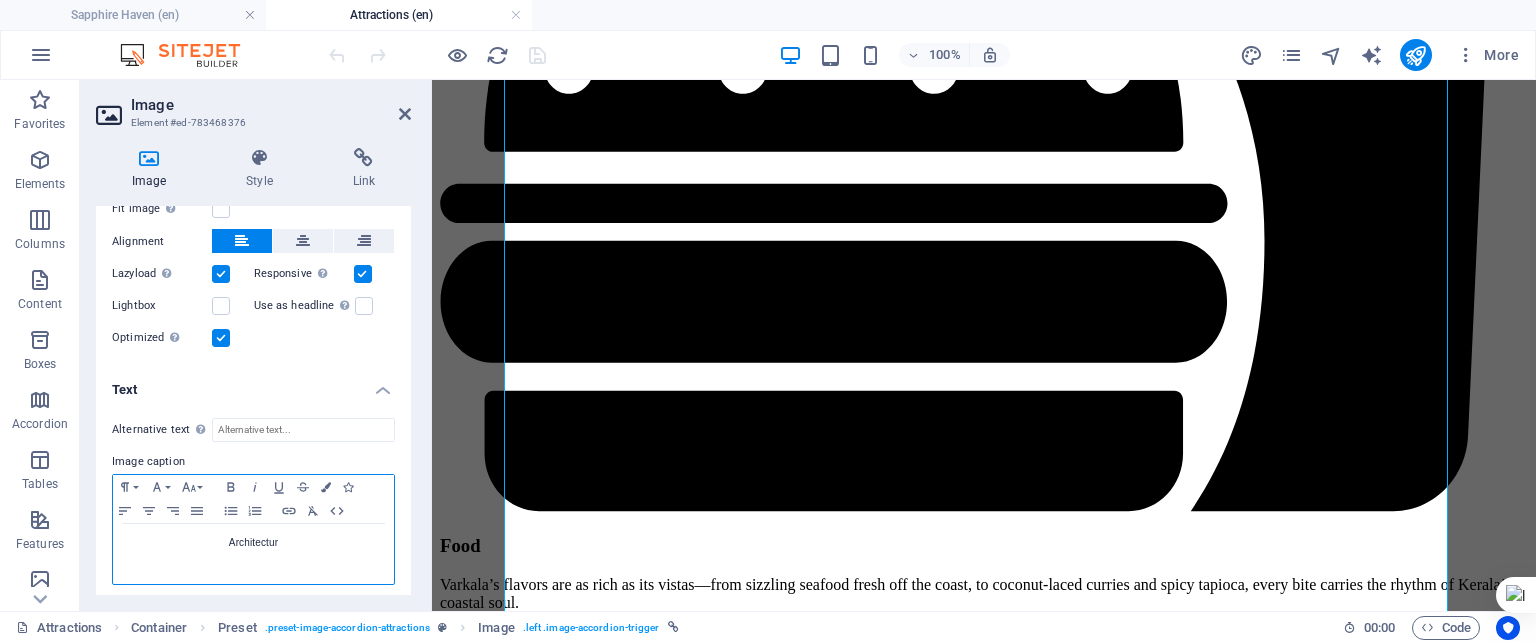 click on "Architectur" at bounding box center (253, 543) 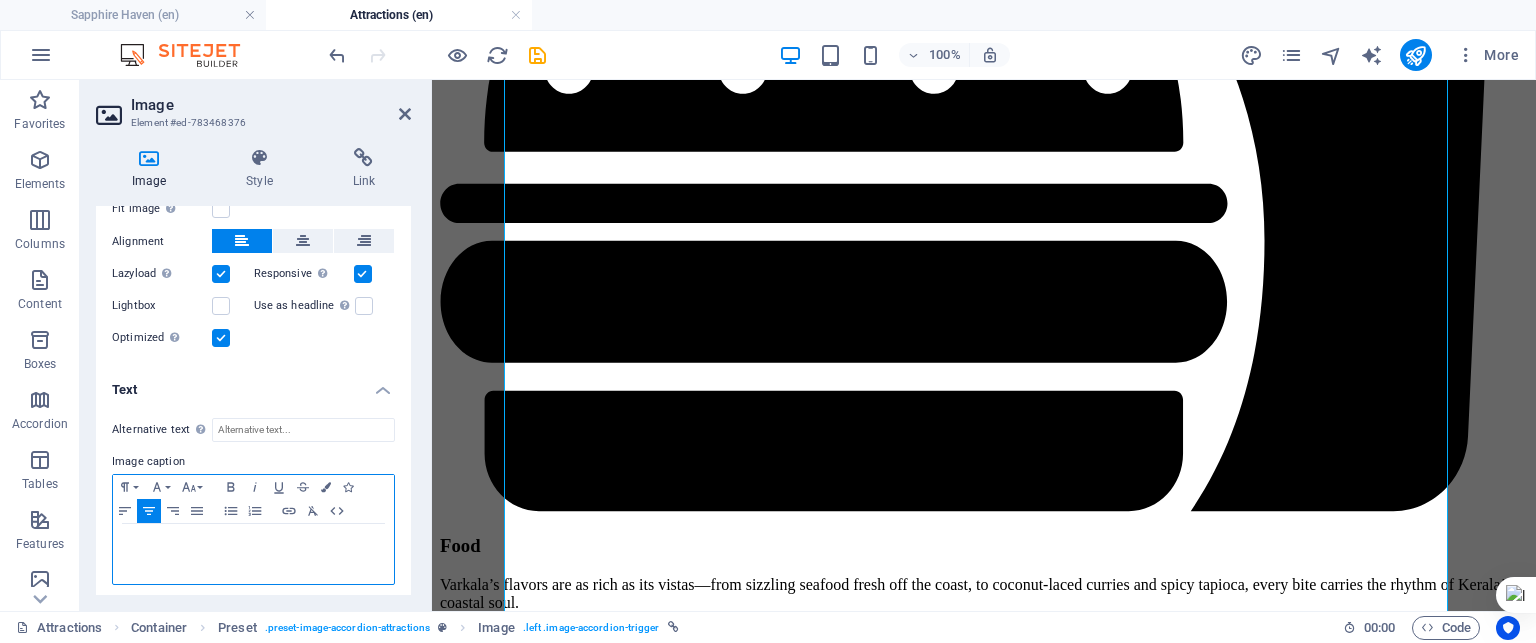 type 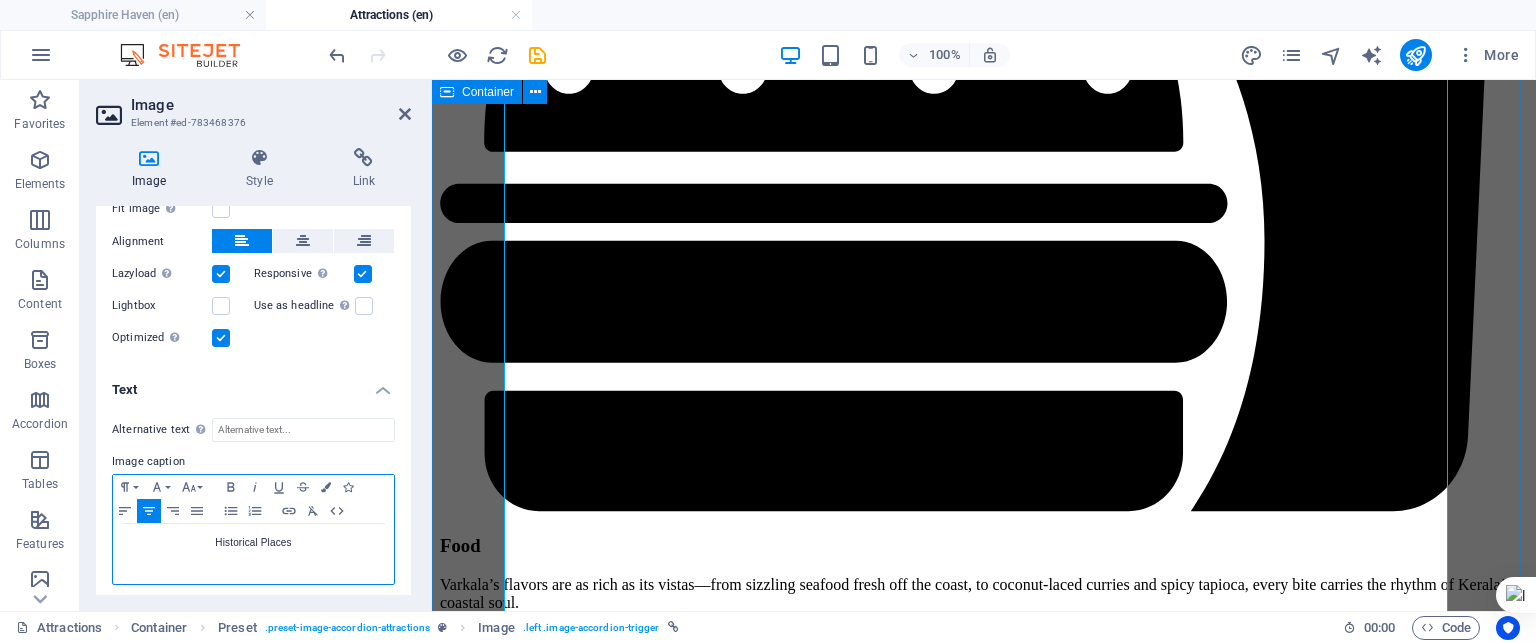 scroll, scrollTop: 4000, scrollLeft: 0, axis: vertical 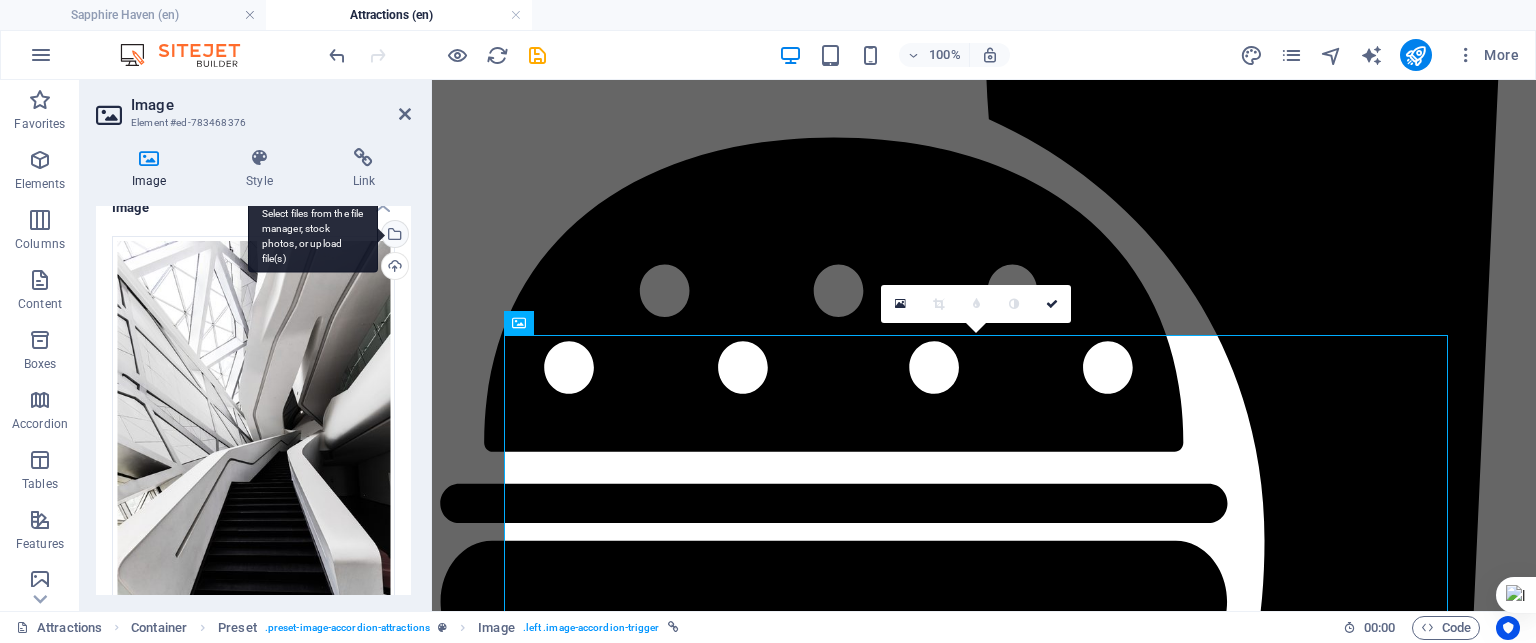 click on "Select files from the file manager, stock photos, or upload file(s)" at bounding box center (393, 236) 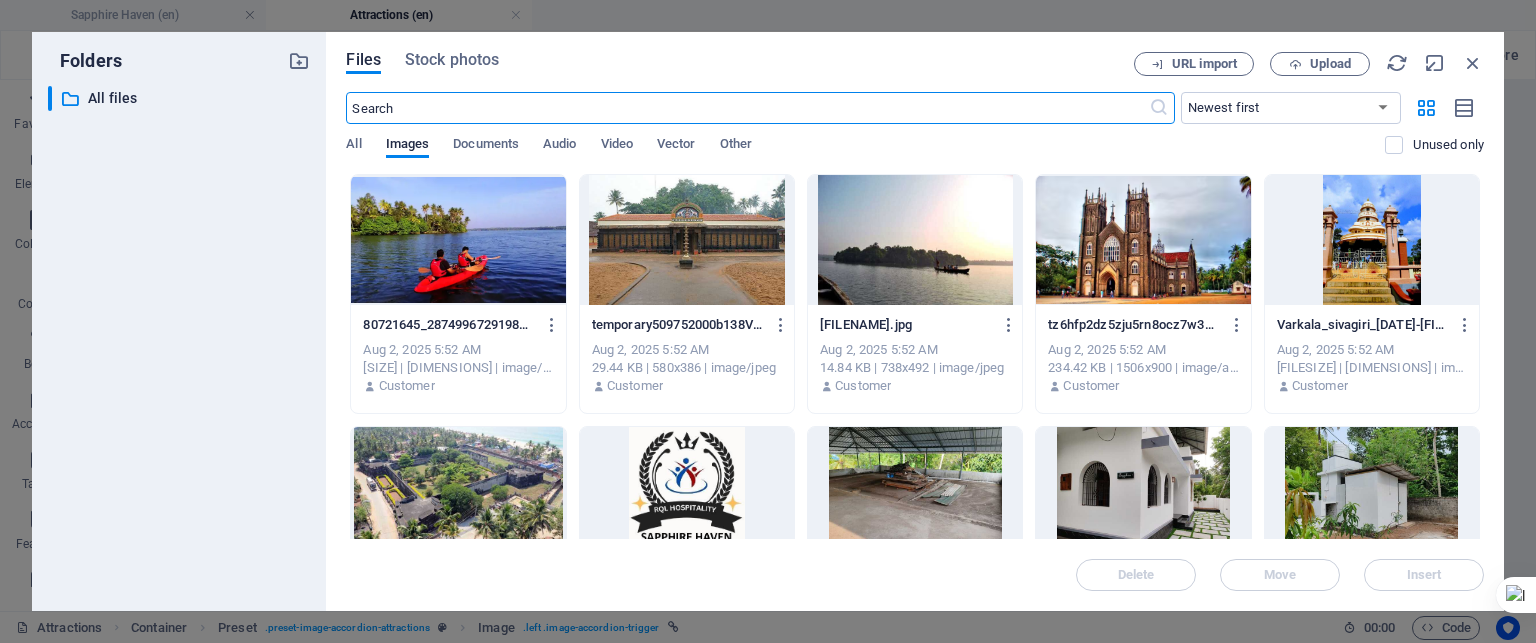 scroll, scrollTop: 4292, scrollLeft: 0, axis: vertical 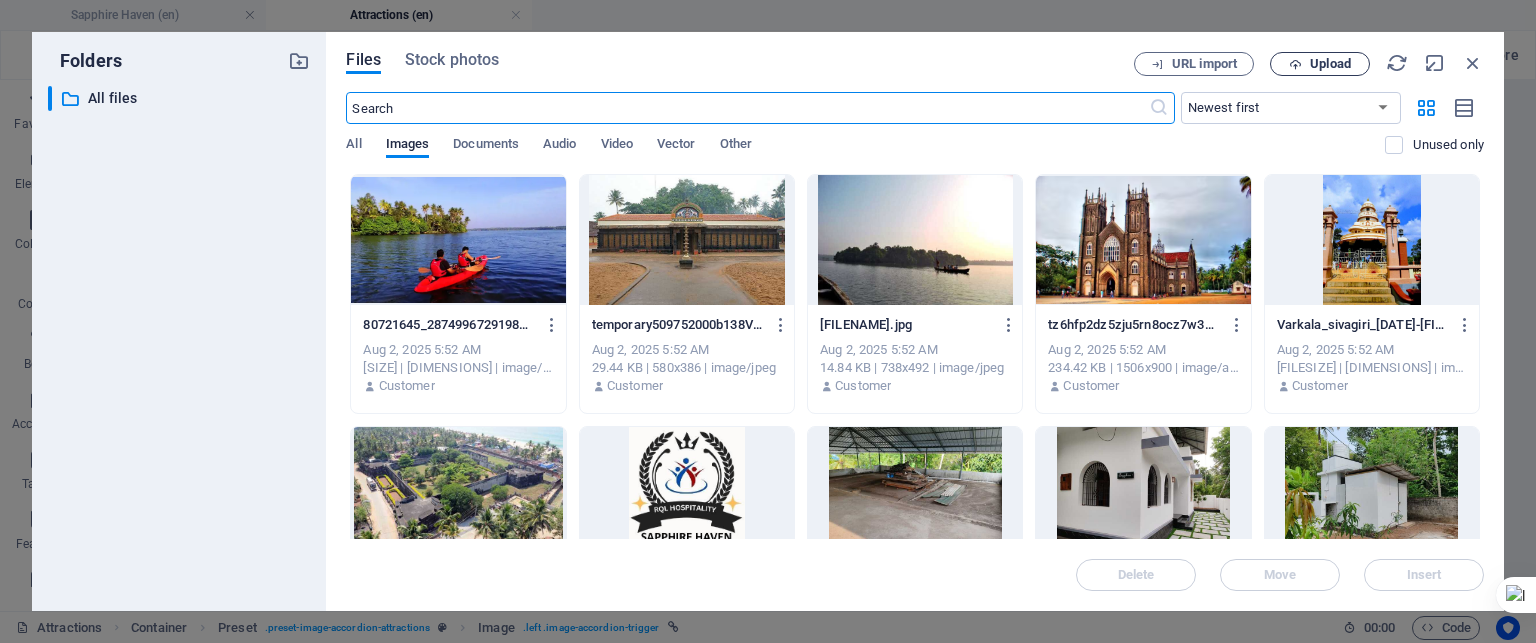 click at bounding box center (1295, 64) 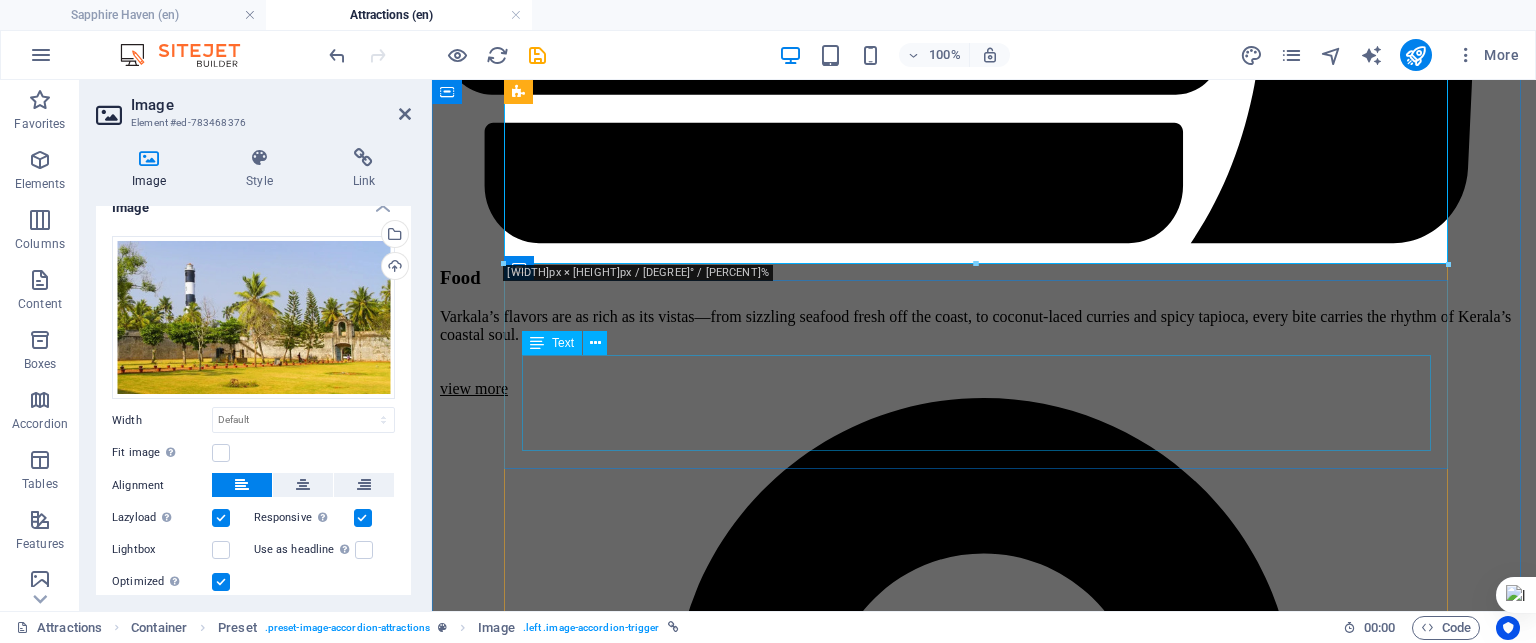 scroll, scrollTop: 4700, scrollLeft: 0, axis: vertical 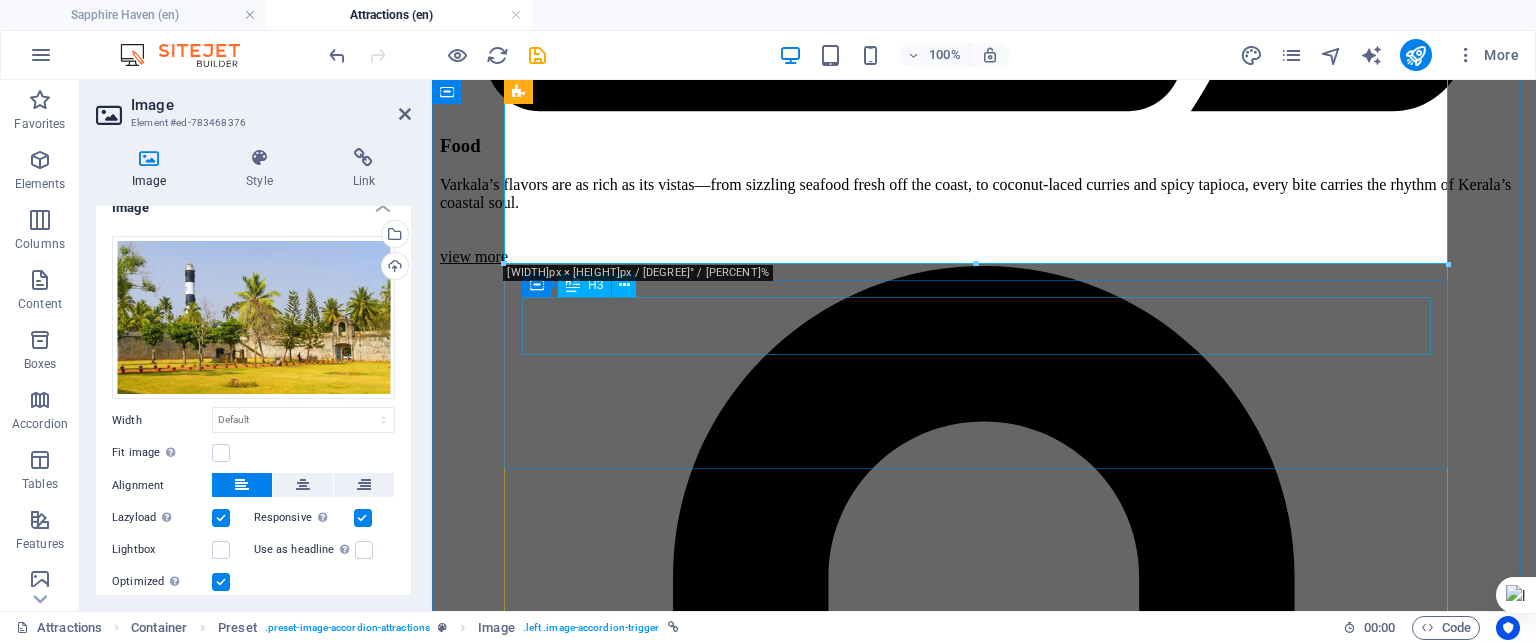 click on "Architectur" at bounding box center [984, 5808] 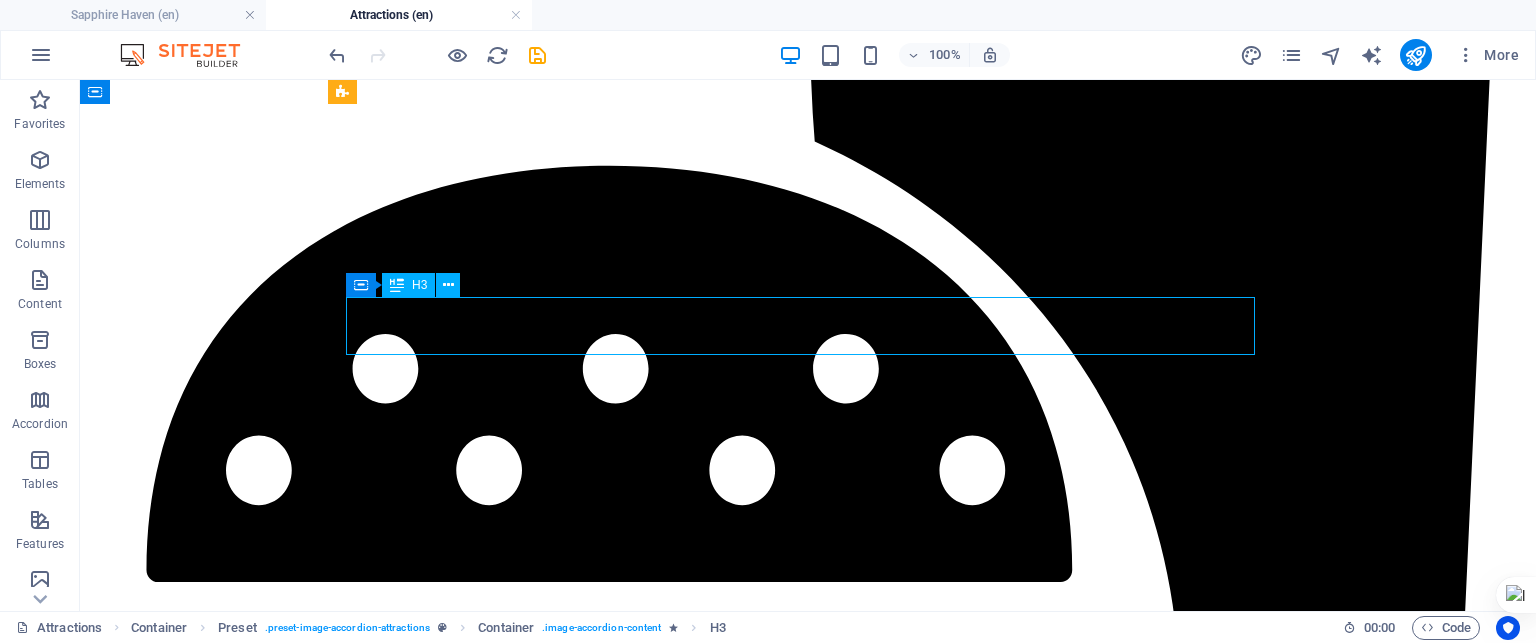 drag, startPoint x: 528, startPoint y: 320, endPoint x: 514, endPoint y: 323, distance: 14.3178215 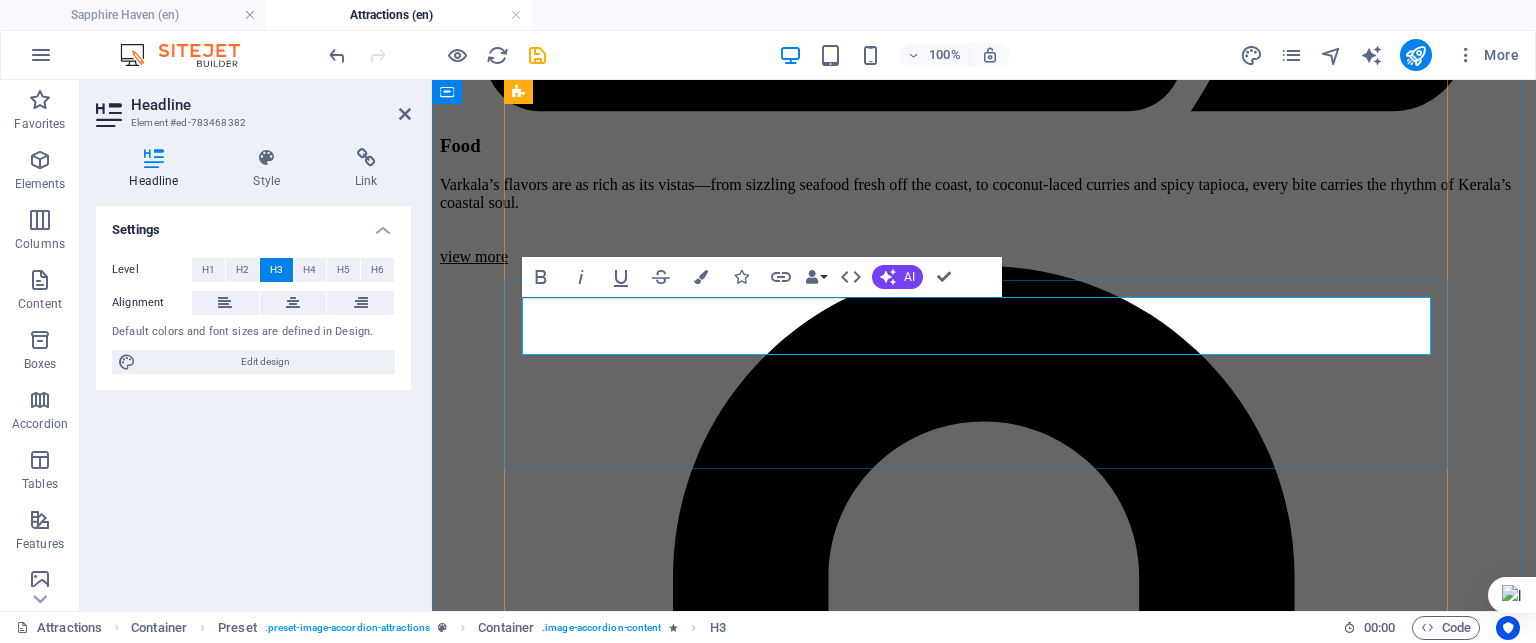 type 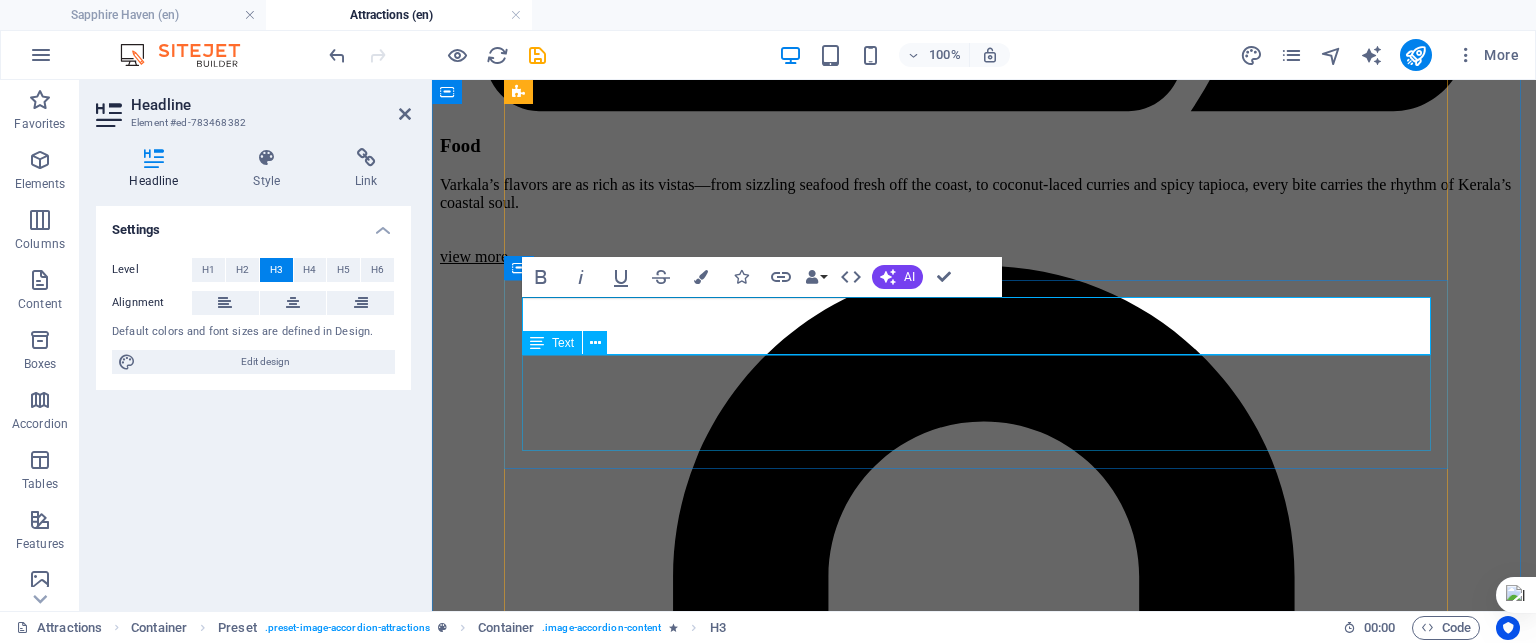 click on "Lorem ipsum dolor sit amet, consectetur adipisicing elit. Natus, dolores, at, nisi eligendi repellat voluptatem minima officia veritatis quasi animi porro laudantium dicta dolor voluptate non maiores ipsum reprehenderit odio fugiat reiciendis consectetur fuga pariatur libero accusantium quod minus odit debitis cumque quo adipisci vel vitae aliquid corrupti perferendis voluptates." at bounding box center (984, 5865) 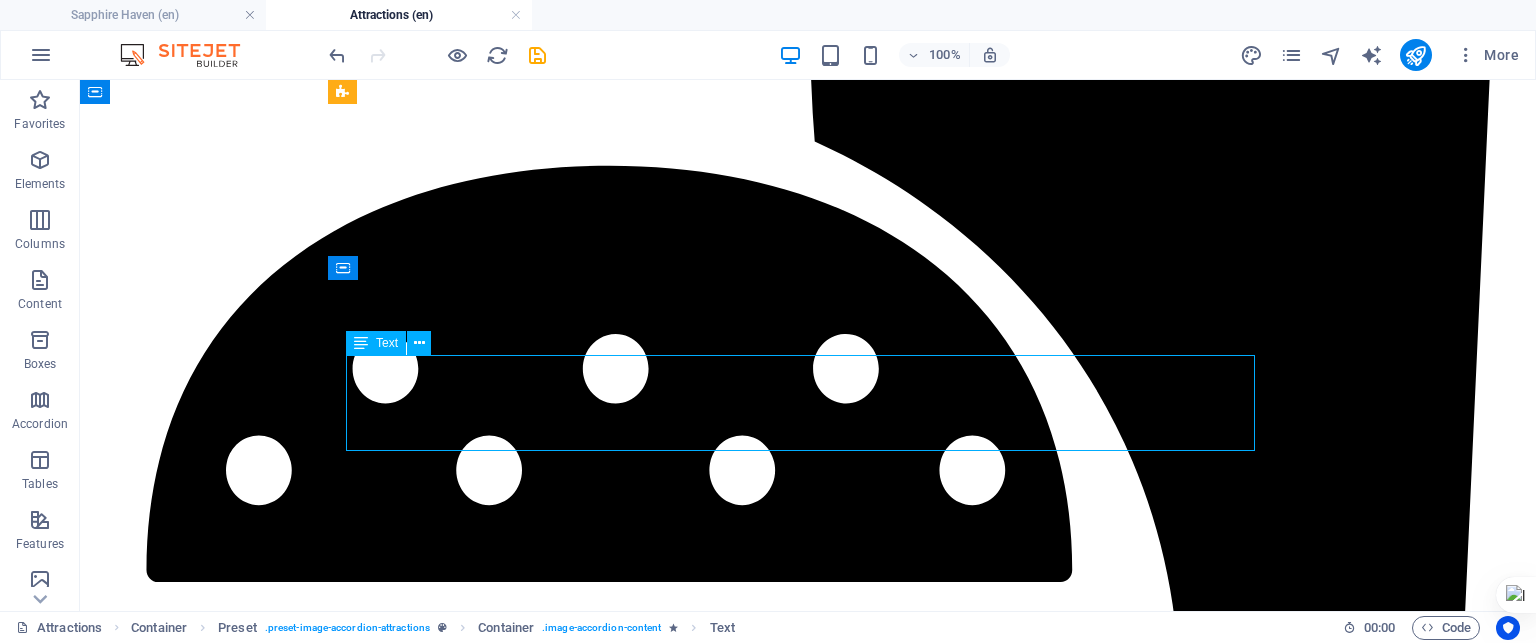 click on "Lorem ipsum dolor sit amet, consectetur adipisicing elit. Natus, dolores, at, nisi eligendi repellat voluptatem minima officia veritatis quasi animi porro laudantium dicta dolor voluptate non maiores ipsum reprehenderit odio fugiat reiciendis consectetur fuga pariatur libero accusantium quod minus odit debitis cumque quo adipisci vel vitae aliquid corrupti perferendis voluptates." at bounding box center [808, 7782] 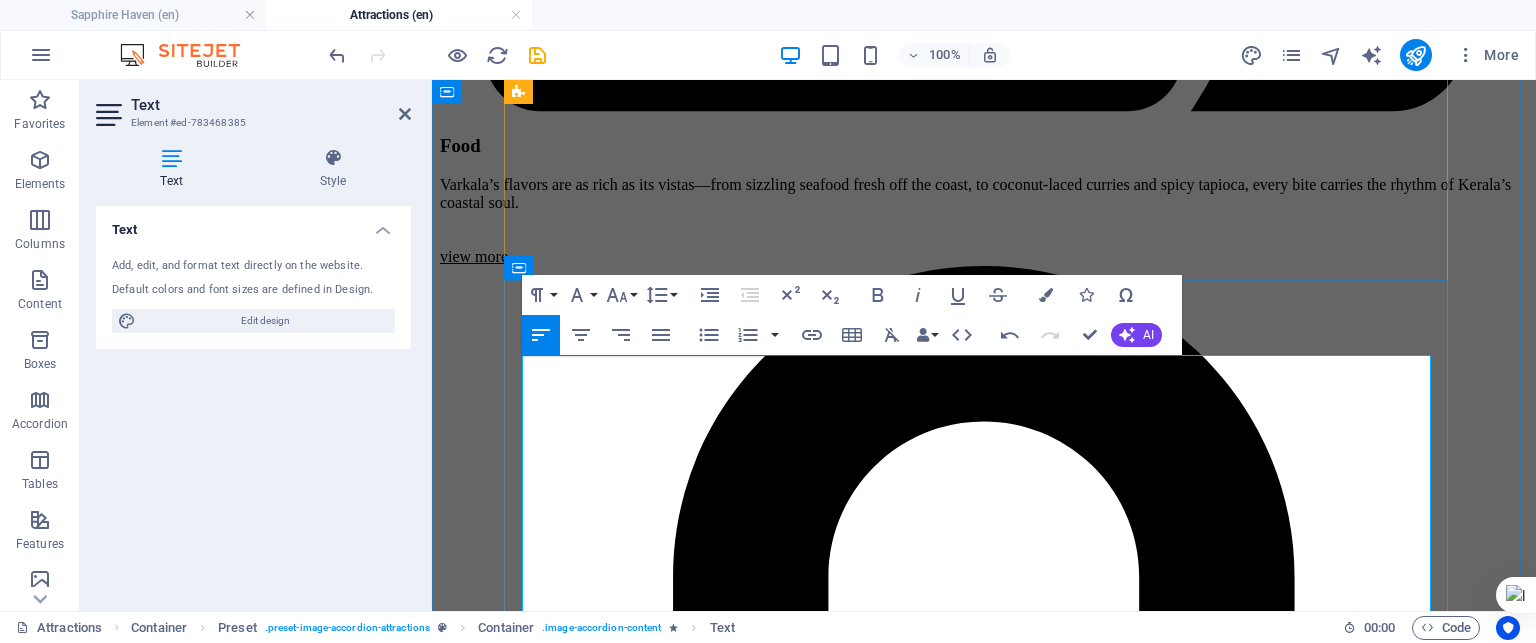 click on "Anchuthengu Fort (Anjengo Fort)" at bounding box center [576, 5881] 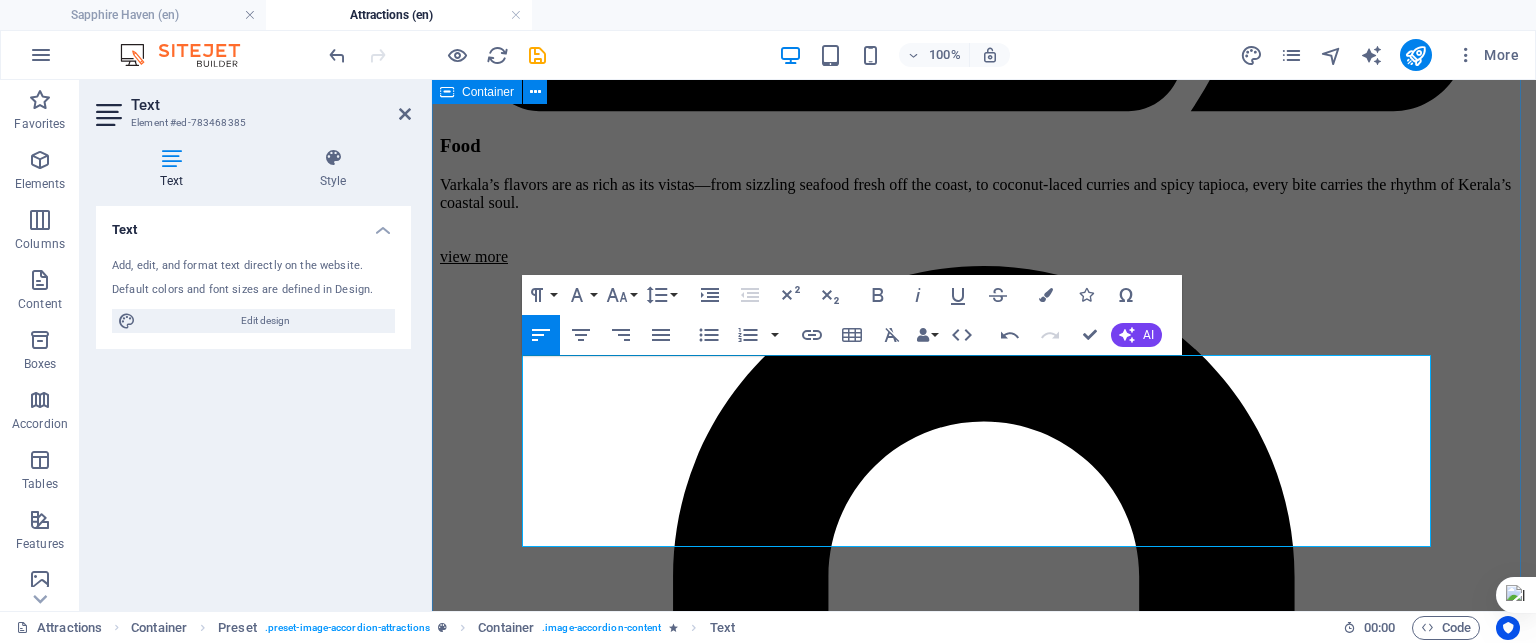 click on "Sightseeing Things you need to see Varkala Beach and Cliff Varkala Beach and Cliff  offer a rare spectacle where nature meets spirituality and bohemian charm. The cliffside, officially recognized as a geo-heritage site, rises dramatically above the Arabian Sea, creating a panoramic canvas of red laterite formations, swaying palms, and endless ocean Kayaking and Boating Kayaking and Boating Kayaking and Boating in Varkala  offer a serene yet adventurous way to explore Kerala’s coastal charm beyond the cliffs and beaches. Mangrove Kayaking : Paddle through tranquil backwaters and lush mangrove forests with guided tours, available in morning and evening slots. It’s beginner-friendly and includes life jackets, refreshments, and a support boat. Golden Island Boating : You can cruise to Ponnumthuruthu (Golden Island), a peaceful retreat with an ancient Shiva temple nestled in greenery. They offer kayaking, shikara boats, and speedboats—perfect for families and photography lovers. Shiva Kayaking Spiritual 1." at bounding box center [984, 4698] 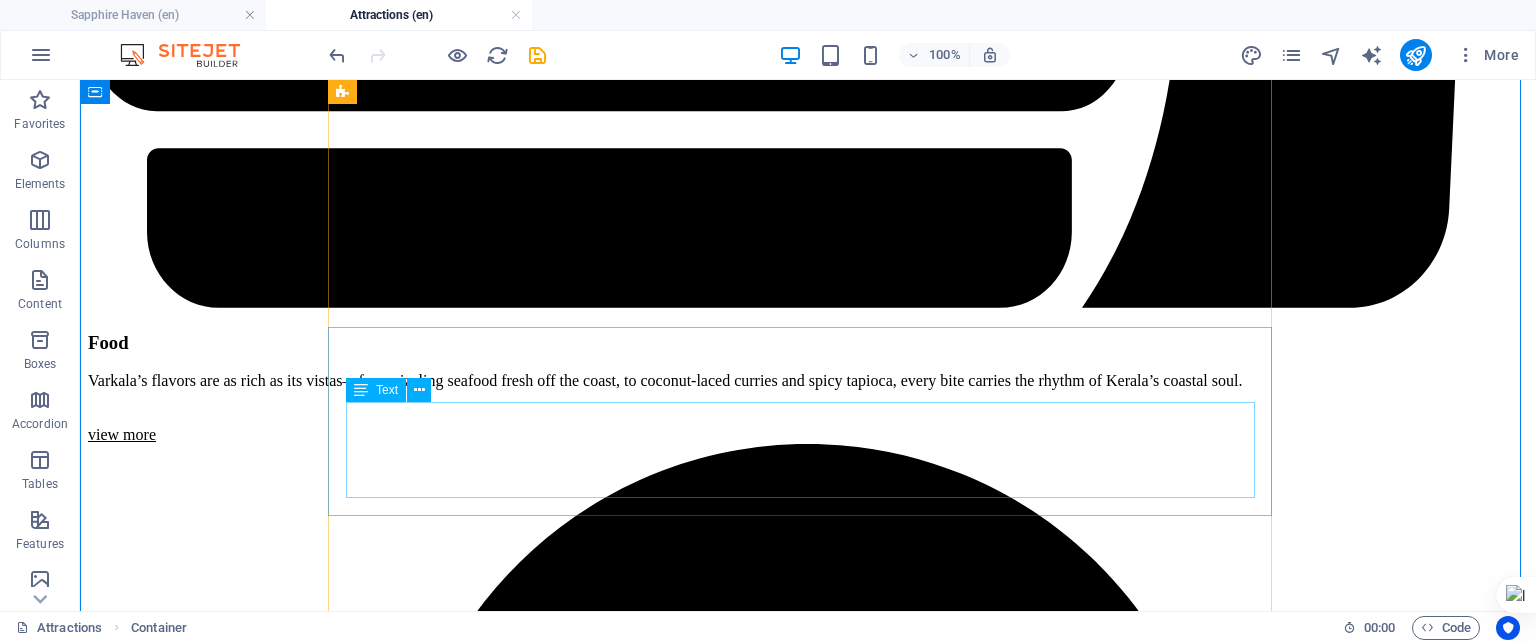 scroll, scrollTop: 5600, scrollLeft: 0, axis: vertical 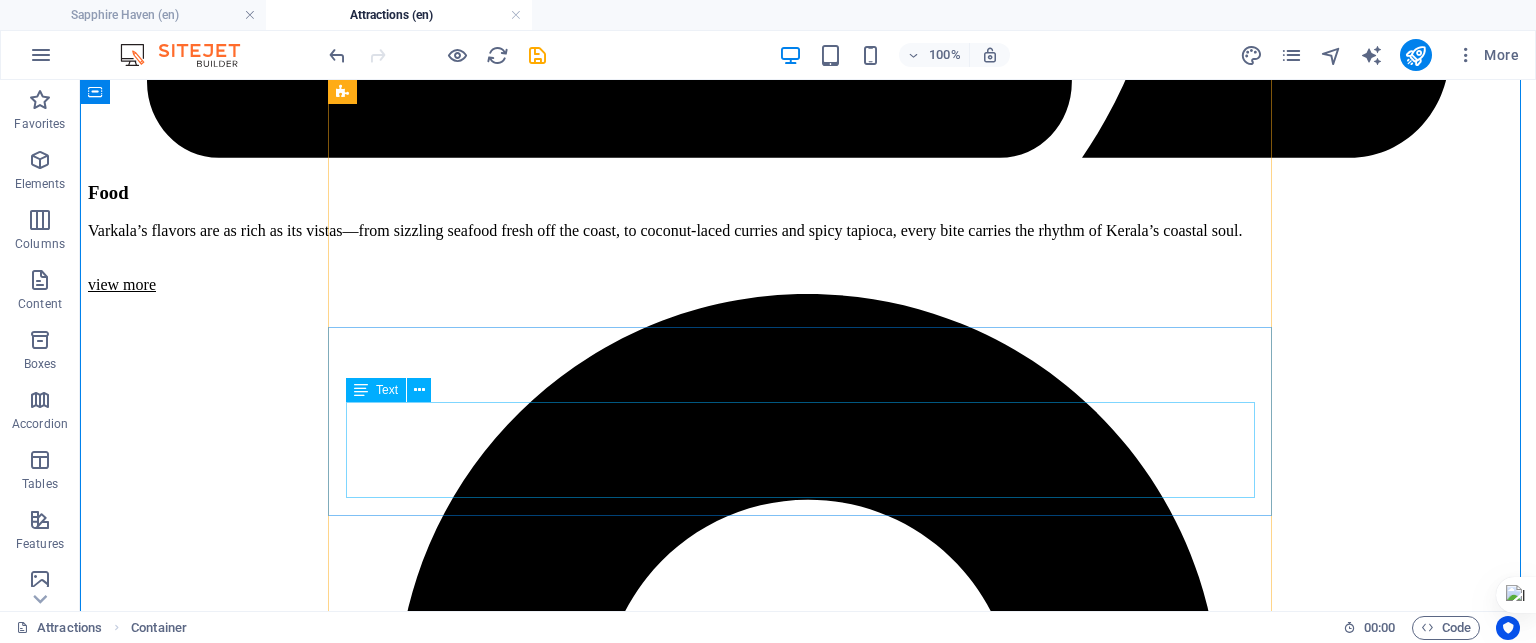 click on "Lorem ipsum dolor sit amet, consectetur adipisicing elit. Natus, dolores, at, nisi eligendi repellat voluptatem minima officia veritatis quasi animi porro laudantium dicta dolor voluptate non maiores ipsum reprehenderit odio fugiat reiciendis consectetur fuga pariatur libero accusantium quod minus odit debitis cumque quo adipisci vel vitae aliquid corrupti perferendis voluptates." at bounding box center [808, 7817] 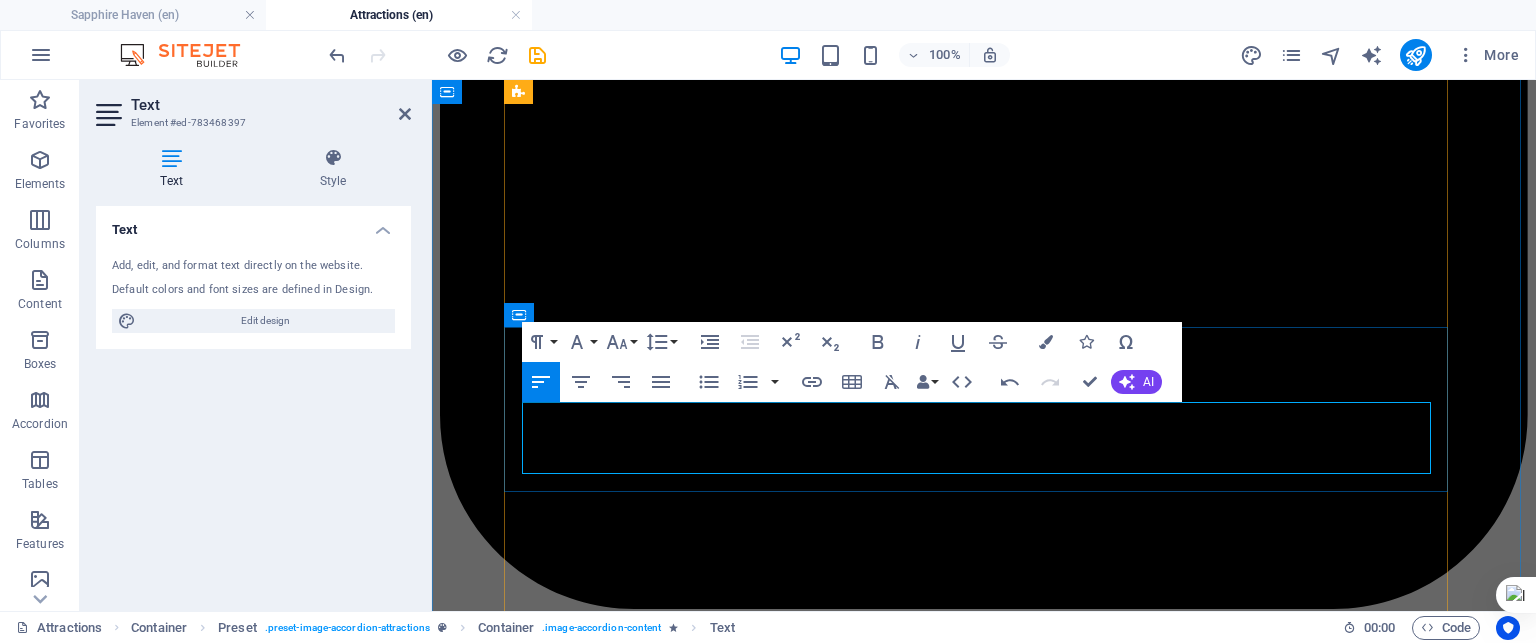 click on "Varkala isn’t just serene—it’s thrilling too! If you're craving adrenaline by the sea, here’s a roundup of adventure sports that’ll get your heart racing:" at bounding box center (984, 5917) 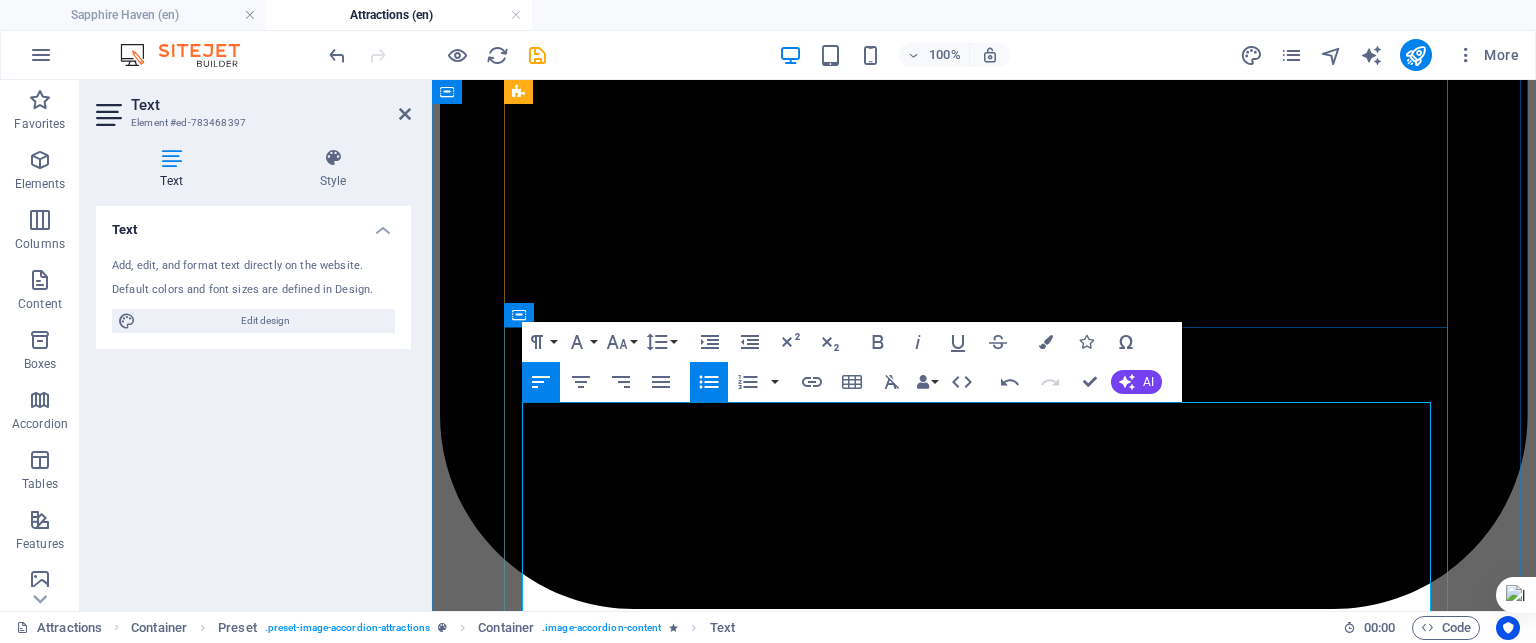 click on "Varkala isn’t just serene—it’s thrilling too!" at bounding box center [606, 5917] 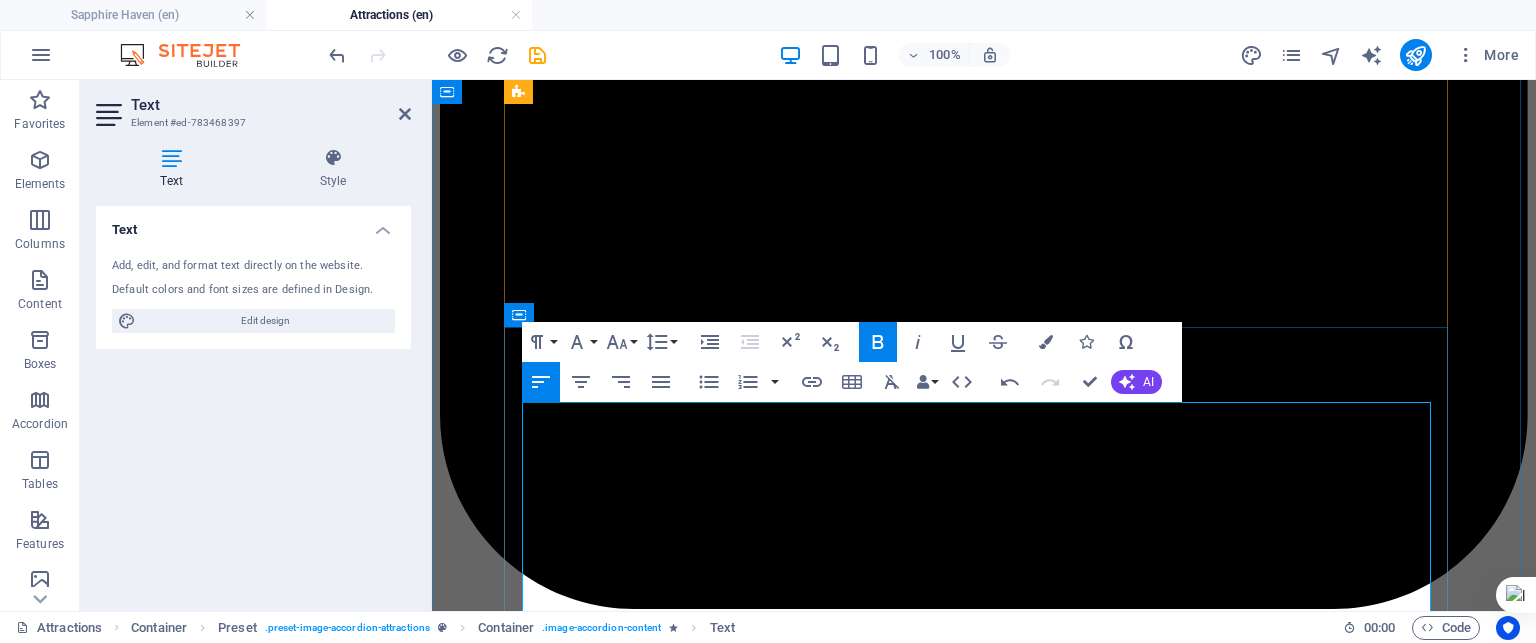 click on "Paragliding & Paramotoring" at bounding box center [558, 5952] 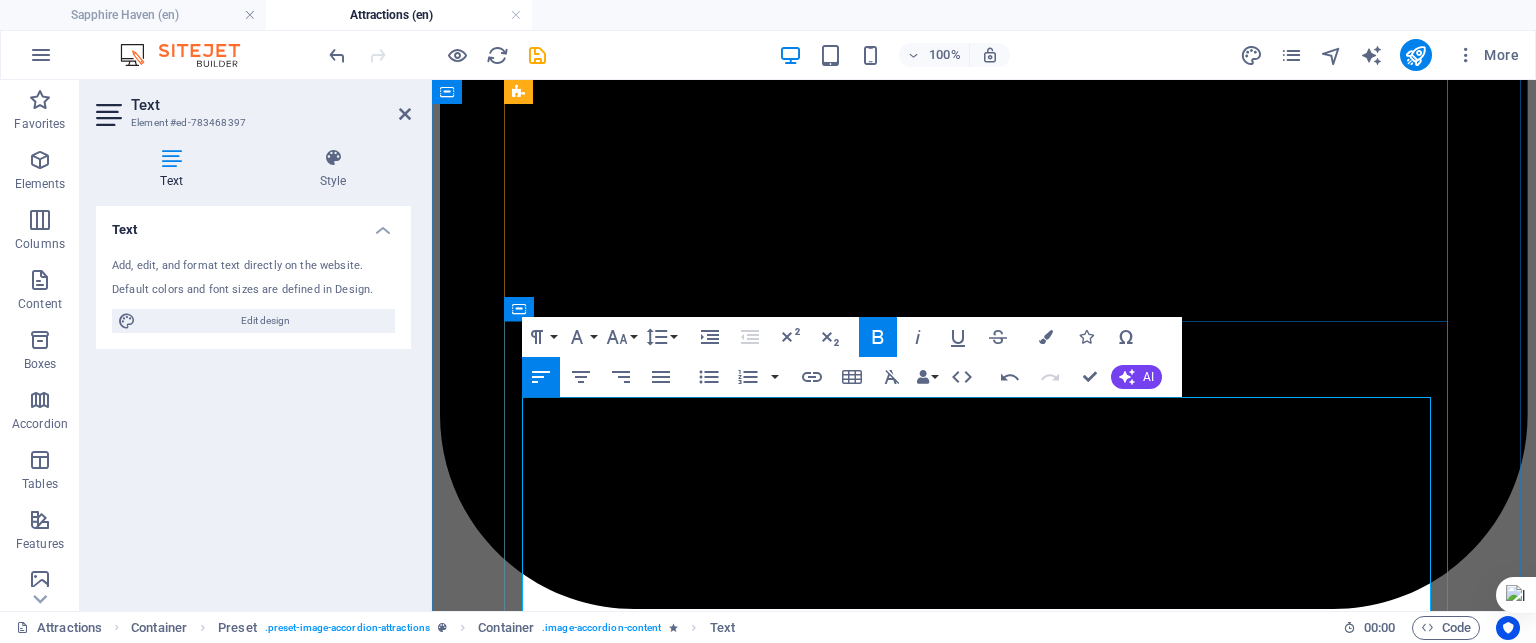 scroll, scrollTop: 5605, scrollLeft: 0, axis: vertical 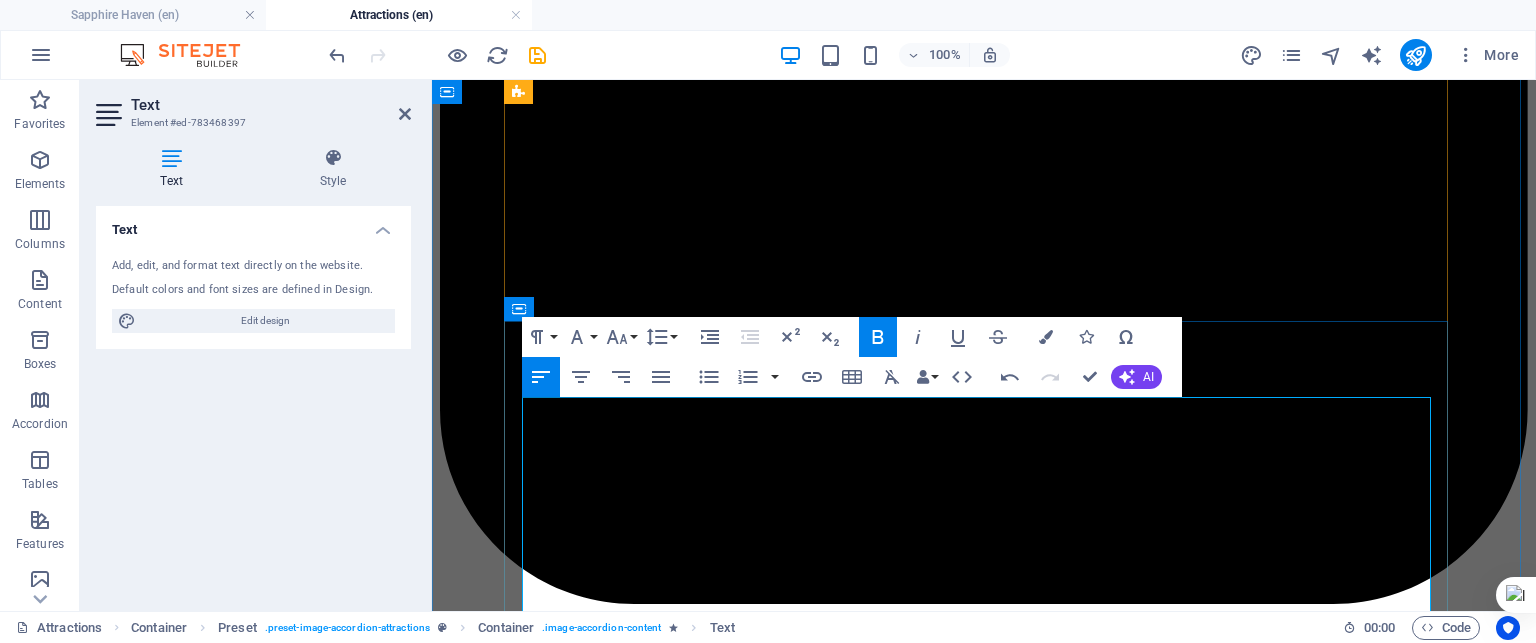 click on "3. Martial Arts & Fitness" at bounding box center [984, 6069] 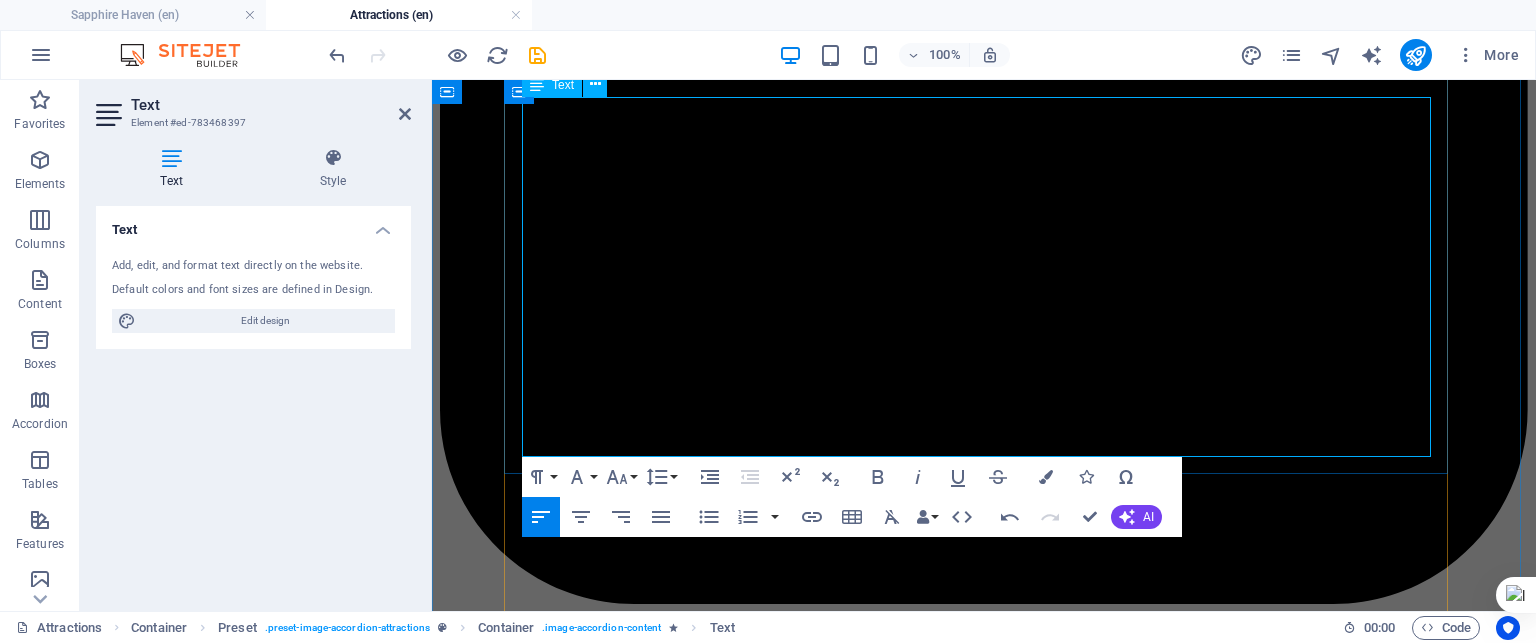 scroll, scrollTop: 5905, scrollLeft: 0, axis: vertical 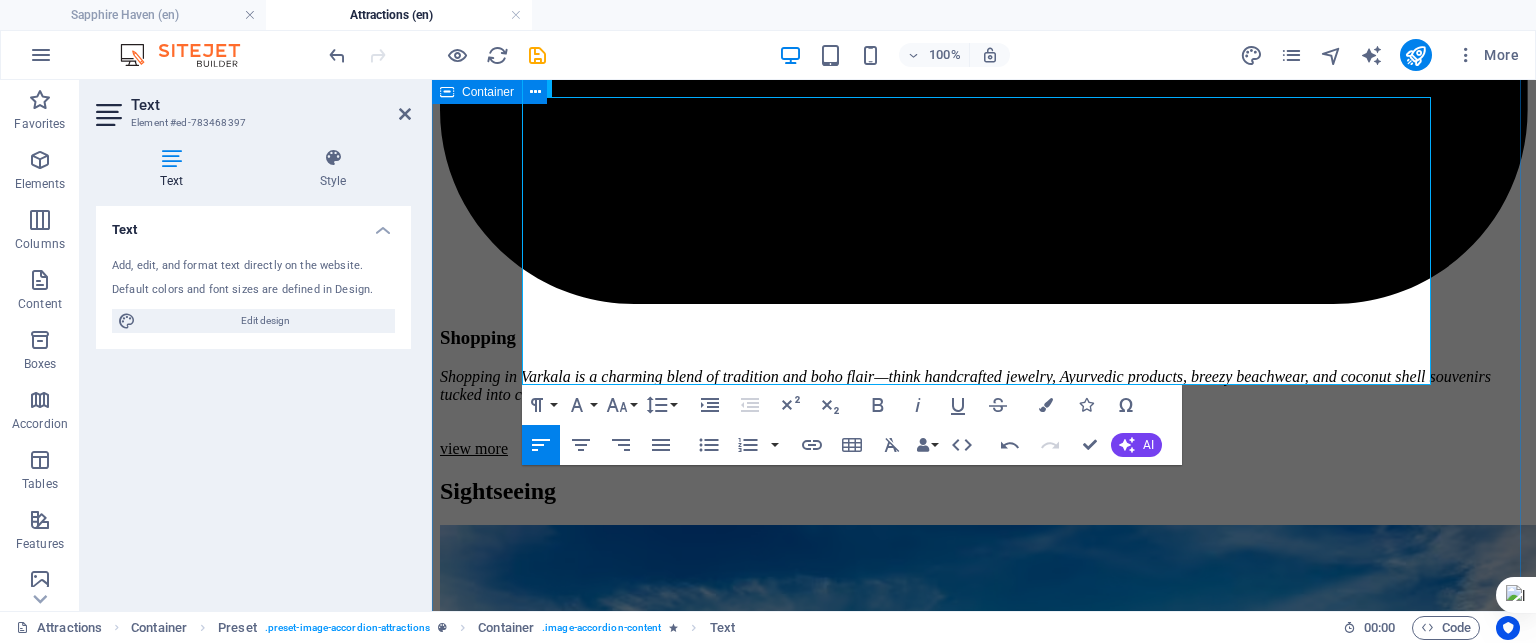 click on "Sightseeing Things you need to see Varkala Beach and Cliff Varkala Beach and Cliff  offer a rare spectacle where nature meets spirituality and bohemian charm. The cliffside, officially recognized as a geo-heritage site, rises dramatically above the Arabian Sea, creating a panoramic canvas of red laterite formations, swaying palms, and endless ocean Kayaking and Boating Kayaking and Boating Kayaking and Boating in Varkala  offer a serene yet adventurous way to explore Kerala’s coastal charm beyond the cliffs and beaches. Mangrove Kayaking : Paddle through tranquil backwaters and lush mangrove forests with guided tours, available in morning and evening slots. It’s beginner-friendly and includes life jackets, refreshments, and a support boat. Golden Island Boating : You can cruise to Ponnumthuruthu (Golden Island), a peaceful retreat with an ancient Shiva temple nestled in greenery. They offer kayaking, shikara boats, and speedboats—perfect for families and photography lovers. Shiva Kayaking Spiritual 1." at bounding box center (984, 3596) 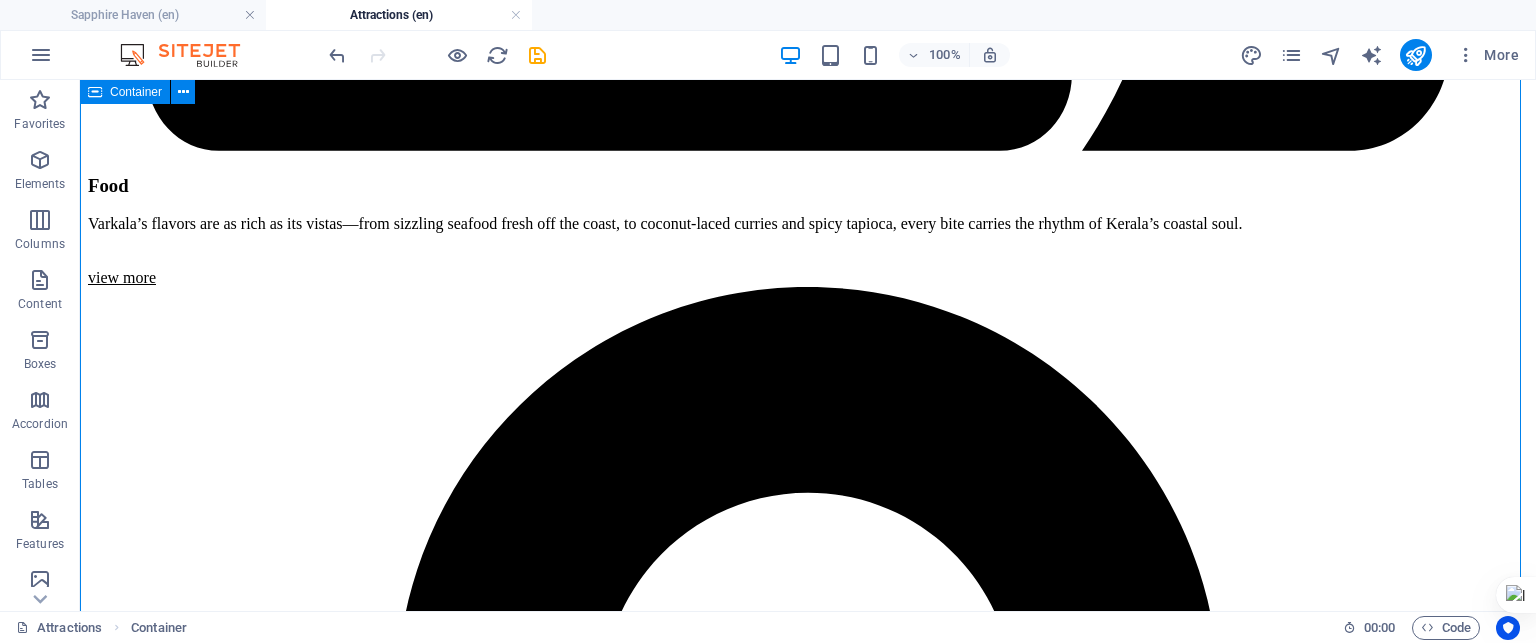 scroll, scrollTop: 5605, scrollLeft: 0, axis: vertical 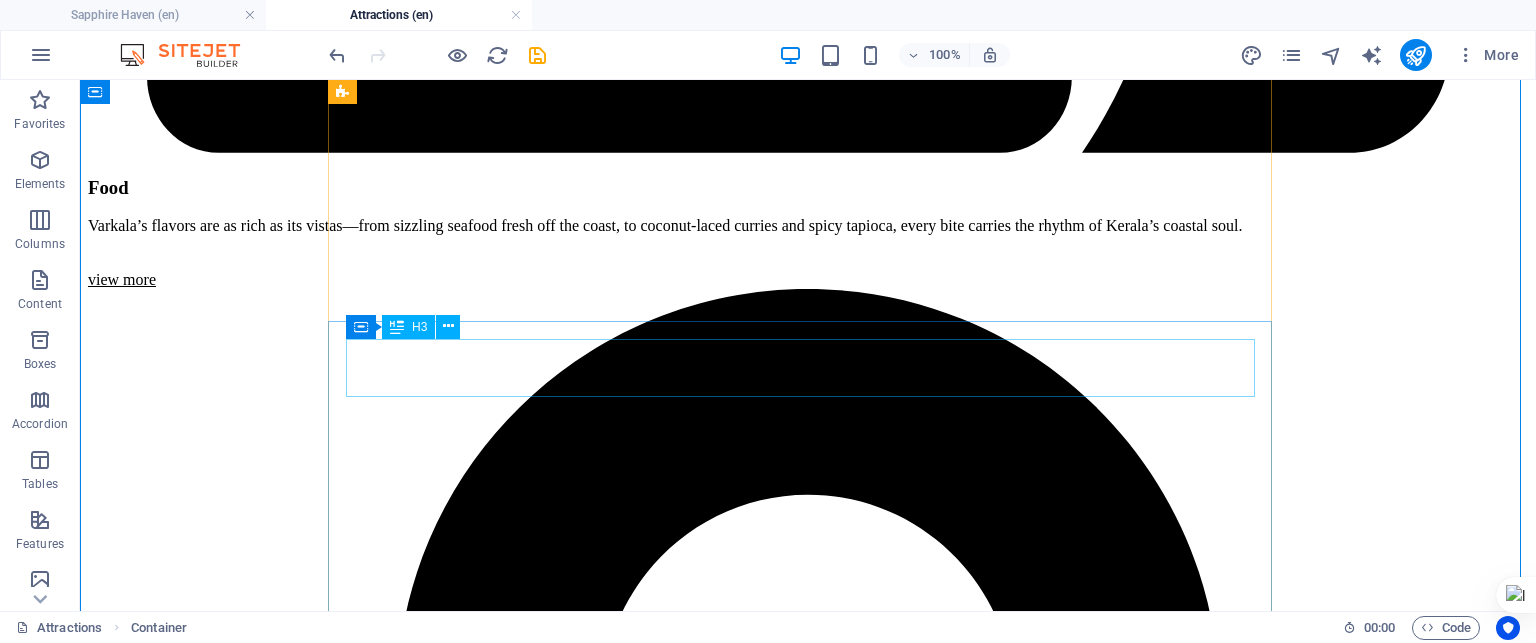 click on "Fashion-Week" at bounding box center (808, 7764) 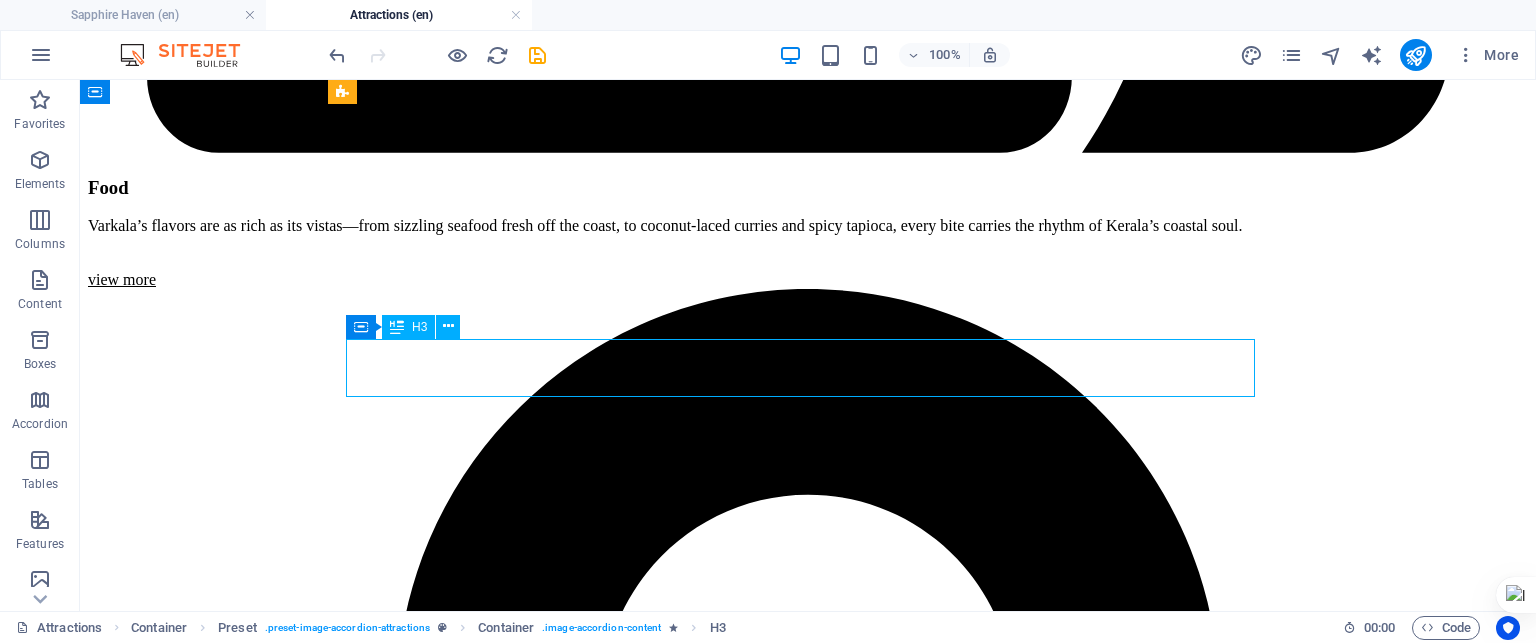click on "Fashion-Week" at bounding box center (808, 7764) 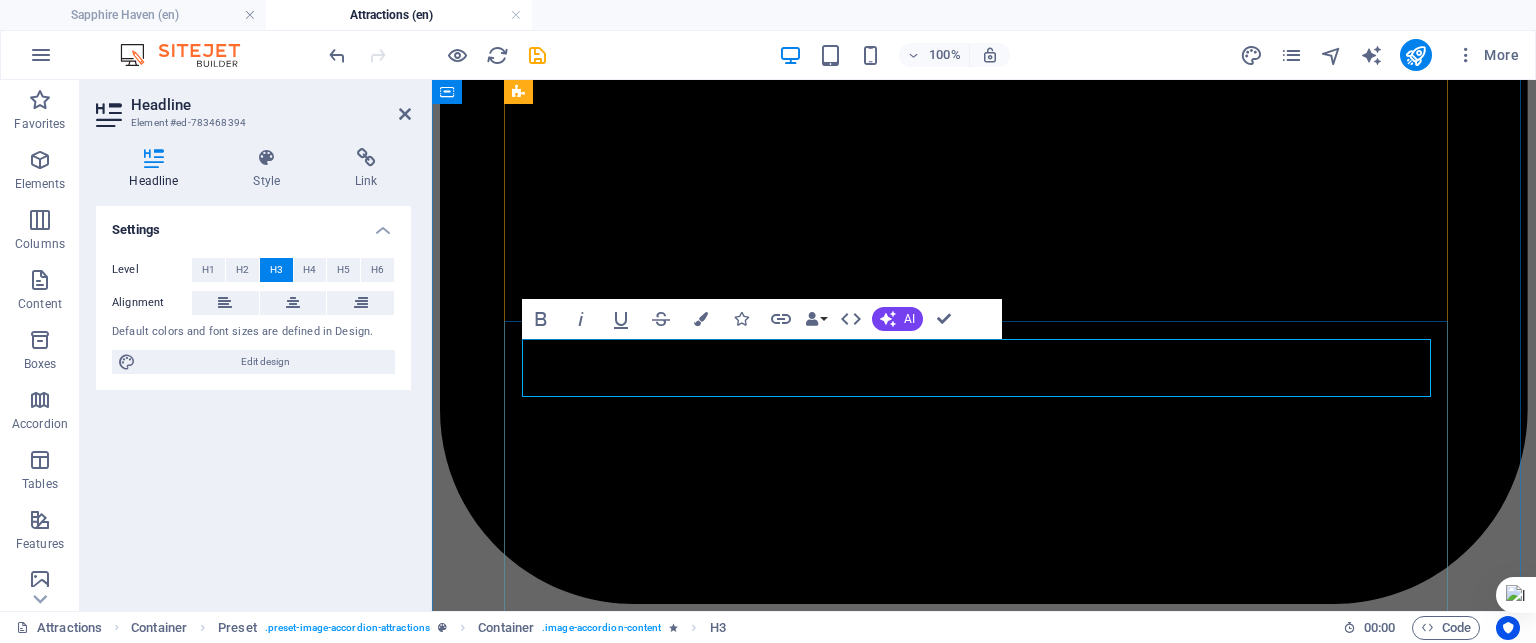 type 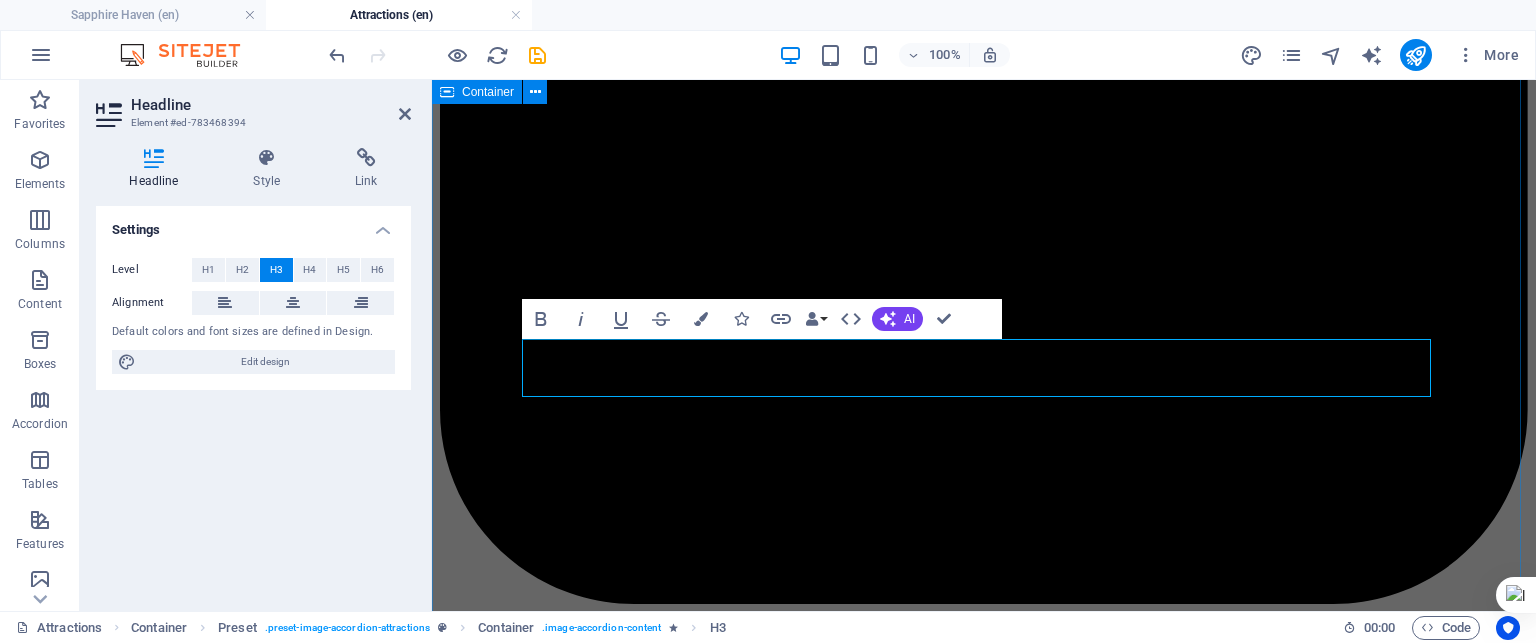 click on "Sightseeing Things you need to see Varkala Beach and Cliff Varkala Beach and Cliff  offer a rare spectacle where nature meets spirituality and bohemian charm. The cliffside, officially recognized as a geo-heritage site, rises dramatically above the Arabian Sea, creating a panoramic canvas of red laterite formations, swaying palms, and endless ocean Kayaking and Boating Kayaking and Boating Kayaking and Boating in Varkala  offer a serene yet adventurous way to explore Kerala’s coastal charm beyond the cliffs and beaches. Mangrove Kayaking : Paddle through tranquil backwaters and lush mangrove forests with guided tours, available in morning and evening slots. It’s beginner-friendly and includes life jackets, refreshments, and a support boat. Golden Island Boating : You can cruise to Ponnumthuruthu (Golden Island), a peaceful retreat with an ancient Shiva temple nestled in greenery. They offer kayaking, shikara boats, and speedboats—perfect for families and photography lovers. Shiva Kayaking Spiritual 1." at bounding box center [984, 3896] 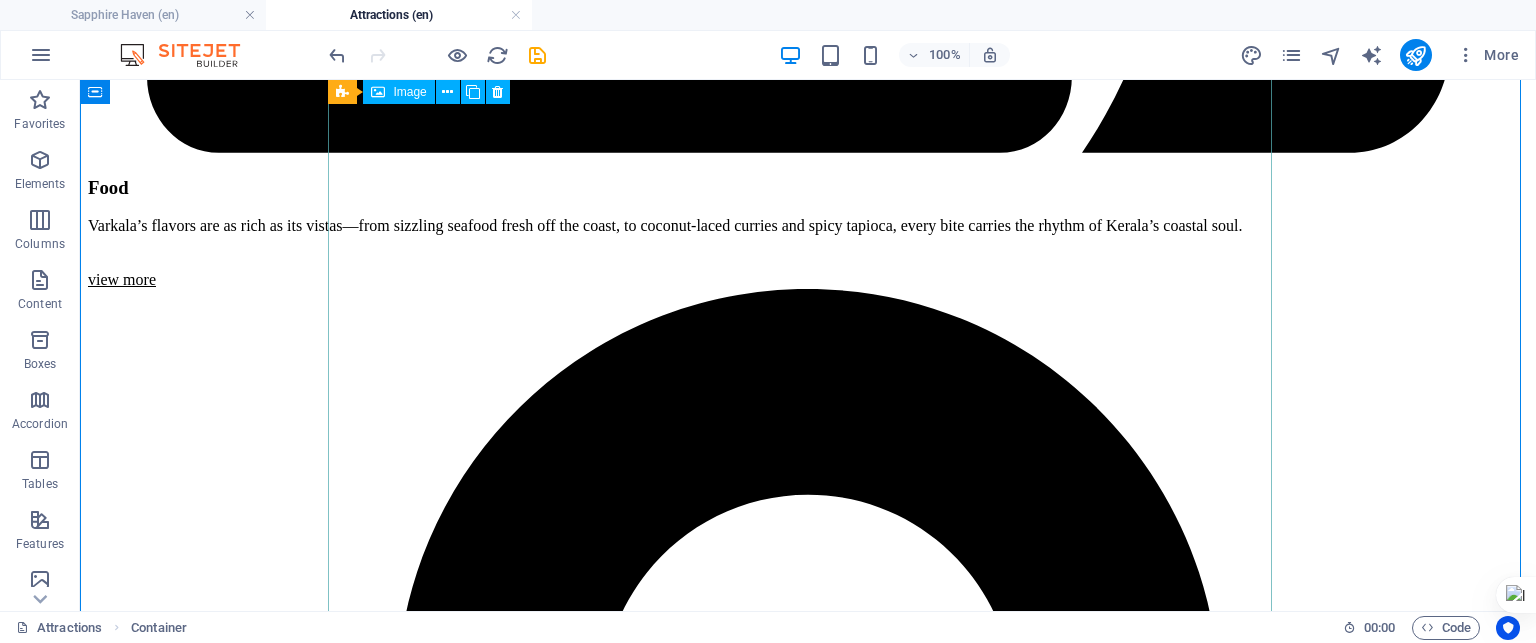 scroll, scrollTop: 5205, scrollLeft: 0, axis: vertical 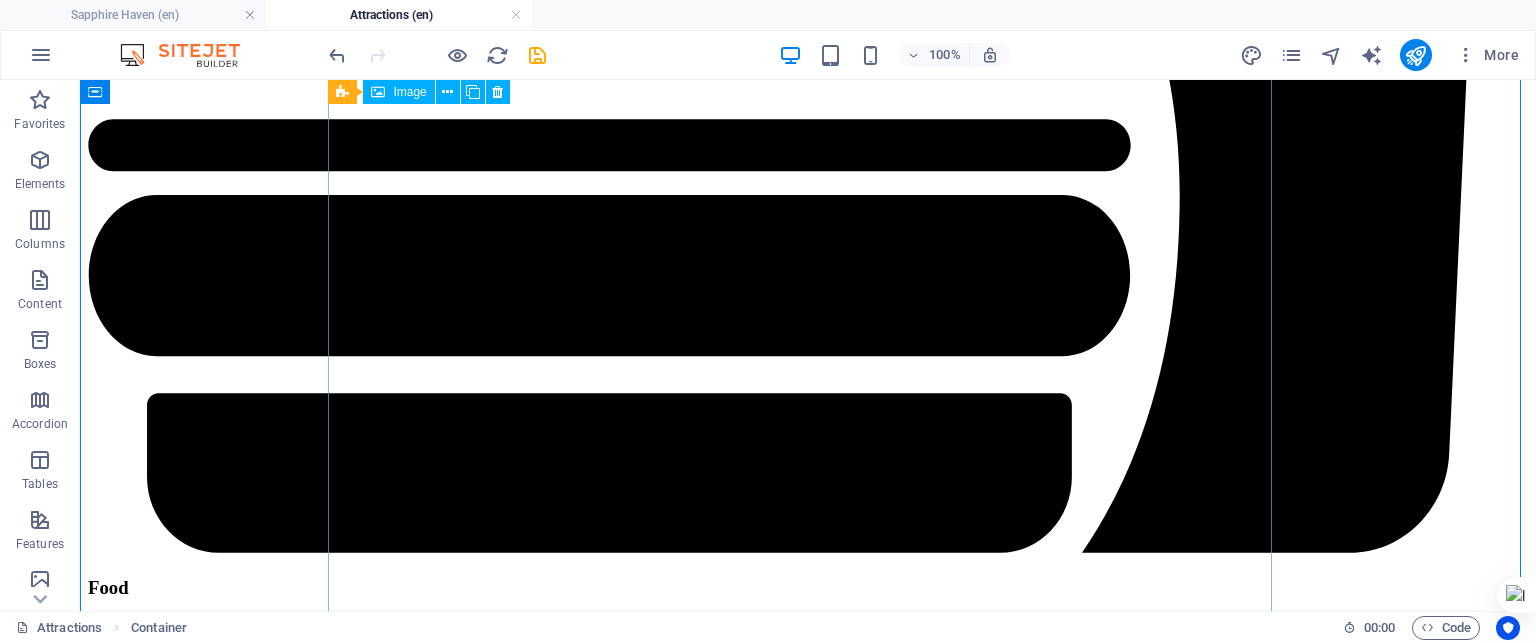 click on "Fashion-Week" at bounding box center [808, 7773] 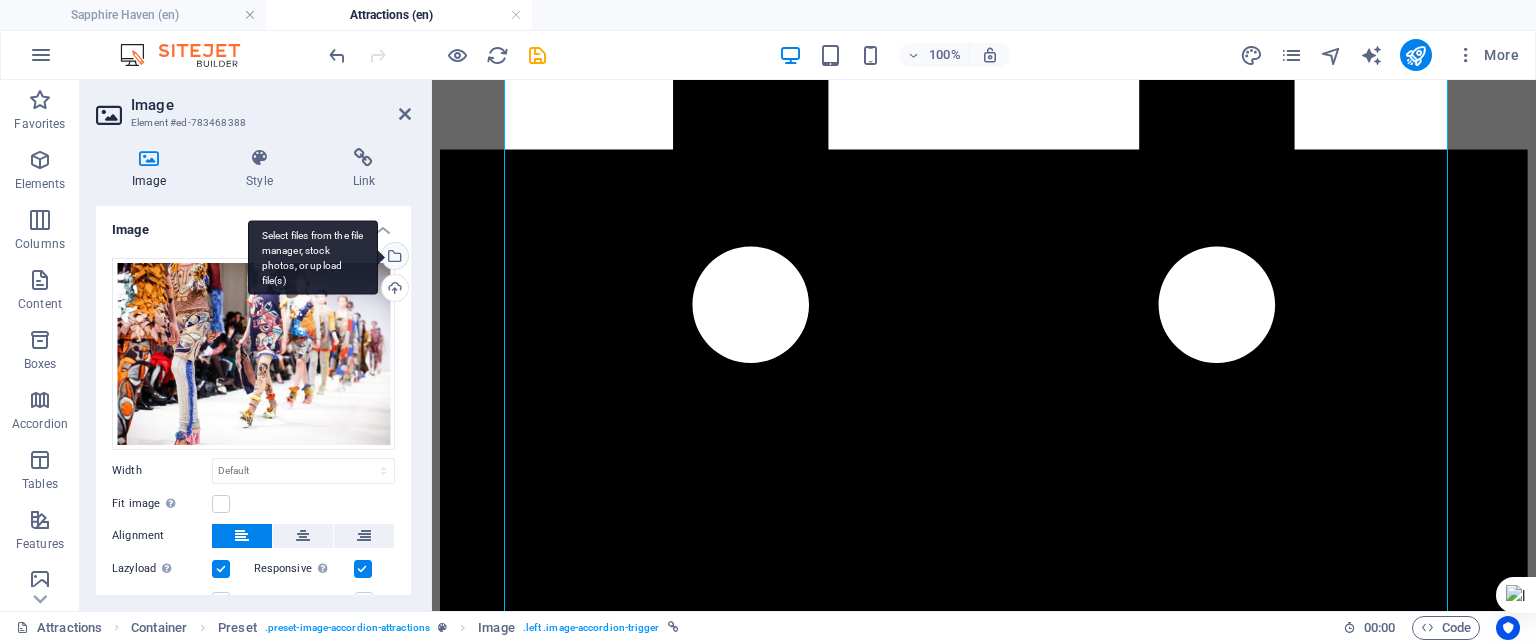 click on "Select files from the file manager, stock photos, or upload file(s)" at bounding box center (393, 258) 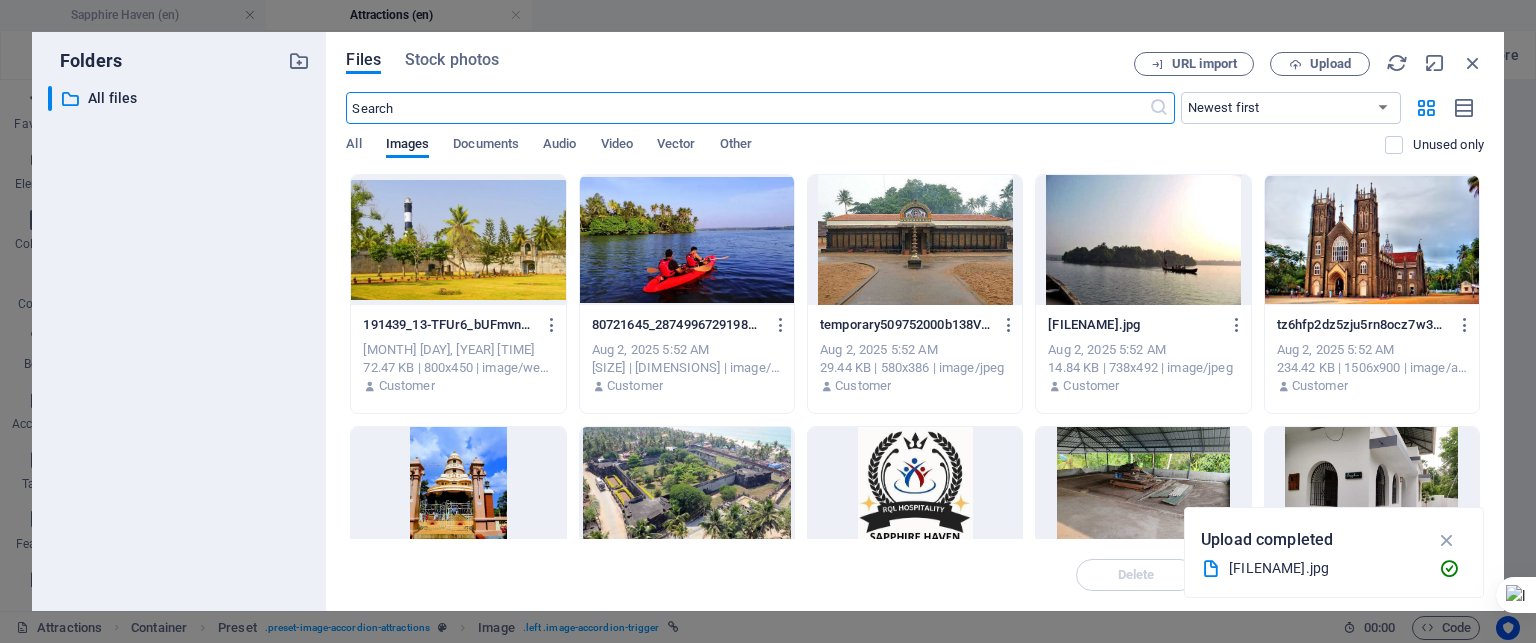 scroll, scrollTop: 5498, scrollLeft: 0, axis: vertical 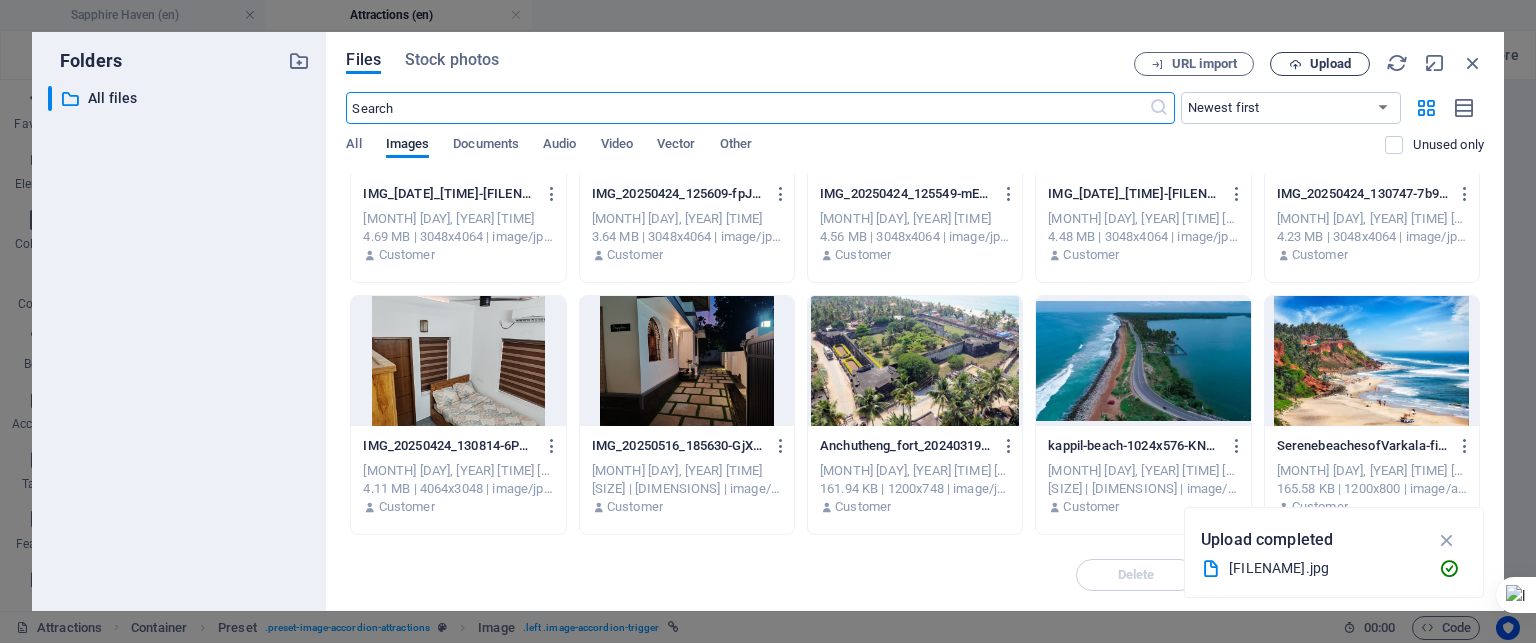 click on "Upload" at bounding box center [1330, 64] 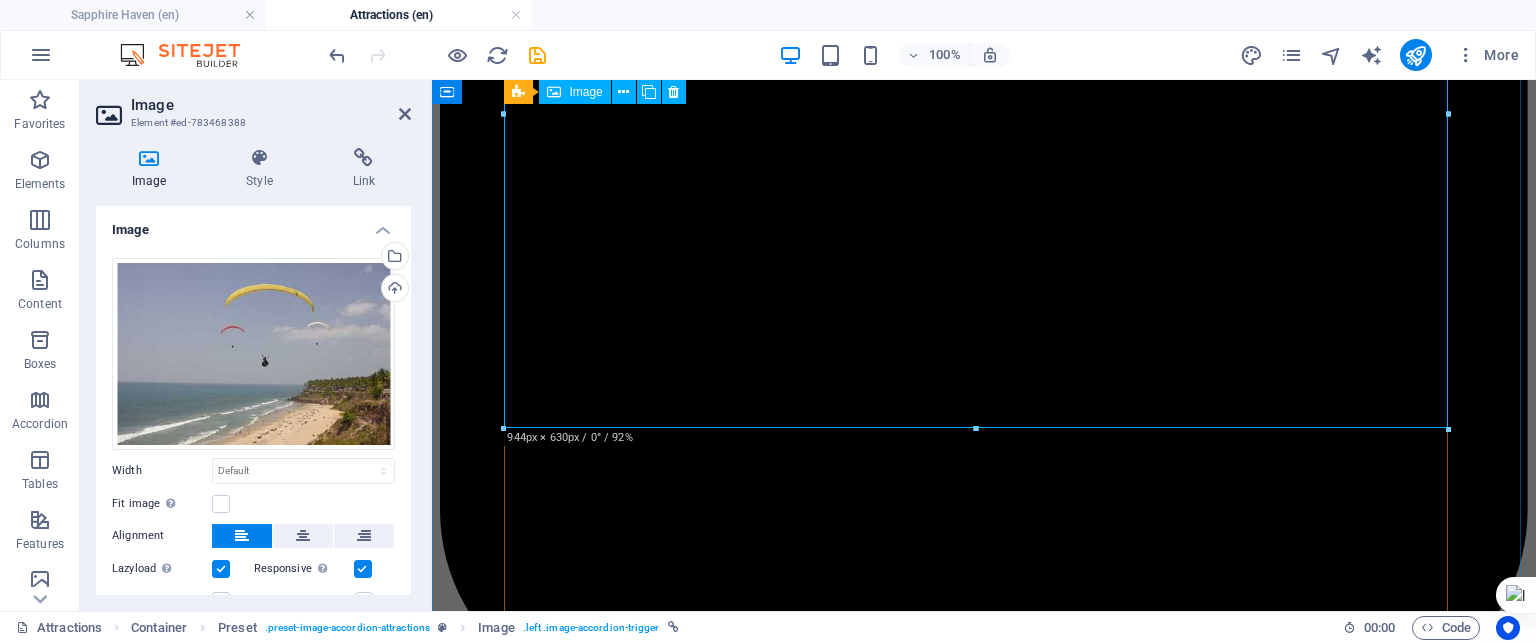 scroll, scrollTop: 5305, scrollLeft: 0, axis: vertical 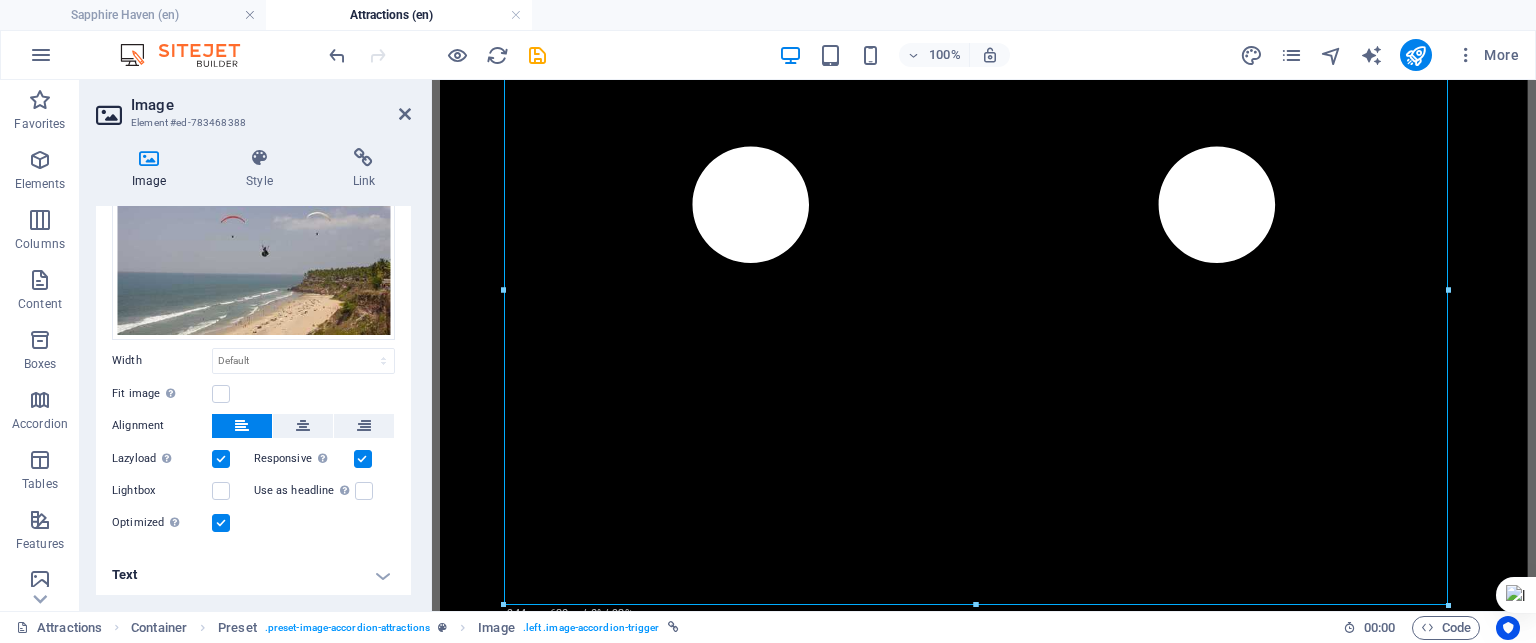 click on "Text" at bounding box center (253, 575) 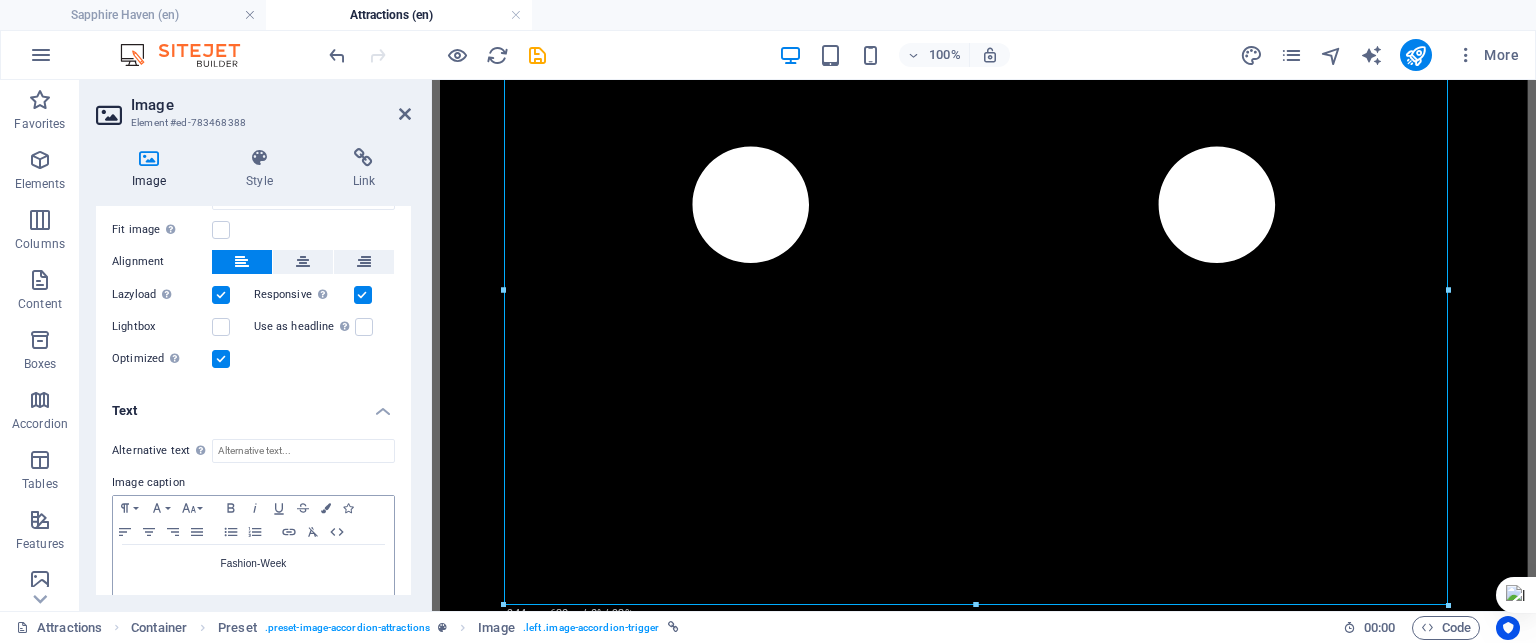 scroll, scrollTop: 298, scrollLeft: 0, axis: vertical 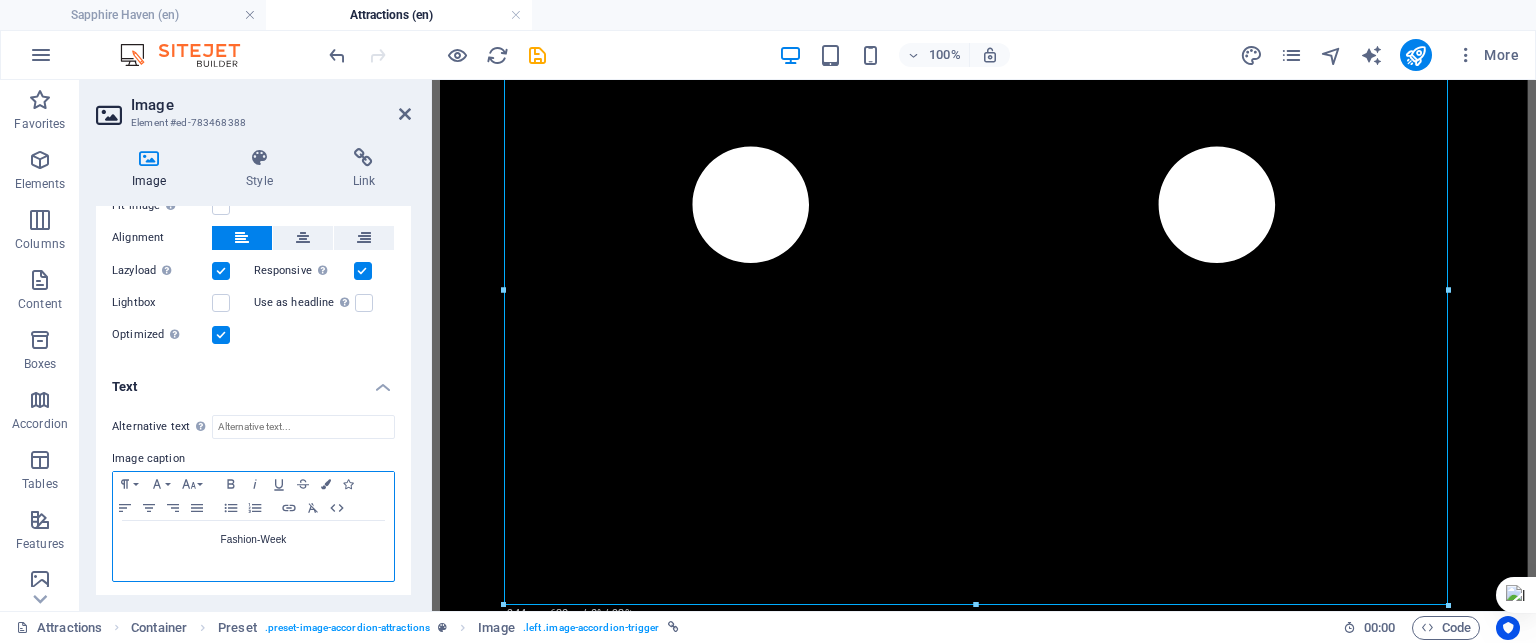 click on "Fashion-Week" at bounding box center (253, 540) 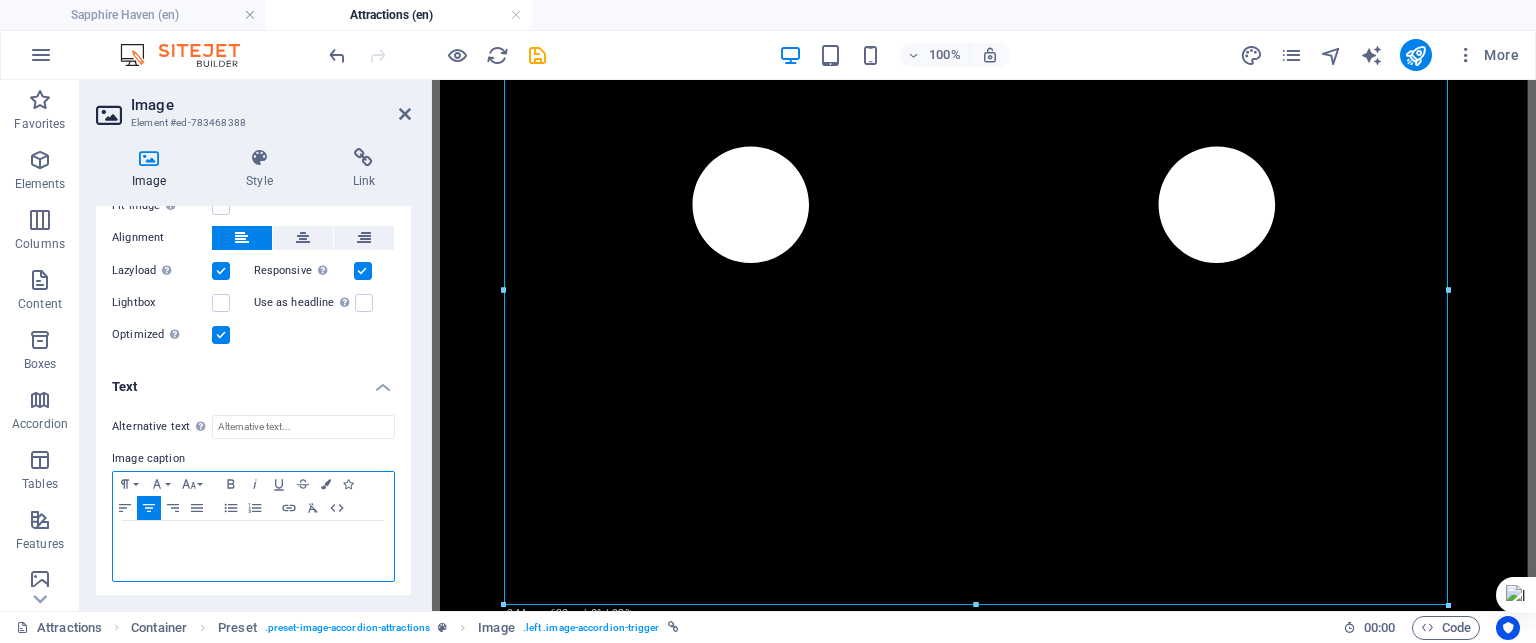 type 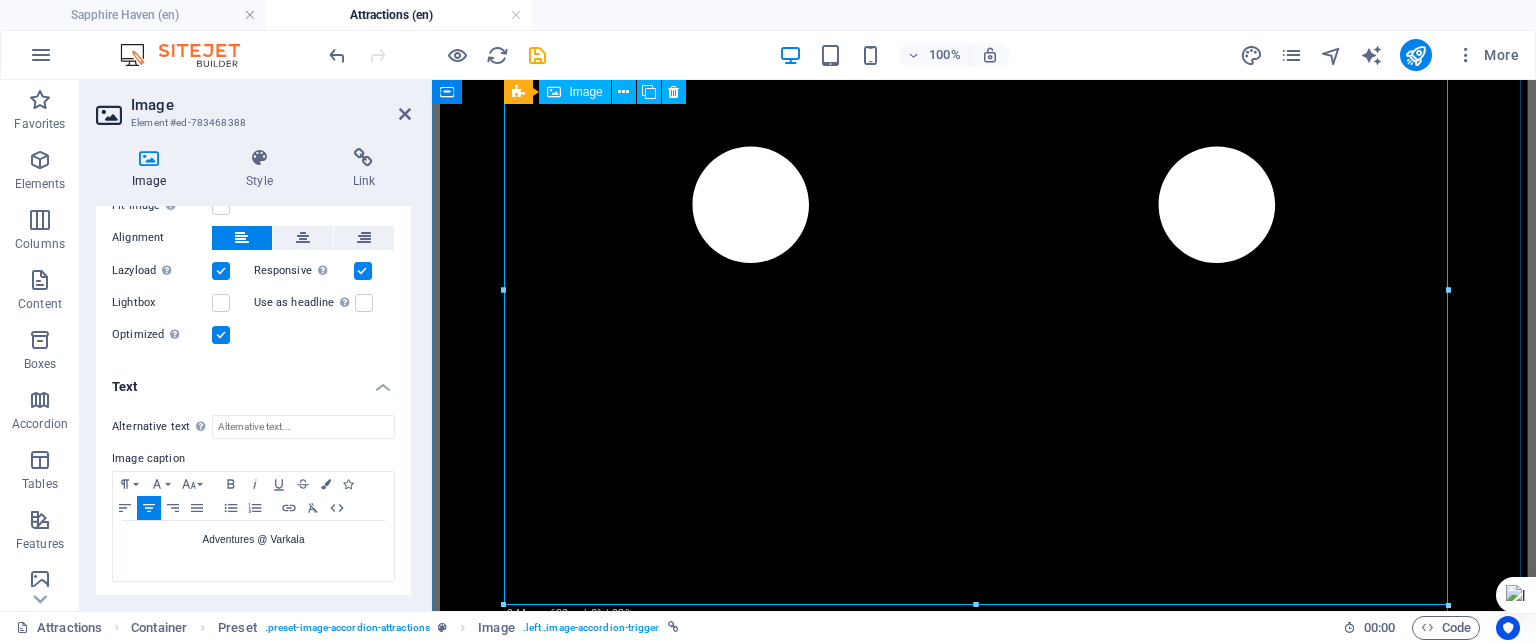 click on "Adventures @ Varkala" at bounding box center [984, 5810] 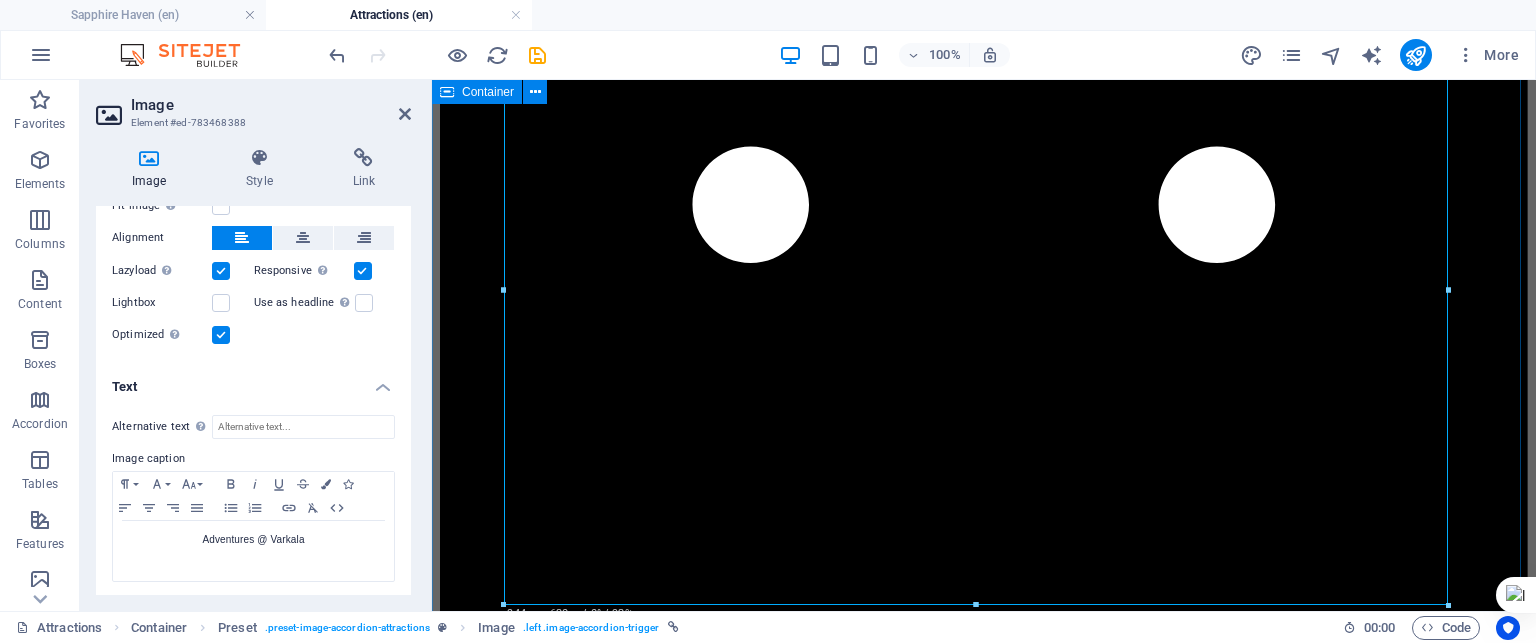 click on "Sightseeing Things you need to see Varkala Beach and Cliff Varkala Beach and Cliff  offer a rare spectacle where nature meets spirituality and bohemian charm. The cliffside, officially recognized as a geo-heritage site, rises dramatically above the Arabian Sea, creating a panoramic canvas of red laterite formations, swaying palms, and endless ocean Kayaking and Boating Kayaking and Boating Kayaking and Boating in Varkala  offer a serene yet adventurous way to explore Kerala’s coastal charm beyond the cliffs and beaches. Mangrove Kayaking : Paddle through tranquil backwaters and lush mangrove forests with guided tours, available in morning and evening slots. It’s beginner-friendly and includes life jackets, refreshments, and a support boat. Golden Island Boating : You can cruise to Ponnumthuruthu (Golden Island), a peaceful retreat with an ancient Shiva temple nestled in greenery. They offer kayaking, shikara boats, and speedboats—perfect for families and photography lovers. Shiva Kayaking Spiritual 1." at bounding box center [984, 4223] 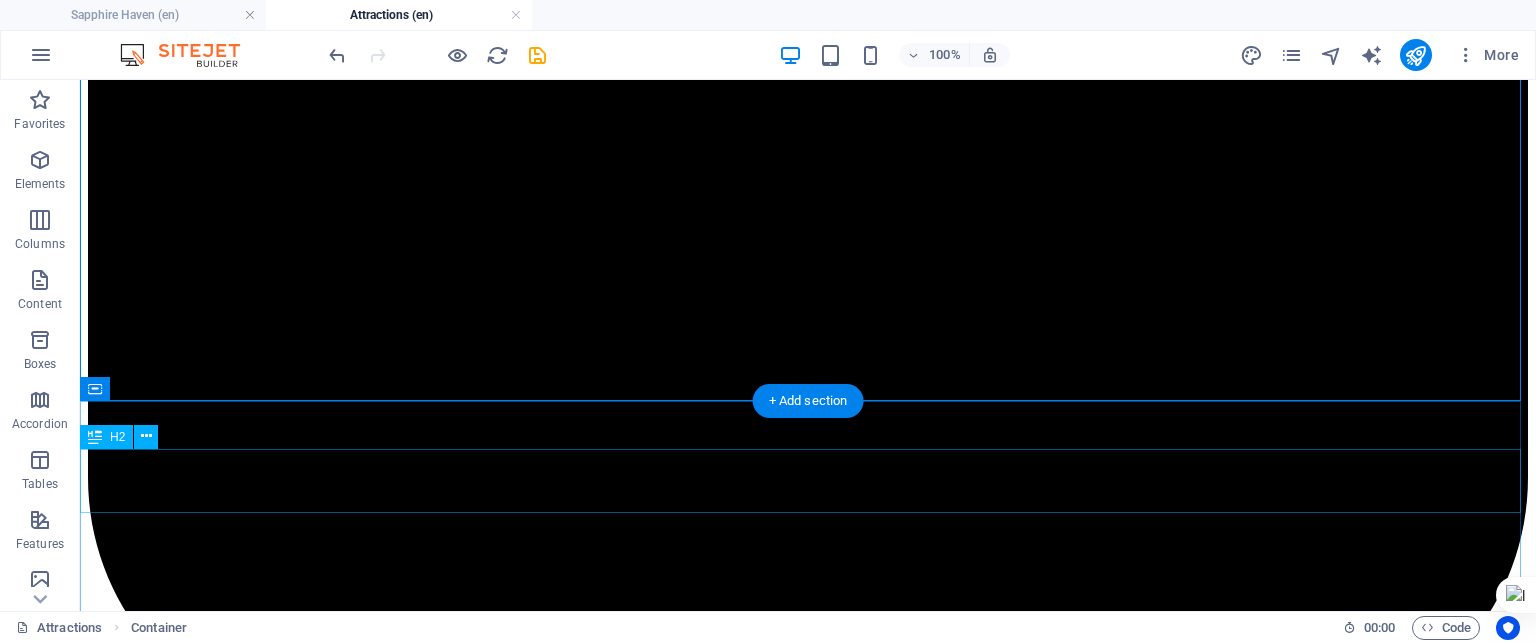 scroll, scrollTop: 6705, scrollLeft: 0, axis: vertical 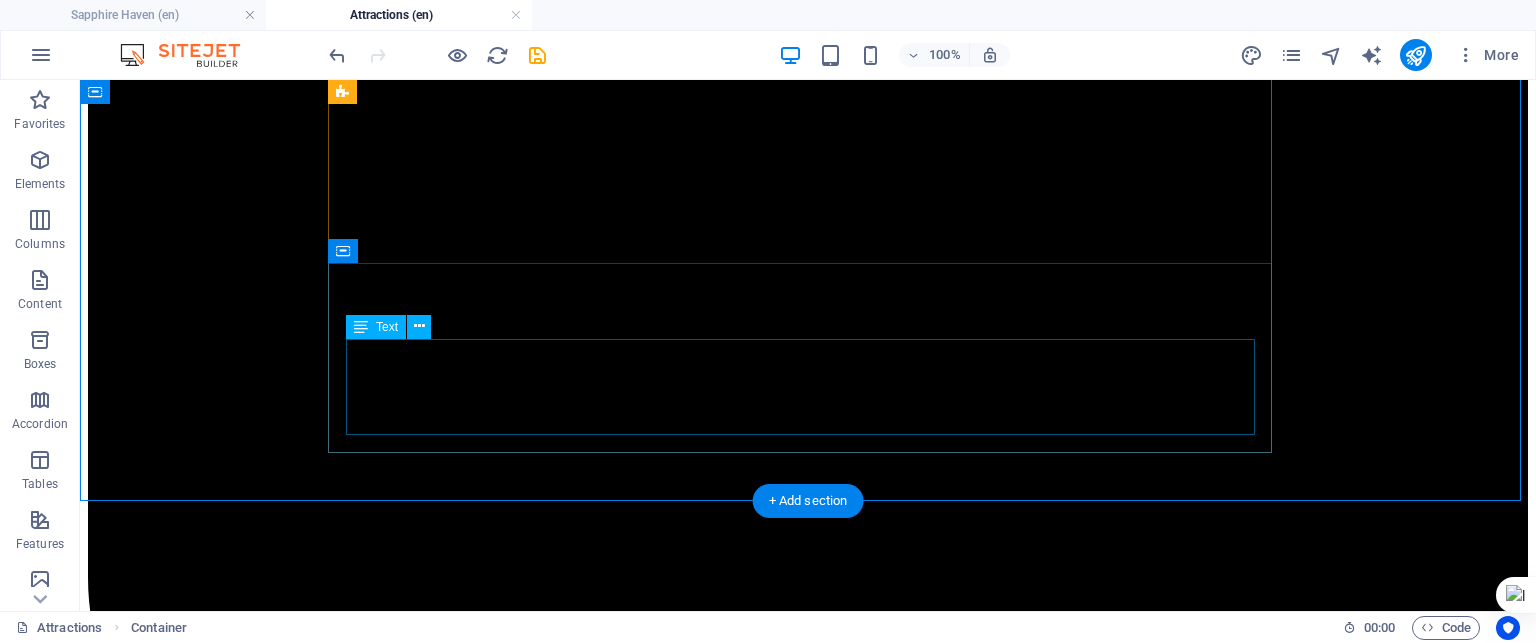 click on "Lorem ipsum dolor sit amet, consectetur adipisicing elit. Natus, dolores, at, nisi eligendi repellat voluptatem minima officia veritatis quasi animi porro laudantium dicta dolor voluptate non maiores ipsum reprehenderit odio fugiat reiciendis consectetur fuga pariatur libero accusantium quod minus odit debitis cumque quo adipisci vel vitae aliquid corrupti perferendis voluptates." at bounding box center [808, 8021] 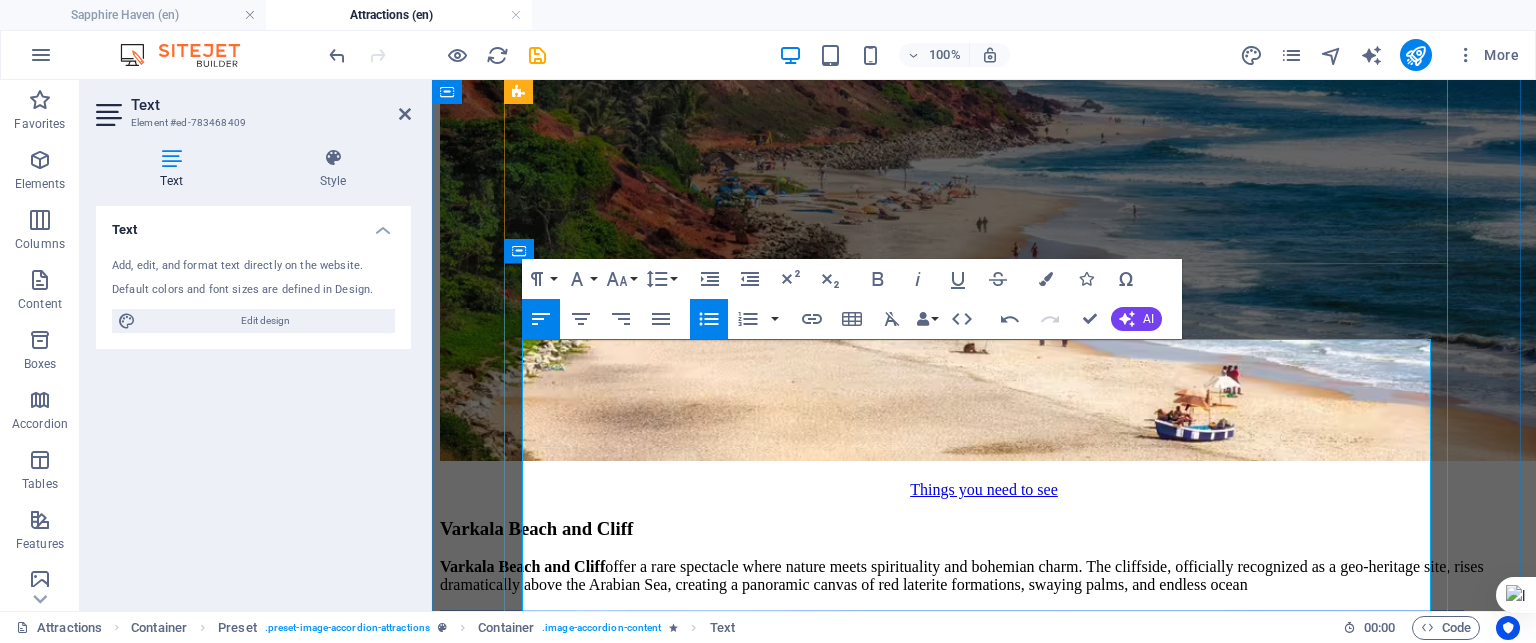click on "Varkala is surrounded by a stunning coastline dotted with unique beaches—each with its own vibe. Here’s a quick guide to the best ones nearby:" at bounding box center [951, 5923] 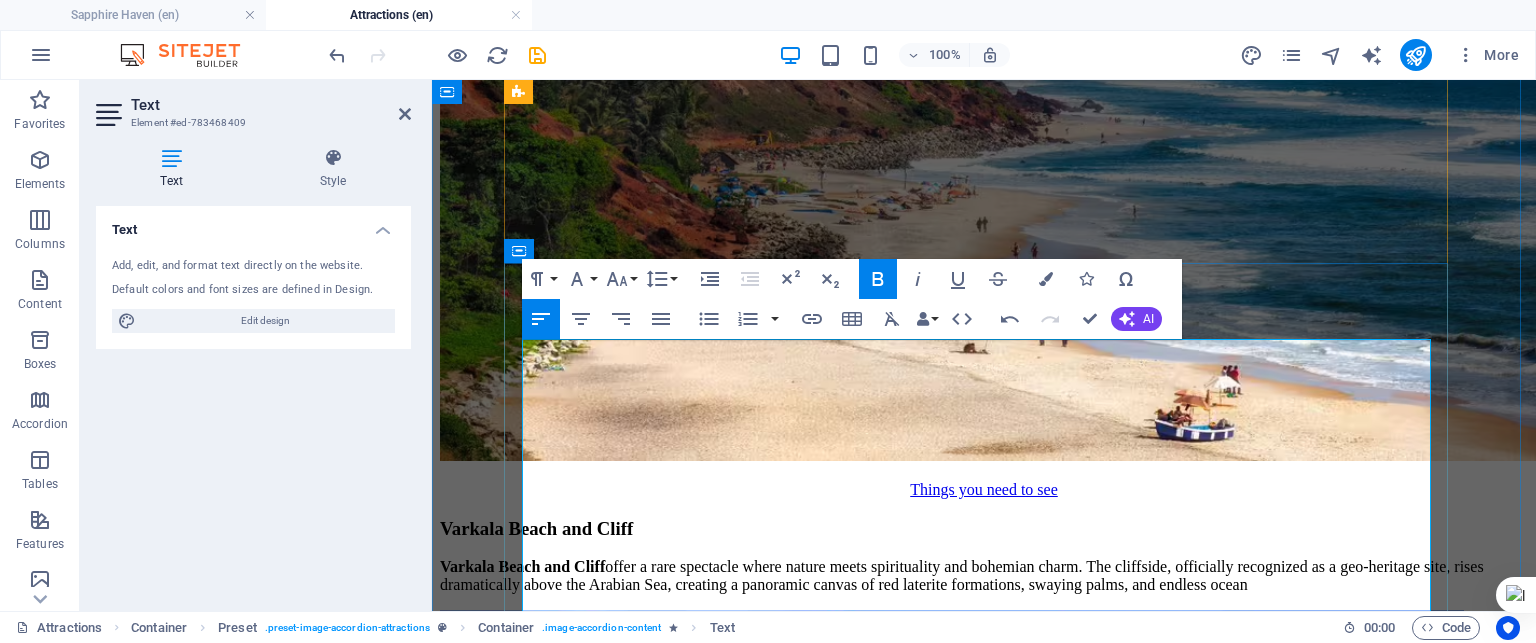 click on "Varkala is surrounded by a stunning coastline dotted with unique beaches—each with its own vibe. Here’s a quick guide to the best ones nearby:" at bounding box center (951, 5923) 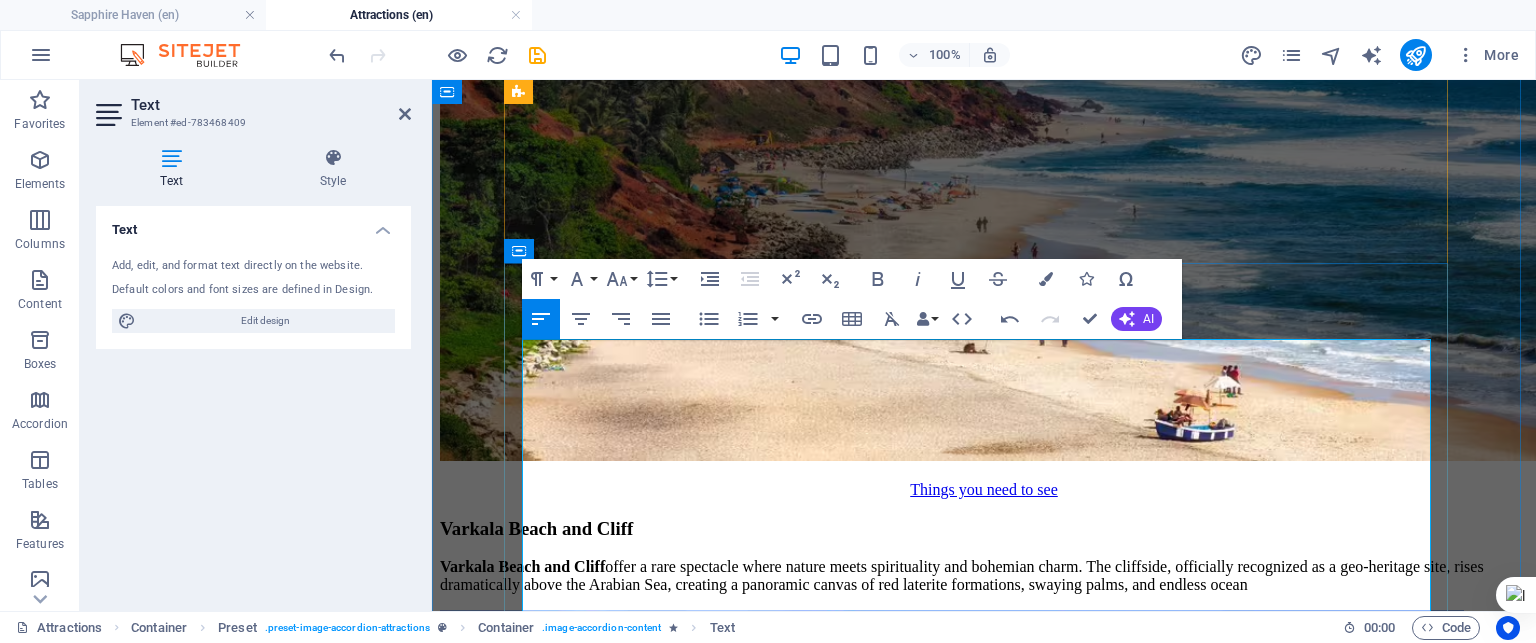 type 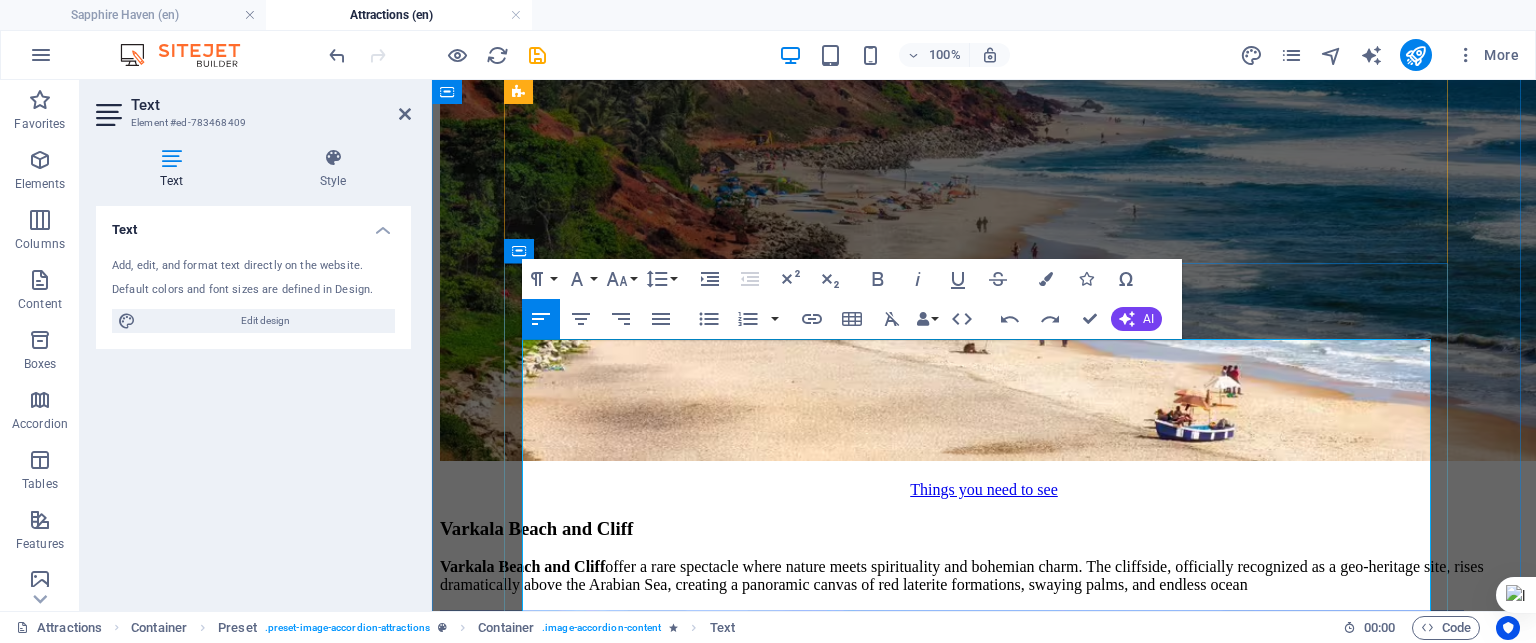 click on "2. Thiruvambadi Beach (Black Sand Beach) - Known for its volcanic black sand and peaceful atmosphere. Great for morning yoga, quiet walks, and photography." at bounding box center (984, 6009) 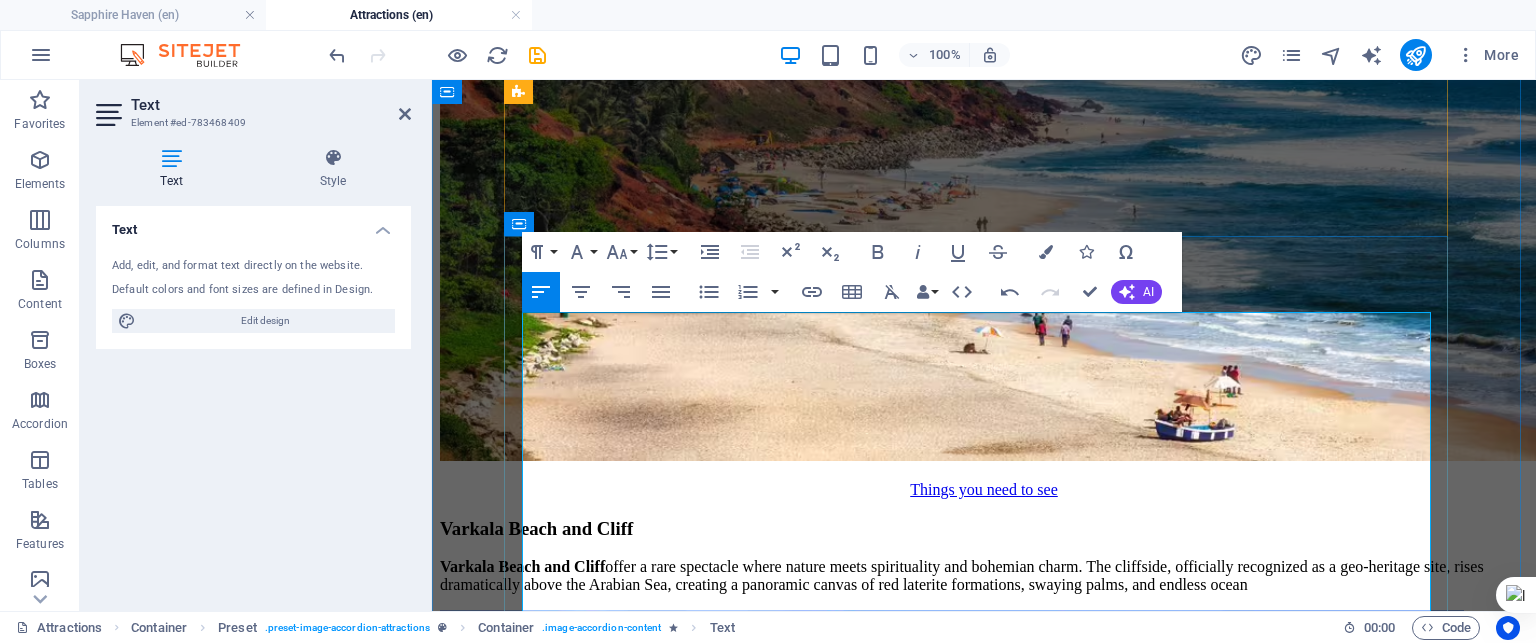 scroll, scrollTop: 6805, scrollLeft: 0, axis: vertical 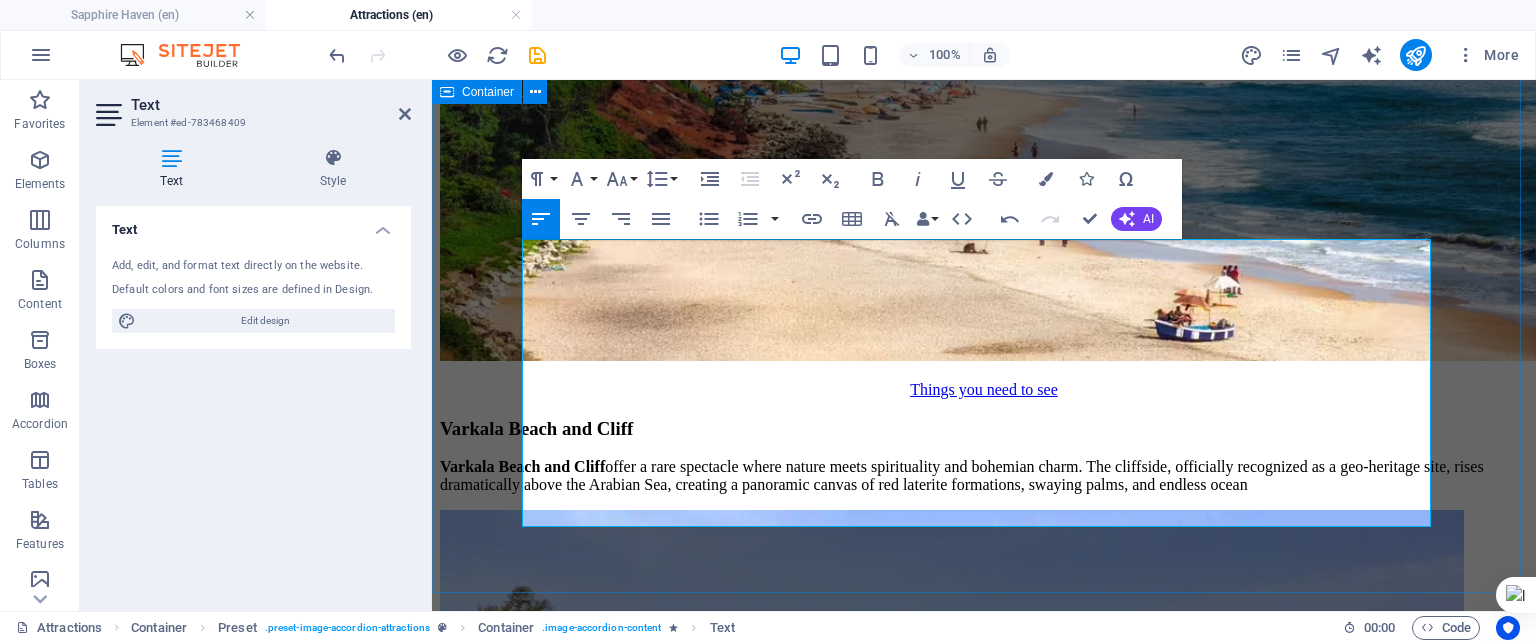 click on "Sightseeing Things you need to see Varkala Beach and Cliff Varkala Beach and Cliff  offer a rare spectacle where nature meets spirituality and bohemian charm. The cliffside, officially recognized as a geo-heritage site, rises dramatically above the Arabian Sea, creating a panoramic canvas of red laterite formations, swaying palms, and endless ocean Kayaking and Boating Kayaking and Boating Kayaking and Boating in Varkala  offer a serene yet adventurous way to explore Kerala’s coastal charm beyond the cliffs and beaches. Mangrove Kayaking : Paddle through tranquil backwaters and lush mangrove forests with guided tours, available in morning and evening slots. It’s beginner-friendly and includes life jackets, refreshments, and a support boat. Golden Island Boating : You can cruise to Ponnumthuruthu (Golden Island), a peaceful retreat with an ancient Shiva temple nestled in greenery. They offer kayaking, shikara boats, and speedboats—perfect for families and photography lovers. Shiva Kayaking Spiritual 1." at bounding box center [984, 2808] 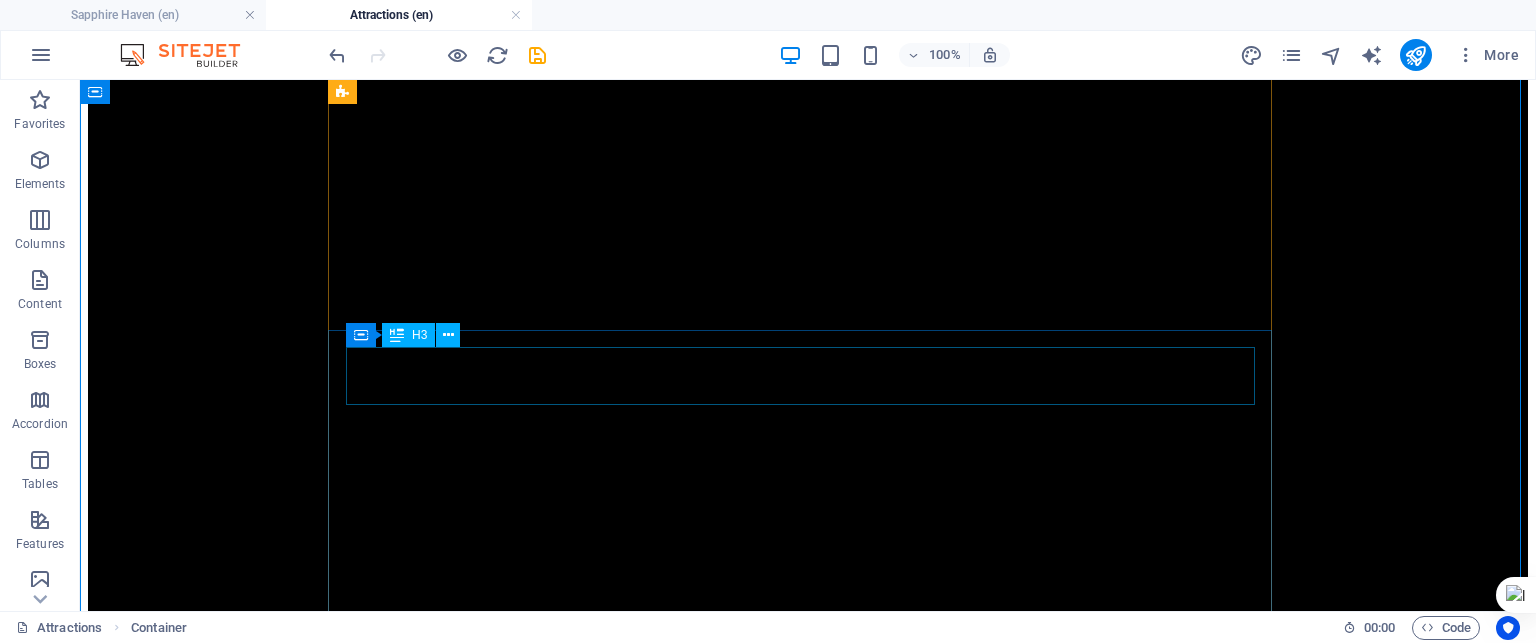 scroll, scrollTop: 6705, scrollLeft: 0, axis: vertical 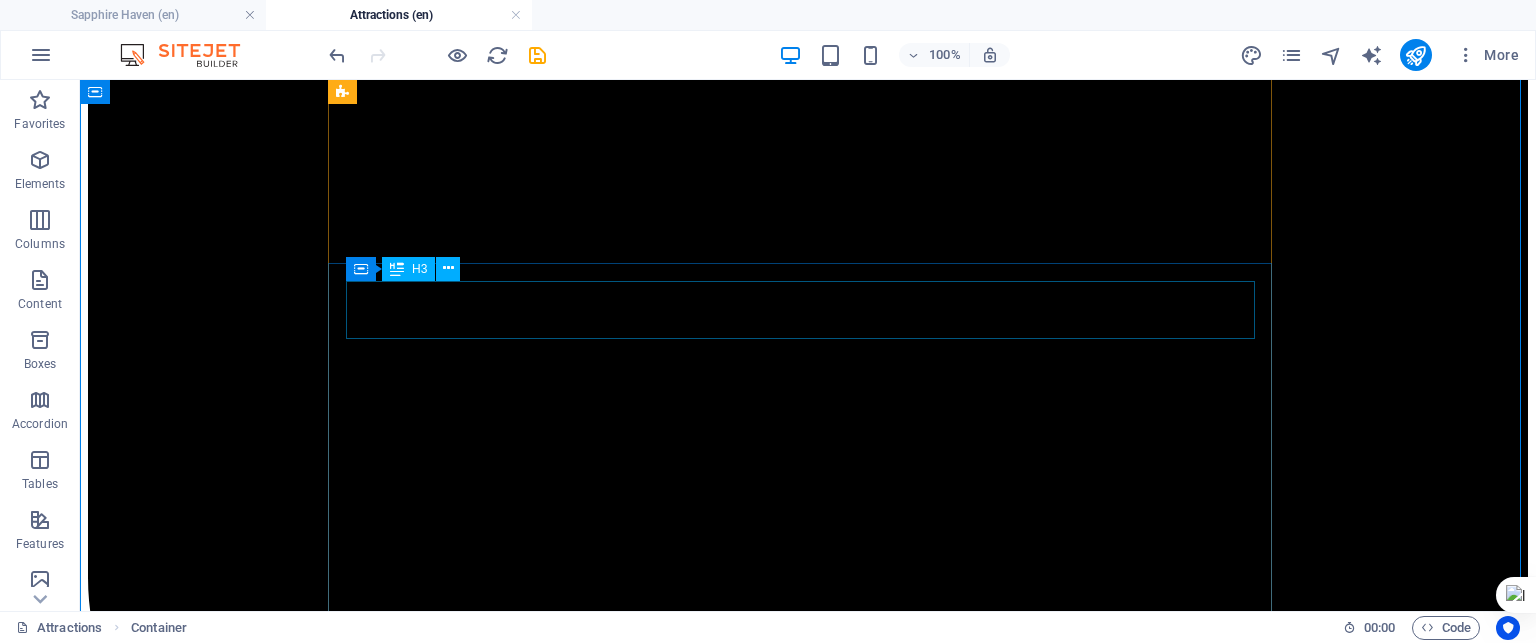 click on "Museum" at bounding box center (808, 7973) 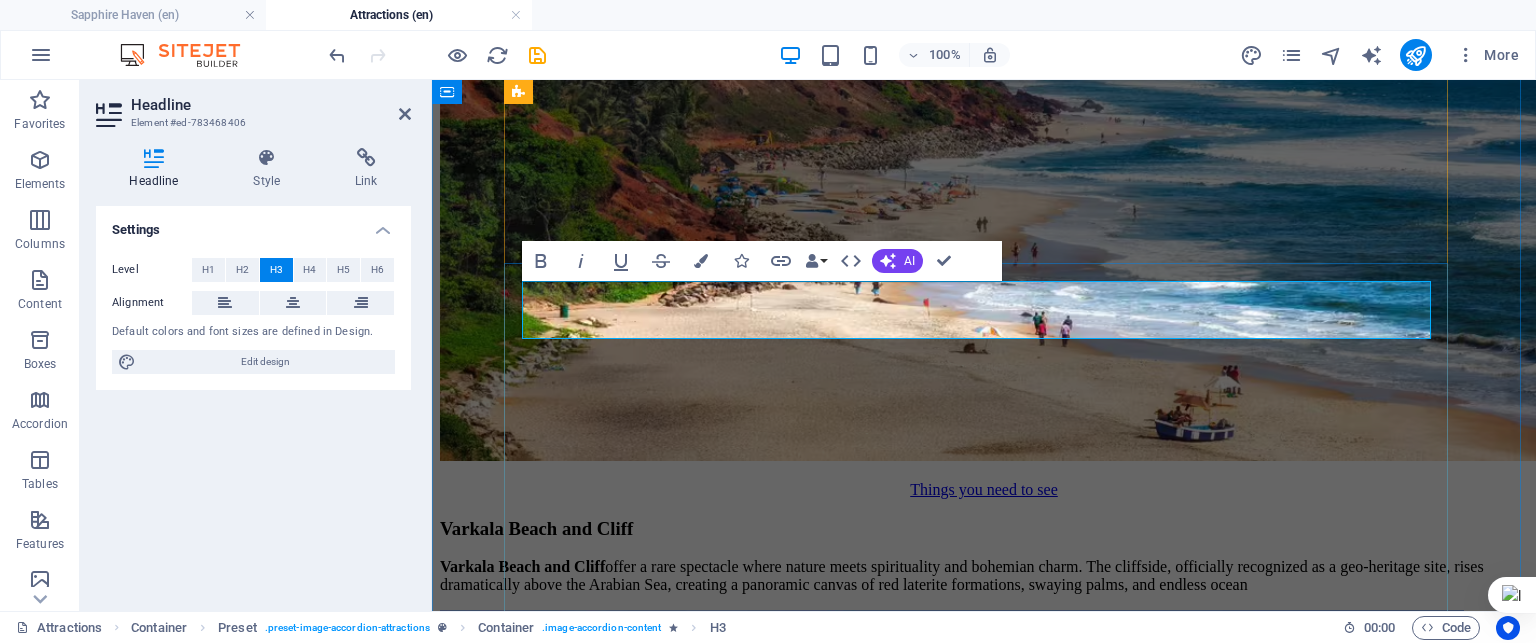 type 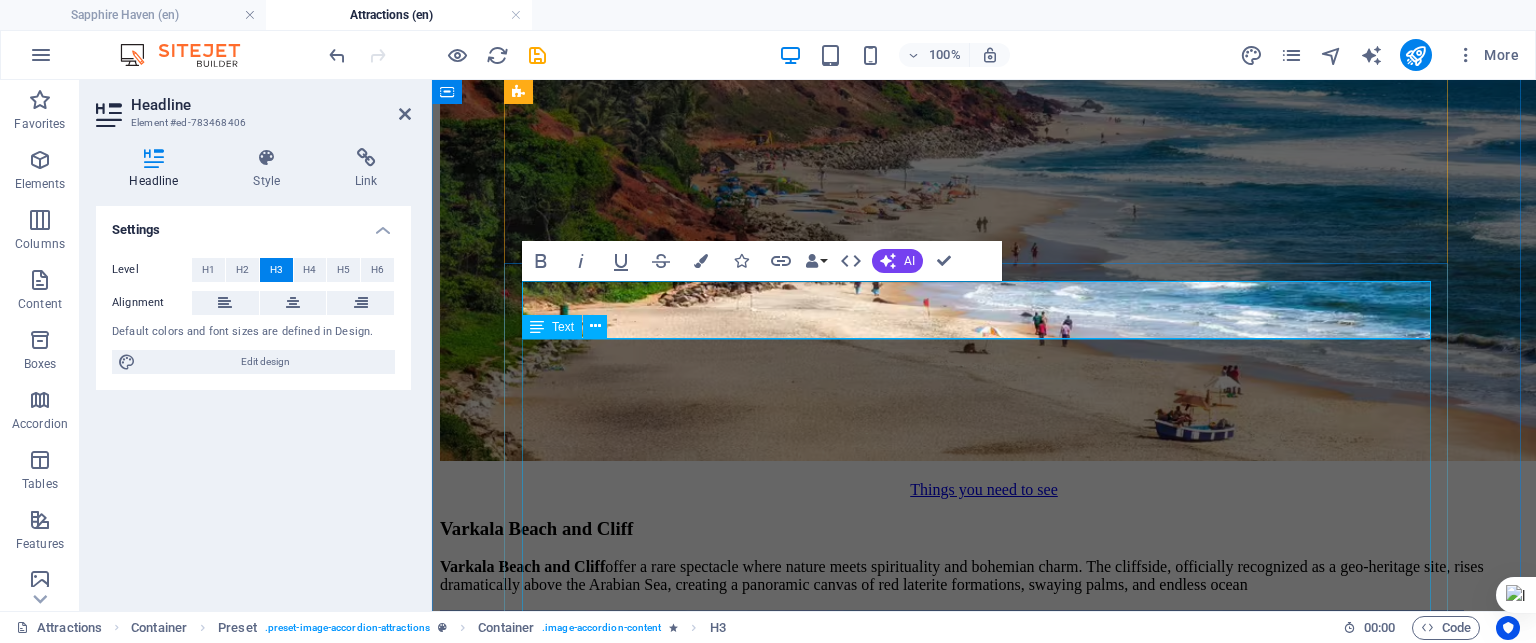 click on "Varkala is surrounded by a stunning coastline dotted with unique beaches—each with its own vibe. Here’s a quick guide to the best ones nearby: 1. Varkala Beach (Papanasam Beach) - The main beach, famous for its spiritual significance and cliffside views. Ideal for swimming, sunset watching, and ritual bathing. 2. Thiruvambadi Beach (Black Sand Beach) - Known for its volcanic black sand and peaceful atmosphere. Great for morning yoga, quiet walks, and photography. 3. Kappil Beach - A serene stretch where the sea meets the backwaters. Perfect for long drives, jet skiing, and scenic boat rides. 4. Edava Beach - Offbeat and tranquil, with a nearby estuary that attracts migratory birds. Ideal for nature lovers and photographers. 5. Odayam Beach - A quiet escape just north of the cliff. Popular for peaceful swims and watching fishermen at work. 6. Perumathura Muthalapozhi -" at bounding box center [984, 6026] 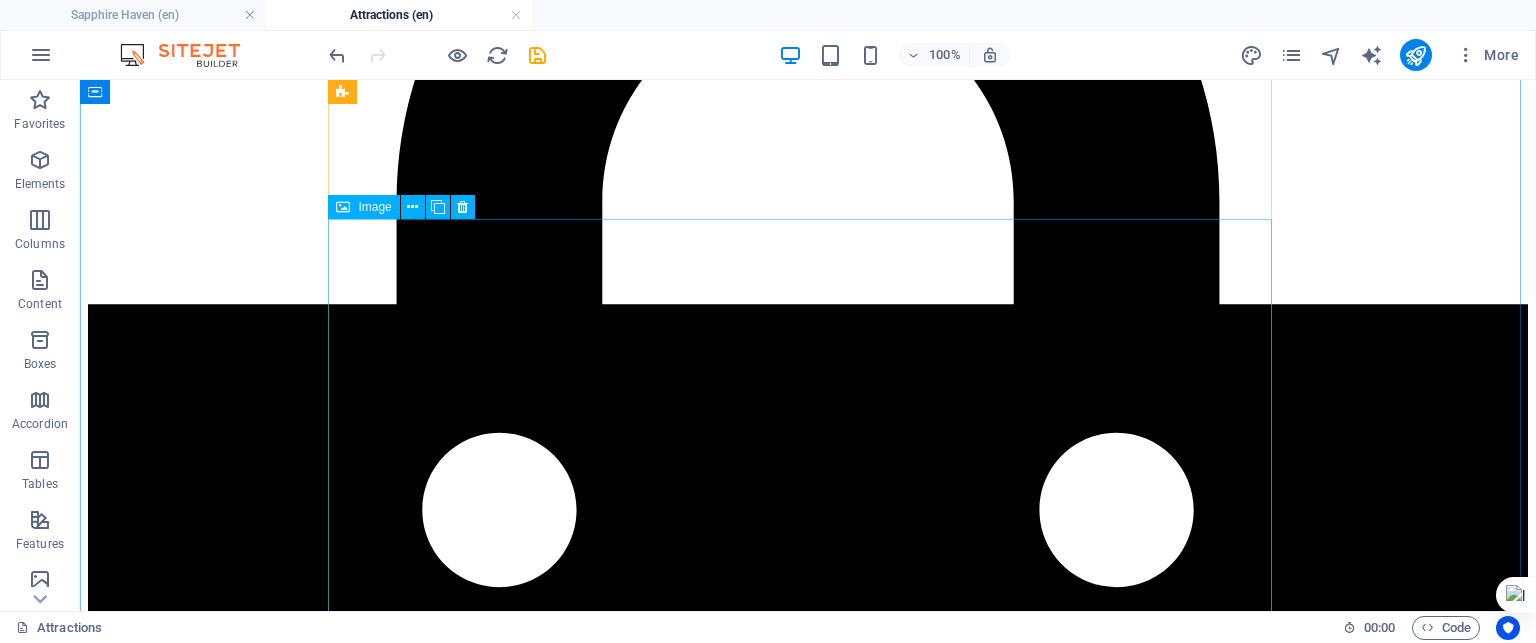 scroll, scrollTop: 6305, scrollLeft: 0, axis: vertical 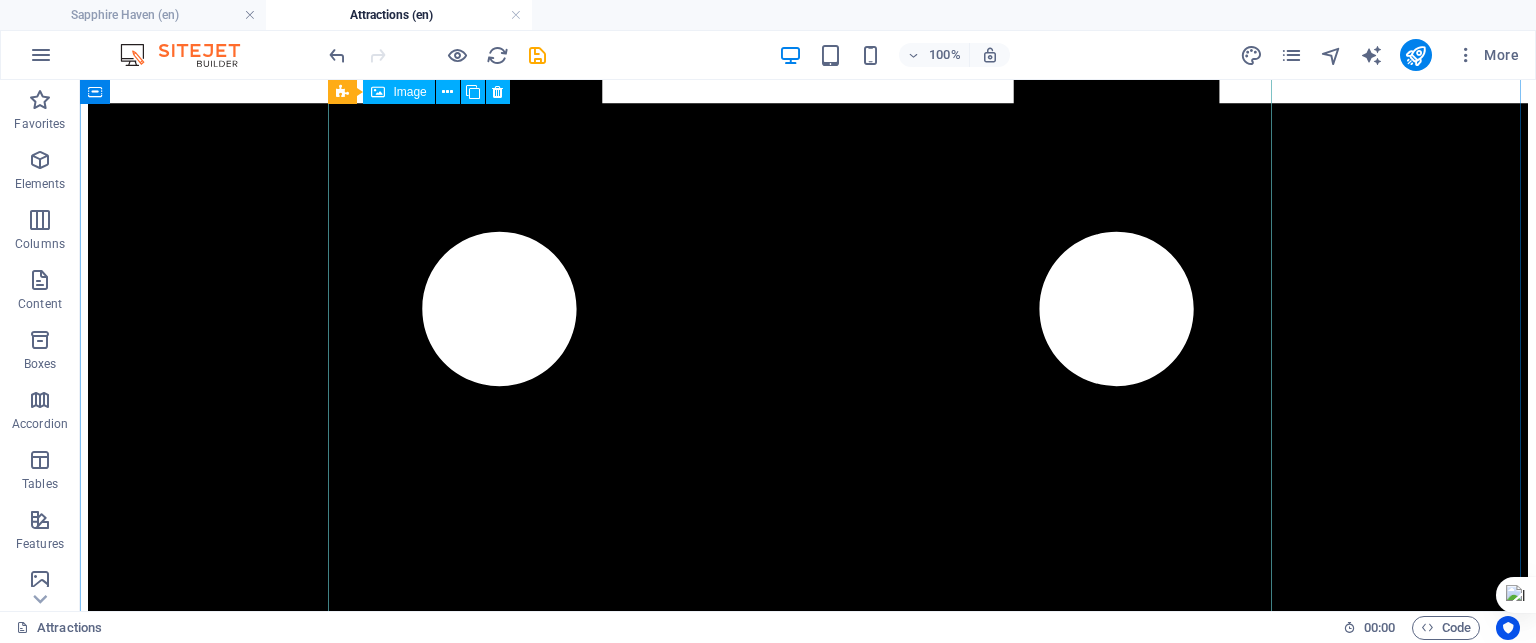 click on "Museum" at bounding box center [808, 7983] 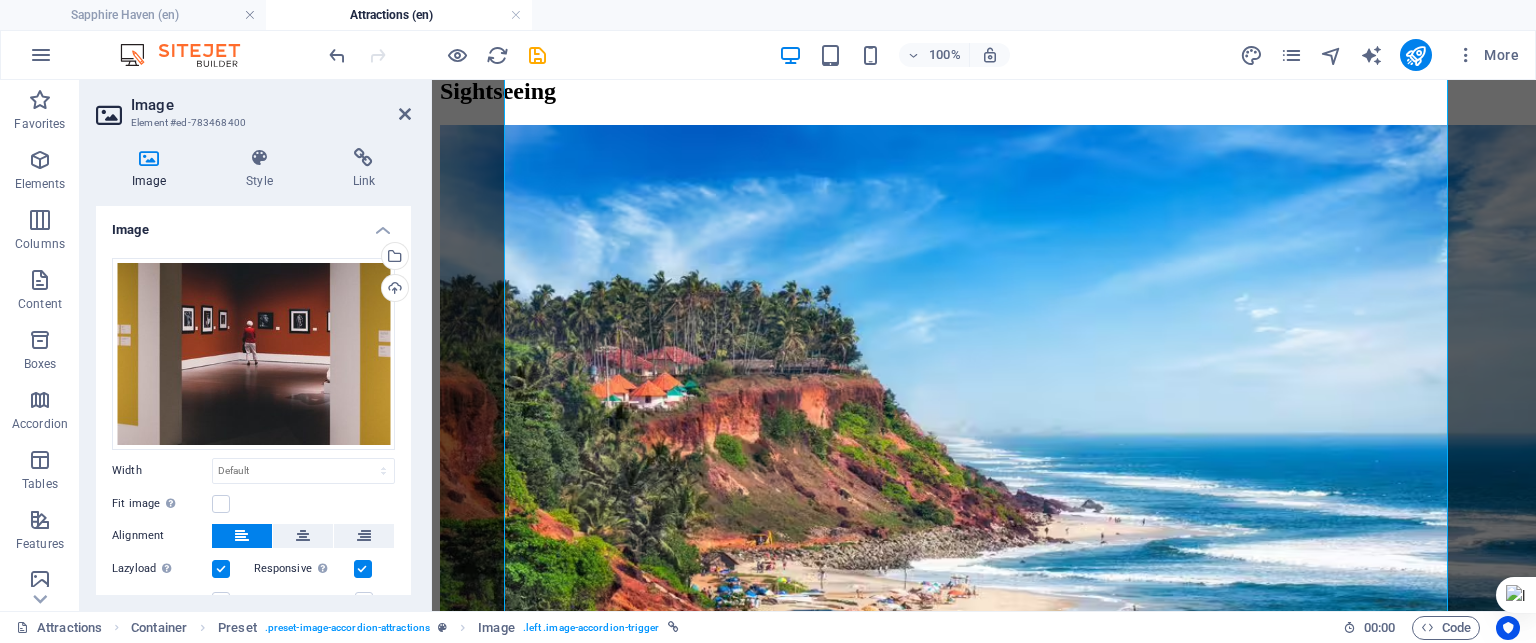 scroll, scrollTop: 0, scrollLeft: 0, axis: both 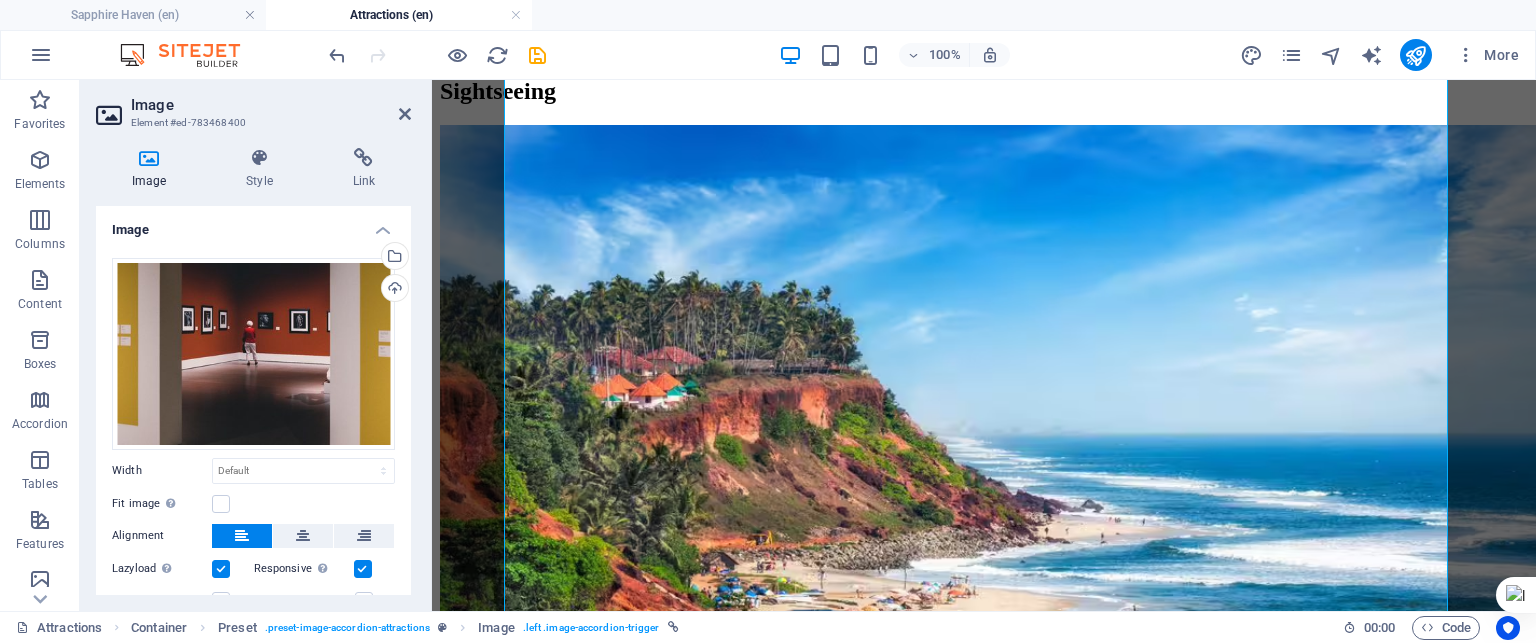 click on "Responsive Automatically load retina image and smartphone optimized sizes." at bounding box center (325, 569) 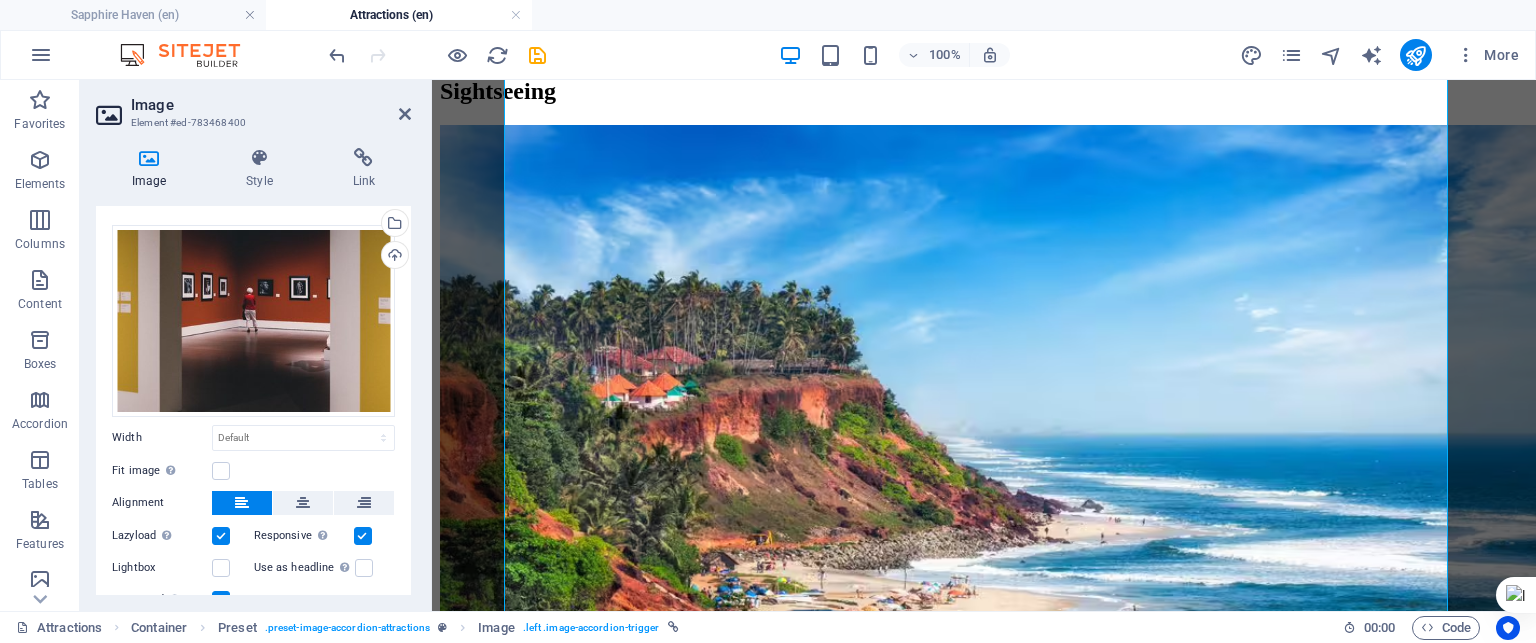 scroll, scrollTop: 110, scrollLeft: 0, axis: vertical 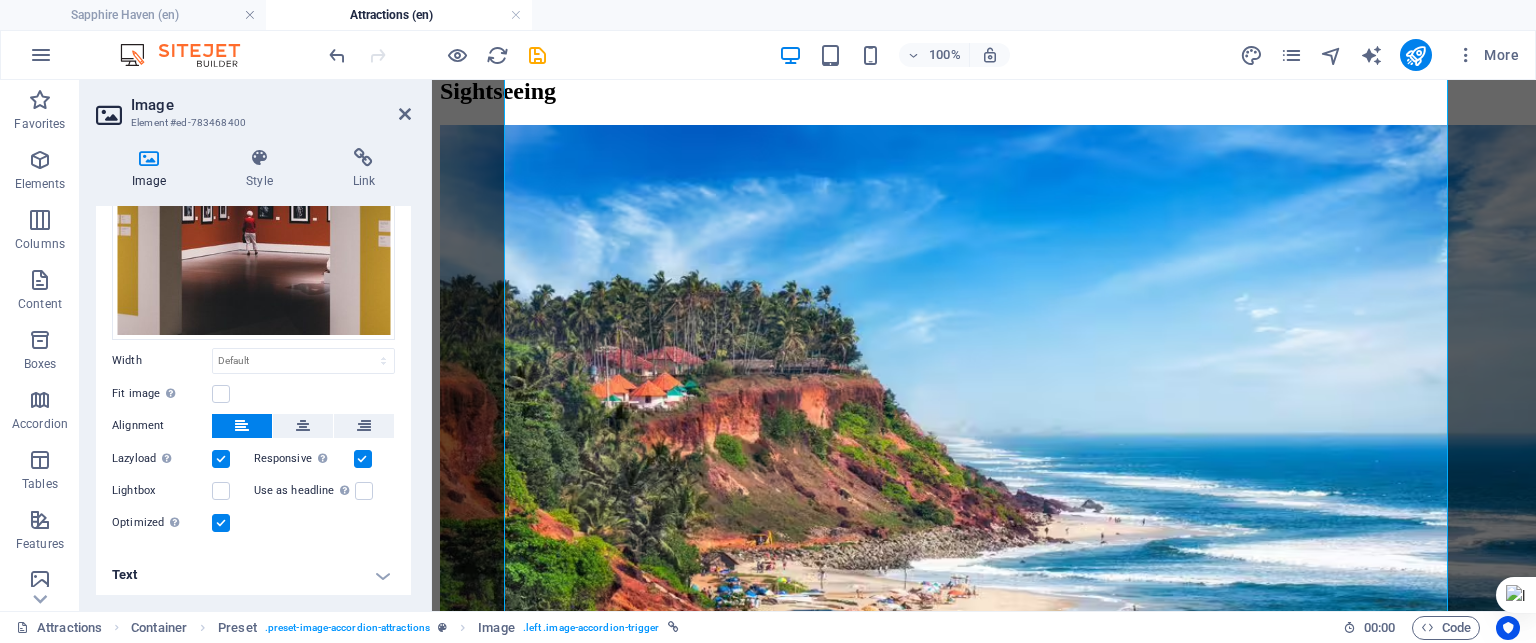 click on "Text" at bounding box center [253, 575] 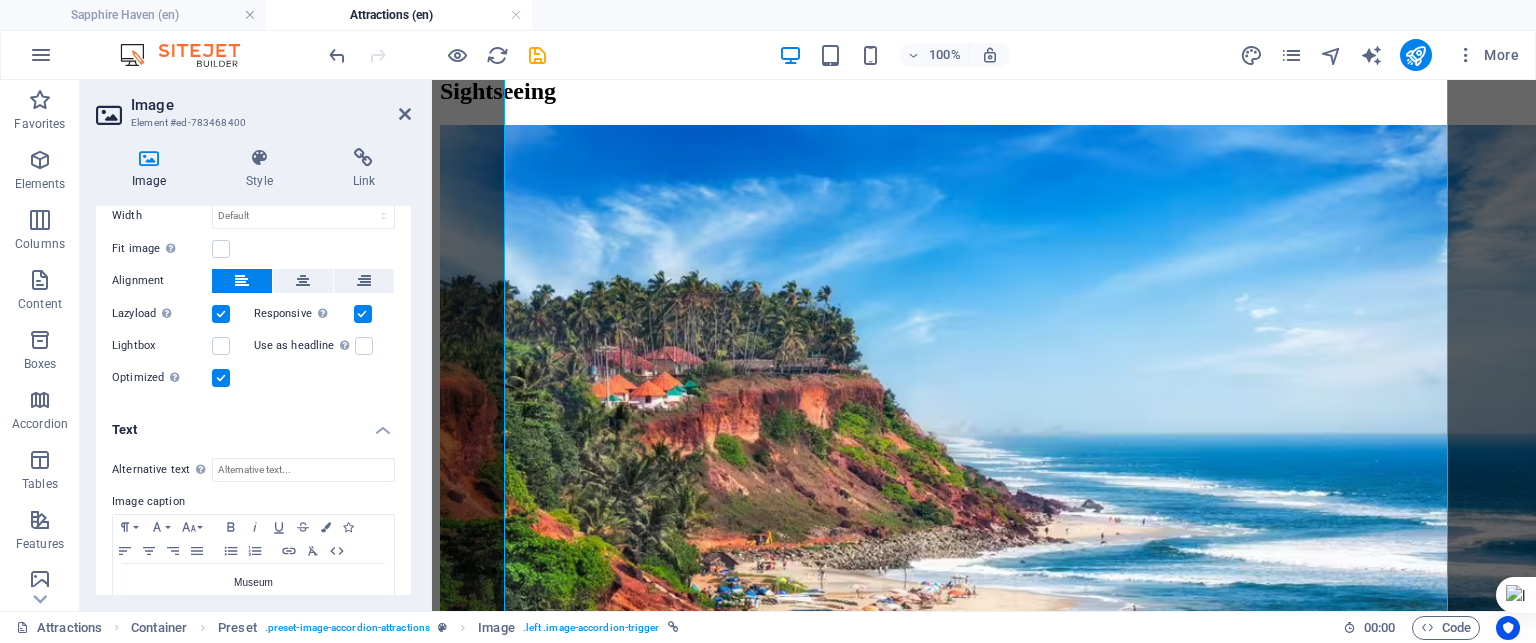 scroll, scrollTop: 298, scrollLeft: 0, axis: vertical 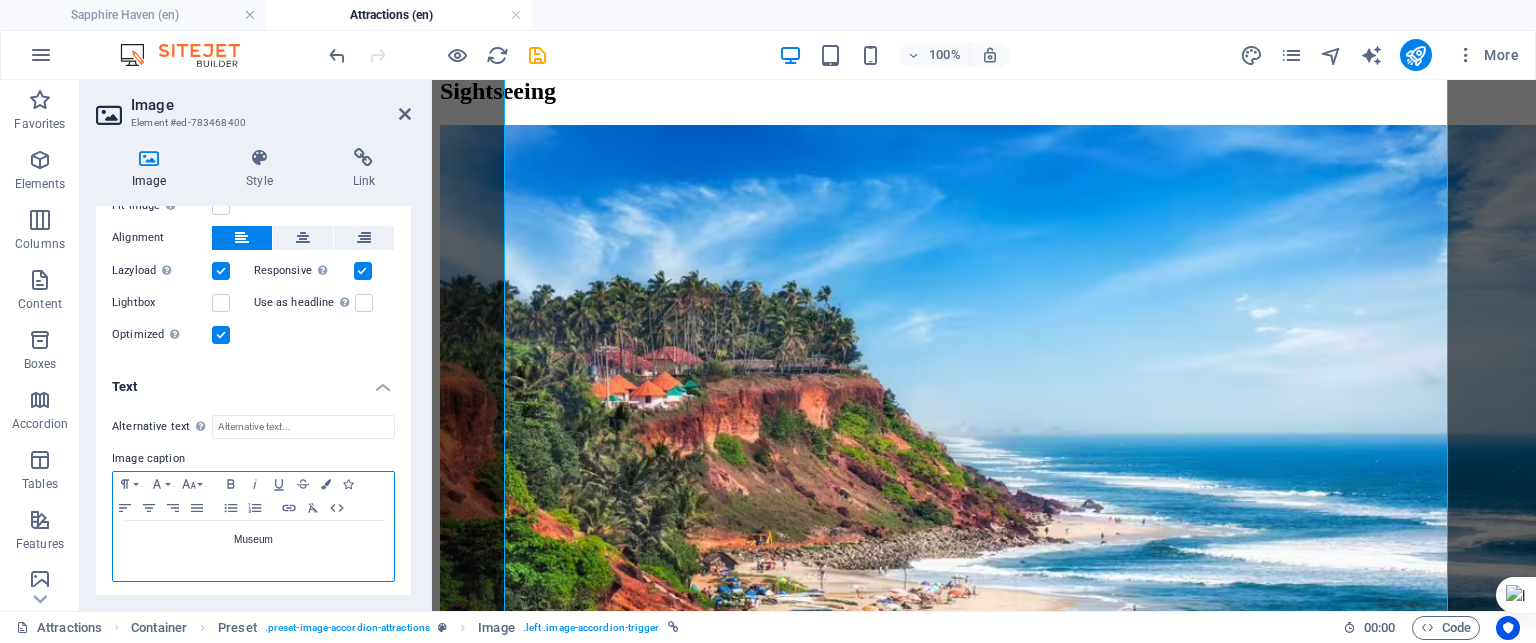 click on "Museum" at bounding box center [253, 540] 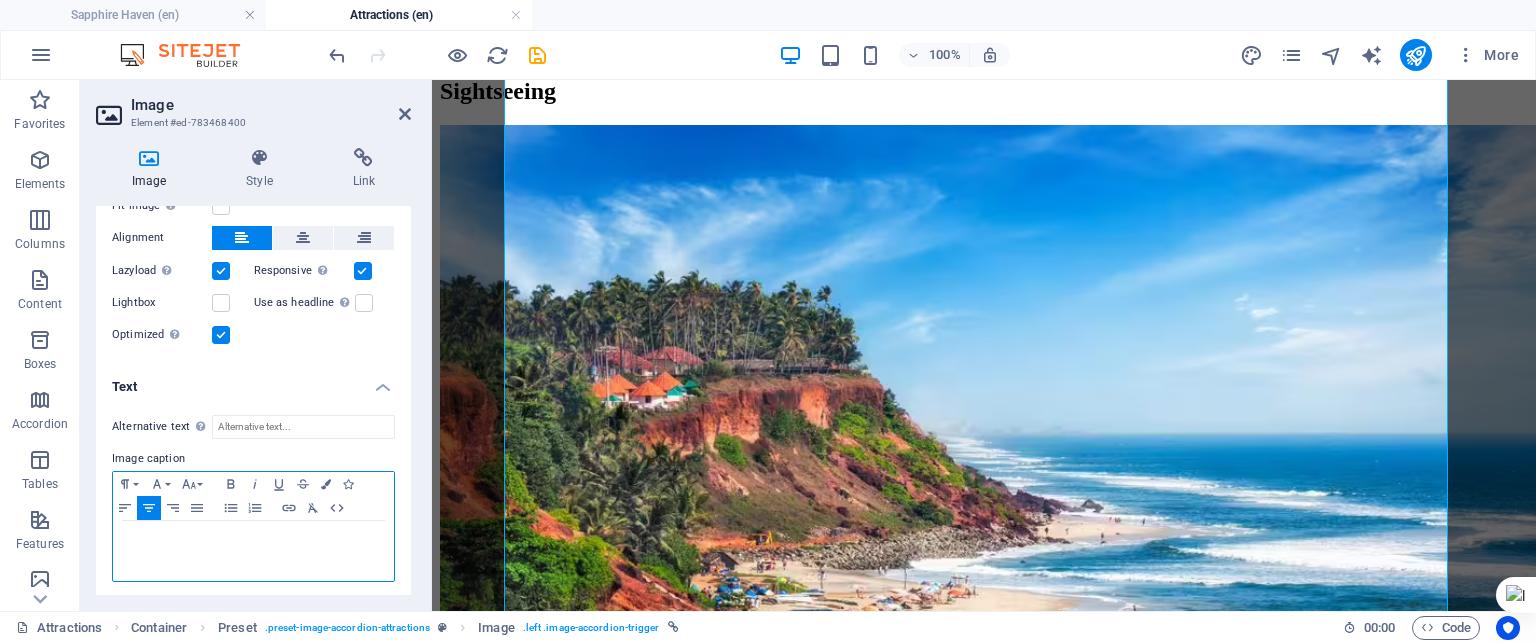 type 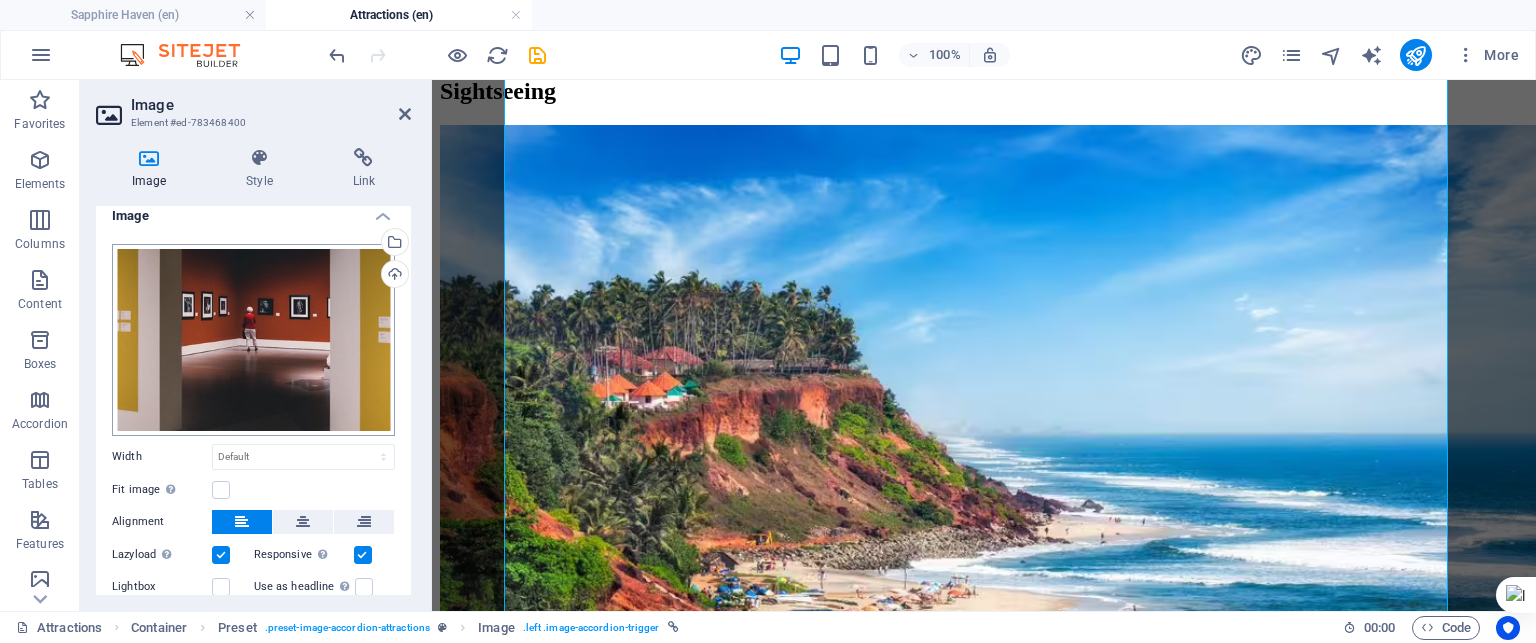 scroll, scrollTop: 0, scrollLeft: 0, axis: both 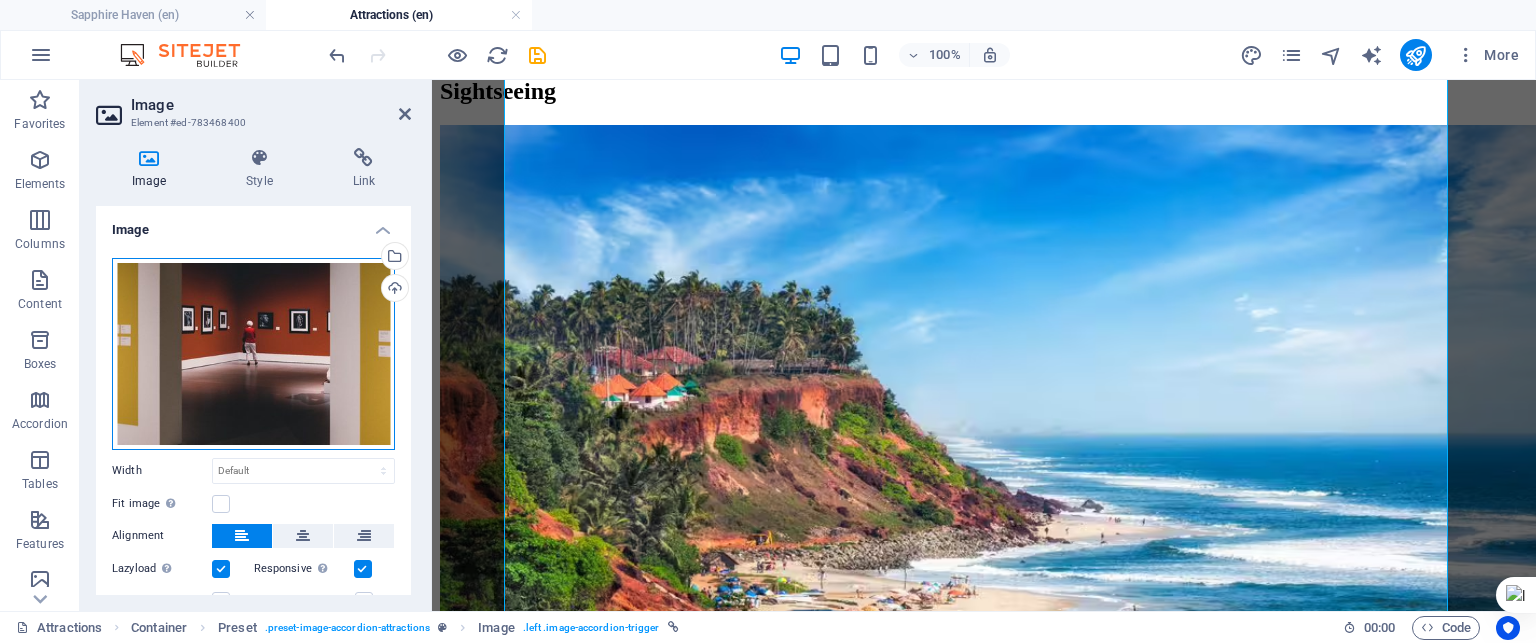 click on "Drag files here, click to choose files or select files from Files or our free stock photos & videos" at bounding box center [253, 354] 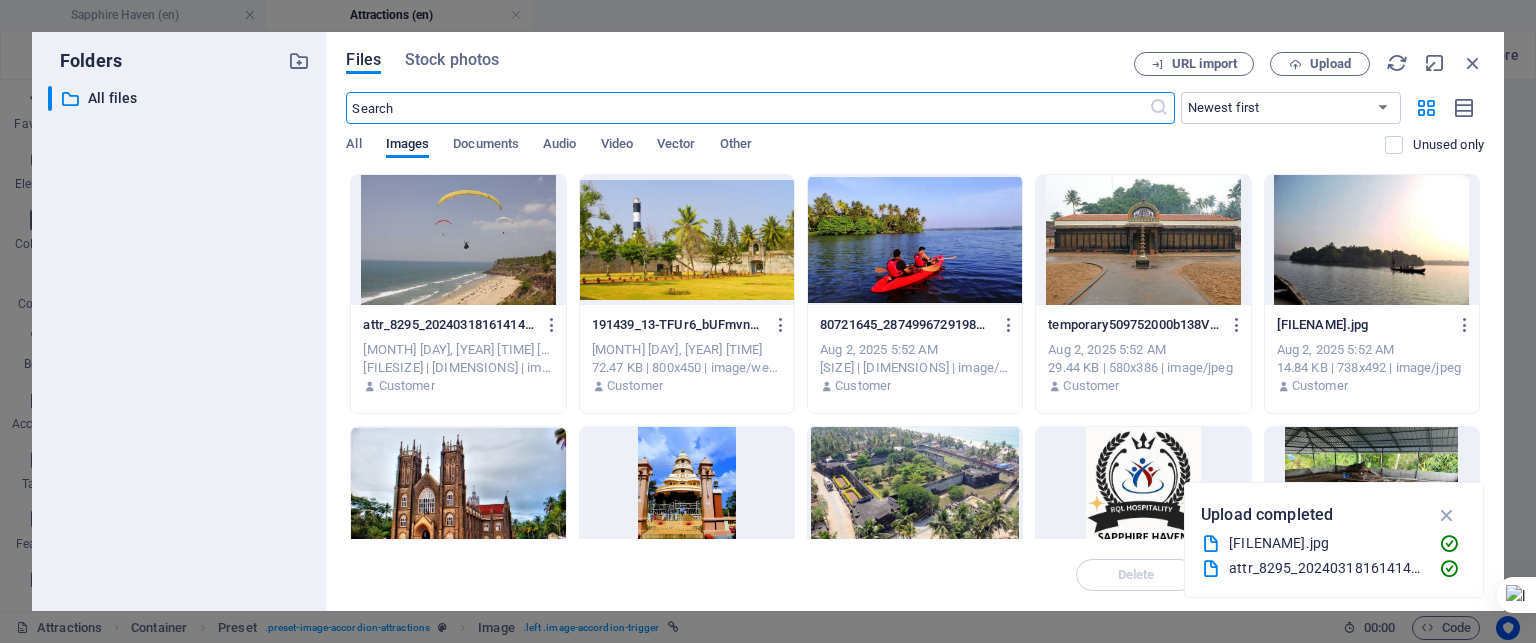 scroll, scrollTop: 6597, scrollLeft: 0, axis: vertical 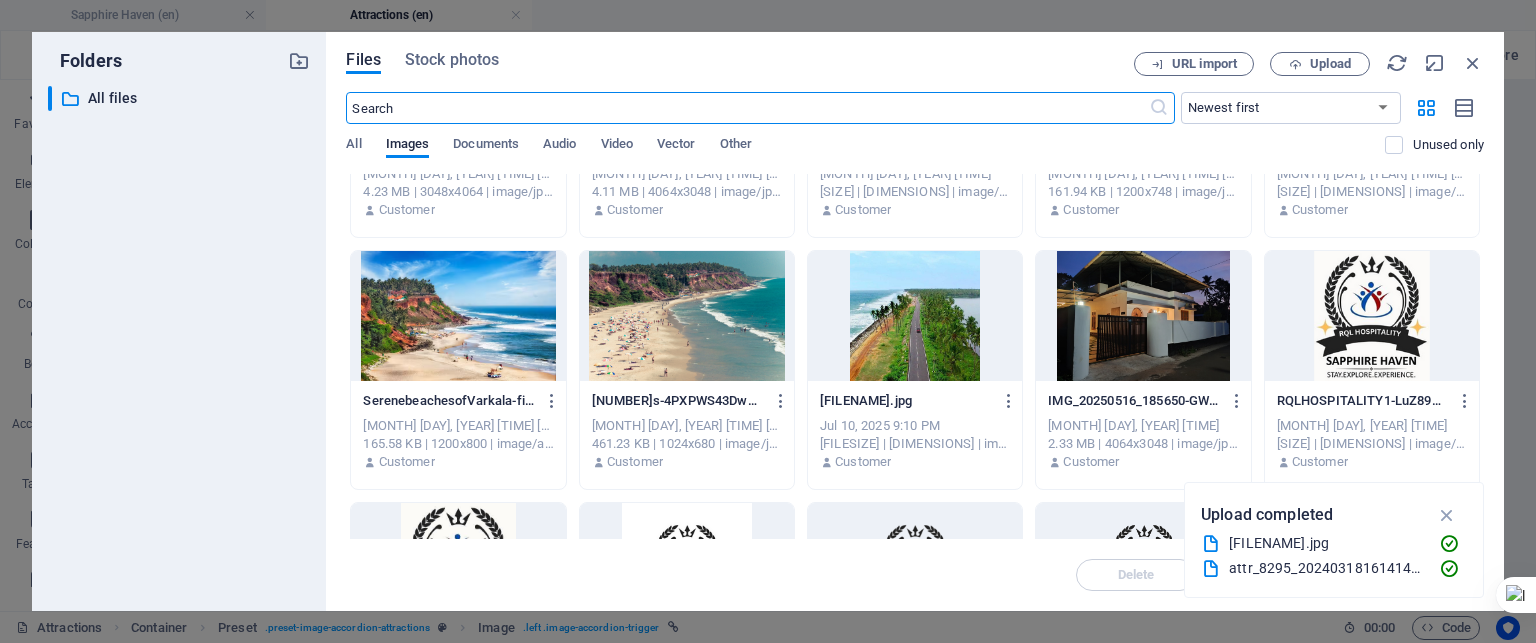click at bounding box center (915, 316) 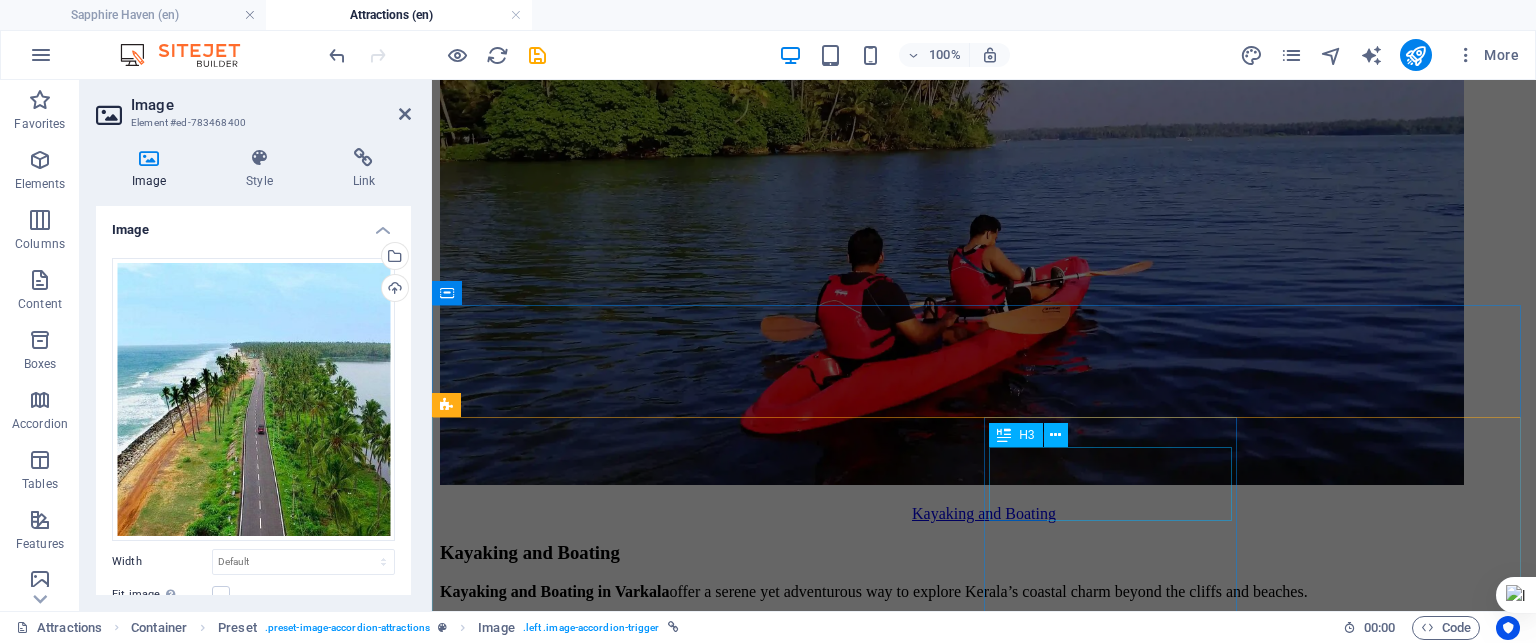 scroll, scrollTop: 7405, scrollLeft: 0, axis: vertical 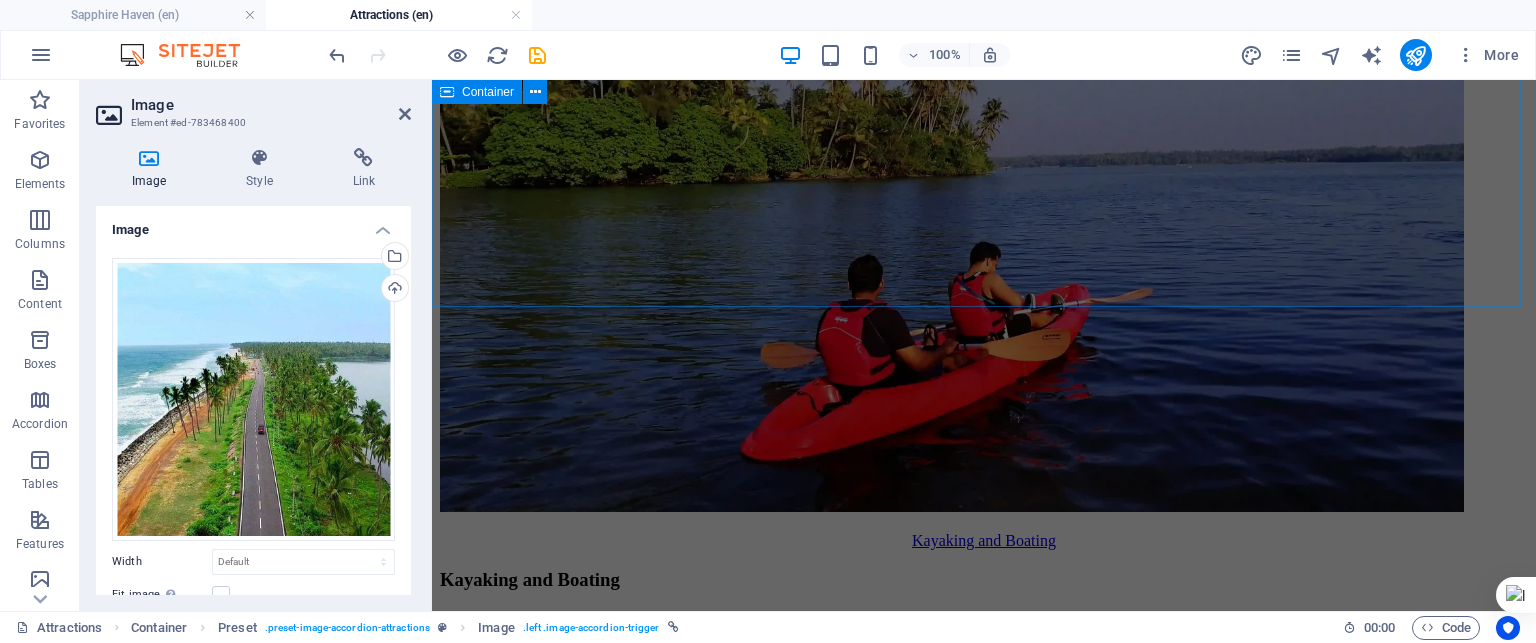 click on "Sightseeing Things you need to see Varkala Beach and Cliff Varkala Beach and Cliff  offer a rare spectacle where nature meets spirituality and bohemian charm. The cliffside, officially recognized as a geo-heritage site, rises dramatically above the Arabian Sea, creating a panoramic canvas of red laterite formations, swaying palms, and endless ocean Kayaking and Boating Kayaking and Boating Kayaking and Boating in Varkala  offer a serene yet adventurous way to explore Kerala’s coastal charm beyond the cliffs and beaches. Mangrove Kayaking : Paddle through tranquil backwaters and lush mangrove forests with guided tours, available in morning and evening slots. It’s beginner-friendly and includes life jackets, refreshments, and a support boat. Golden Island Boating : You can cruise to Ponnumthuruthu (Golden Island), a peaceful retreat with an ancient Shiva temple nestled in greenery. They offer kayaking, shikara boats, and speedboats—perfect for families and photography lovers. Shiva Kayaking Spiritual 1." at bounding box center [984, 2092] 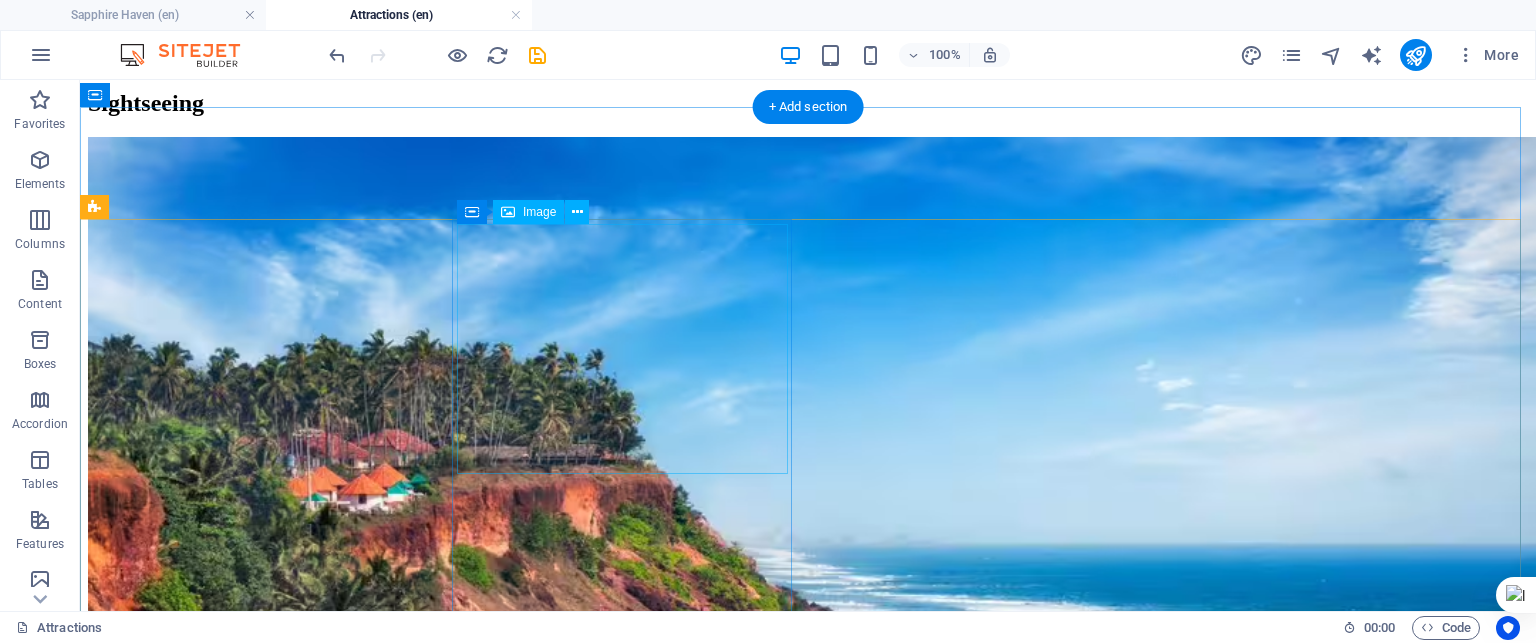 scroll, scrollTop: 7705, scrollLeft: 0, axis: vertical 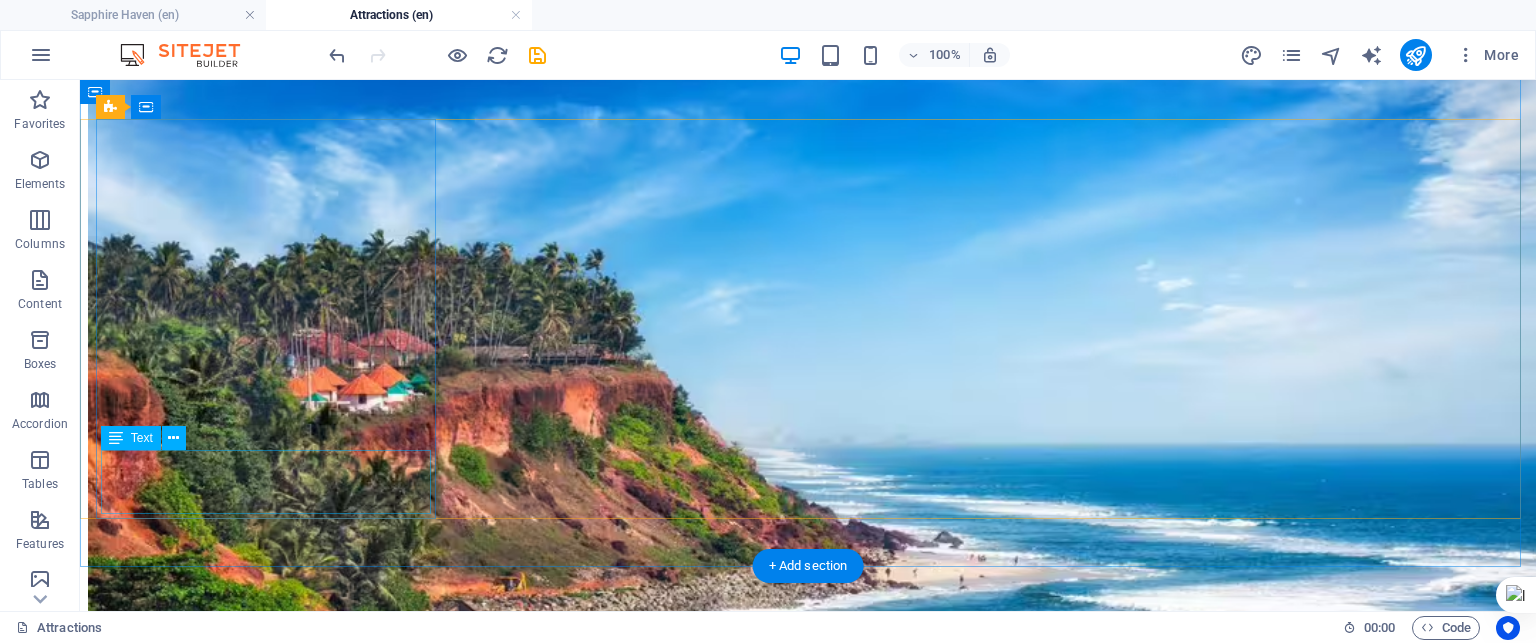click on "Lorem ipsum dolor sit amet, consectetur adipisicing elit. Veritatis, dolorem!" at bounding box center [808, 8206] 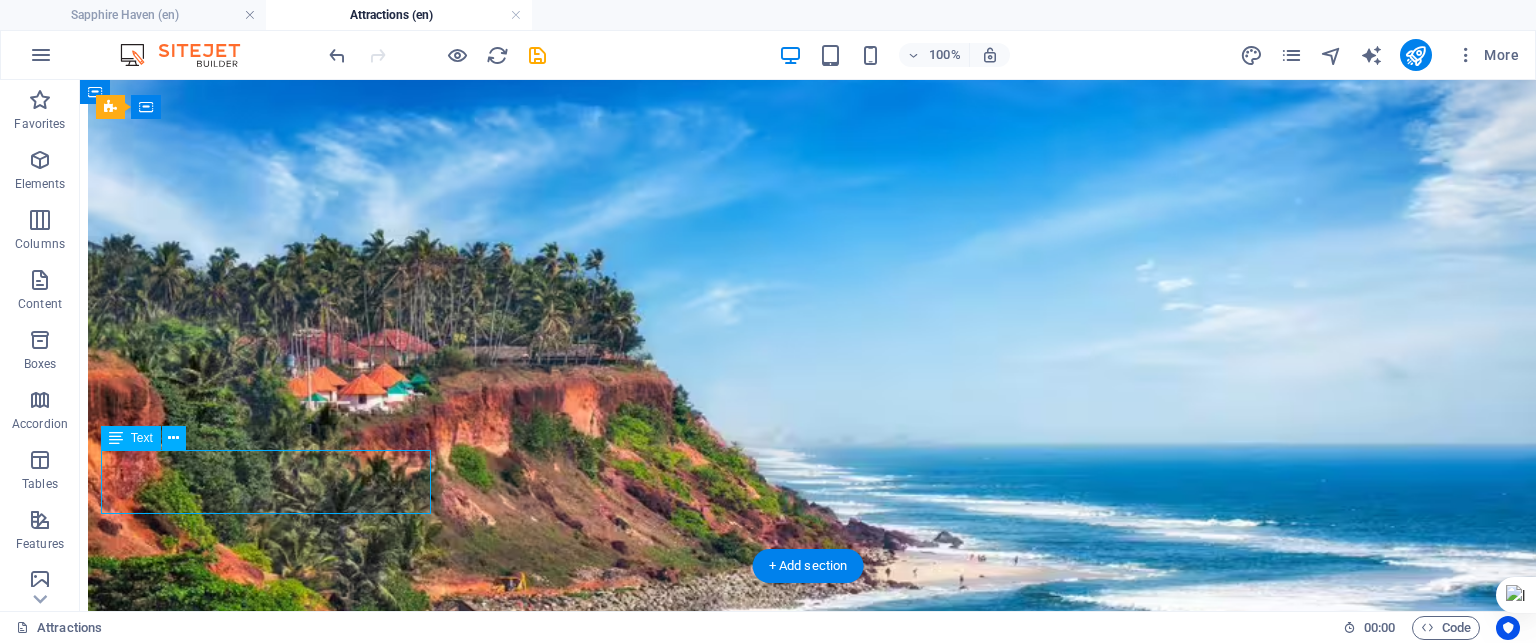 click on "Lorem ipsum dolor sit amet, consectetur adipisicing elit. Veritatis, dolorem!" at bounding box center [808, 8206] 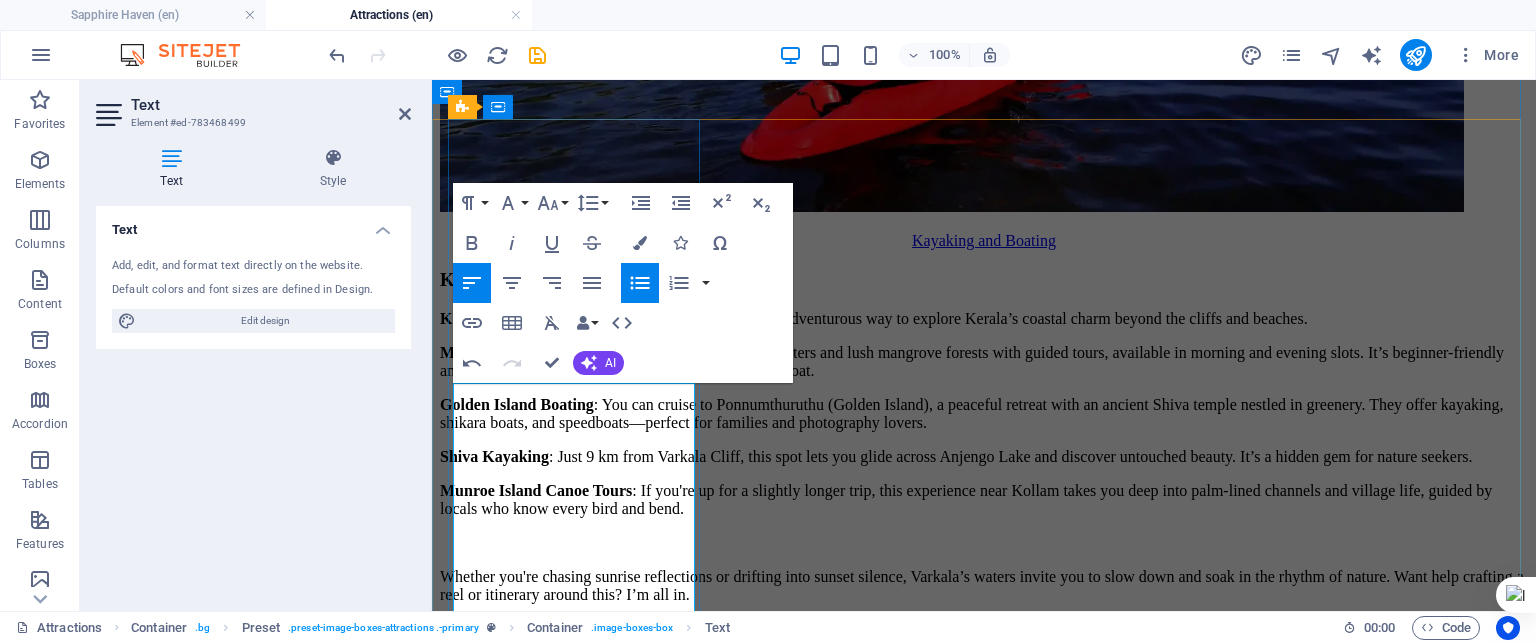 click on "☕ Varkala’s café scene is a blend of boho charm, cliffside views, and global flavors. Whether you're craving a Buddha bowl or a beachside espresso, here are some top picks to sip and savor:" at bounding box center [984, 5877] 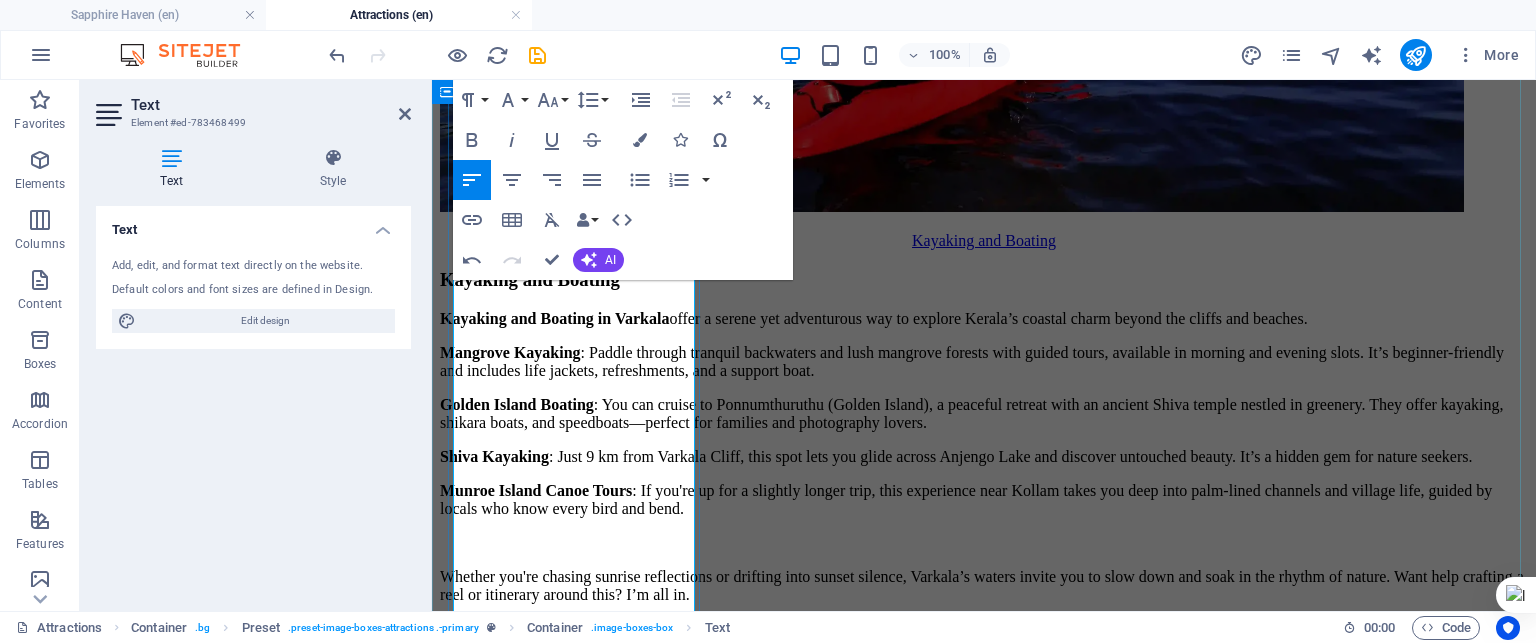 scroll, scrollTop: 7905, scrollLeft: 0, axis: vertical 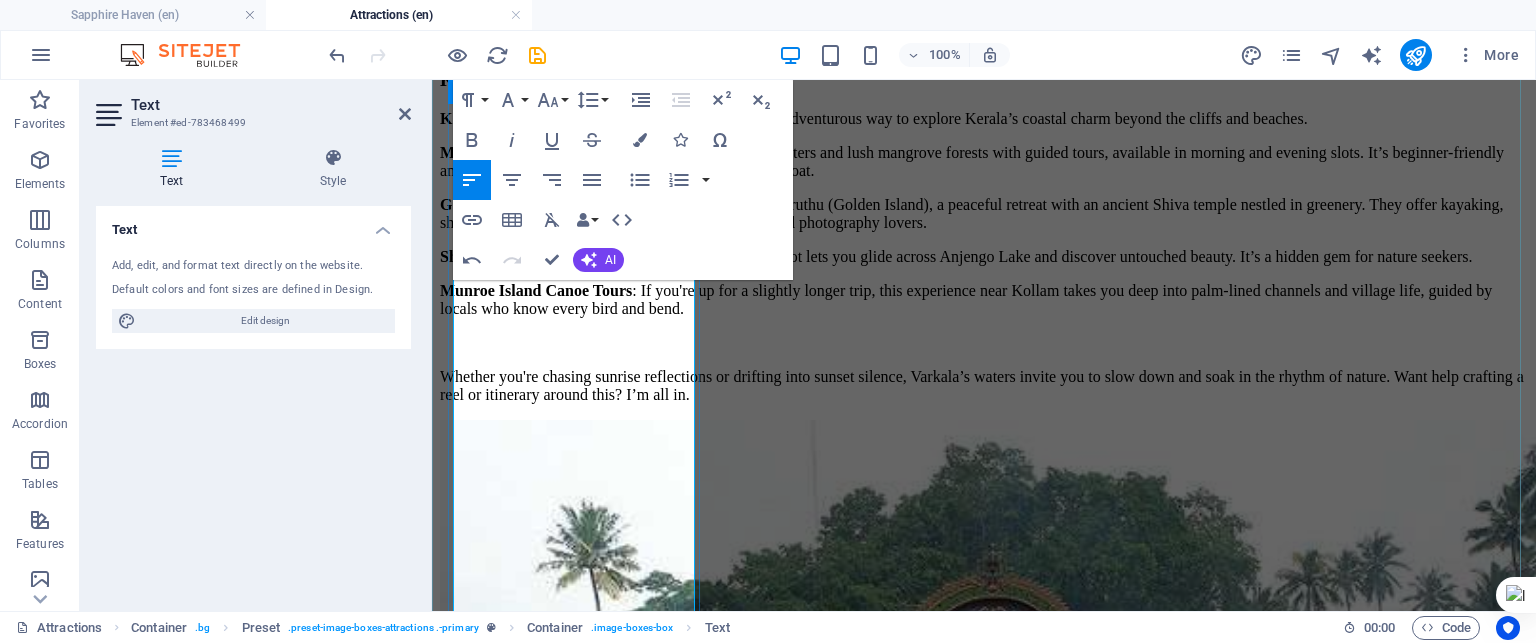 click on "Tucked in Kurakkanni, this artsy cafe offers continental breakfasts, Buddha bowls, and pancakes." at bounding box center (1004, 5790) 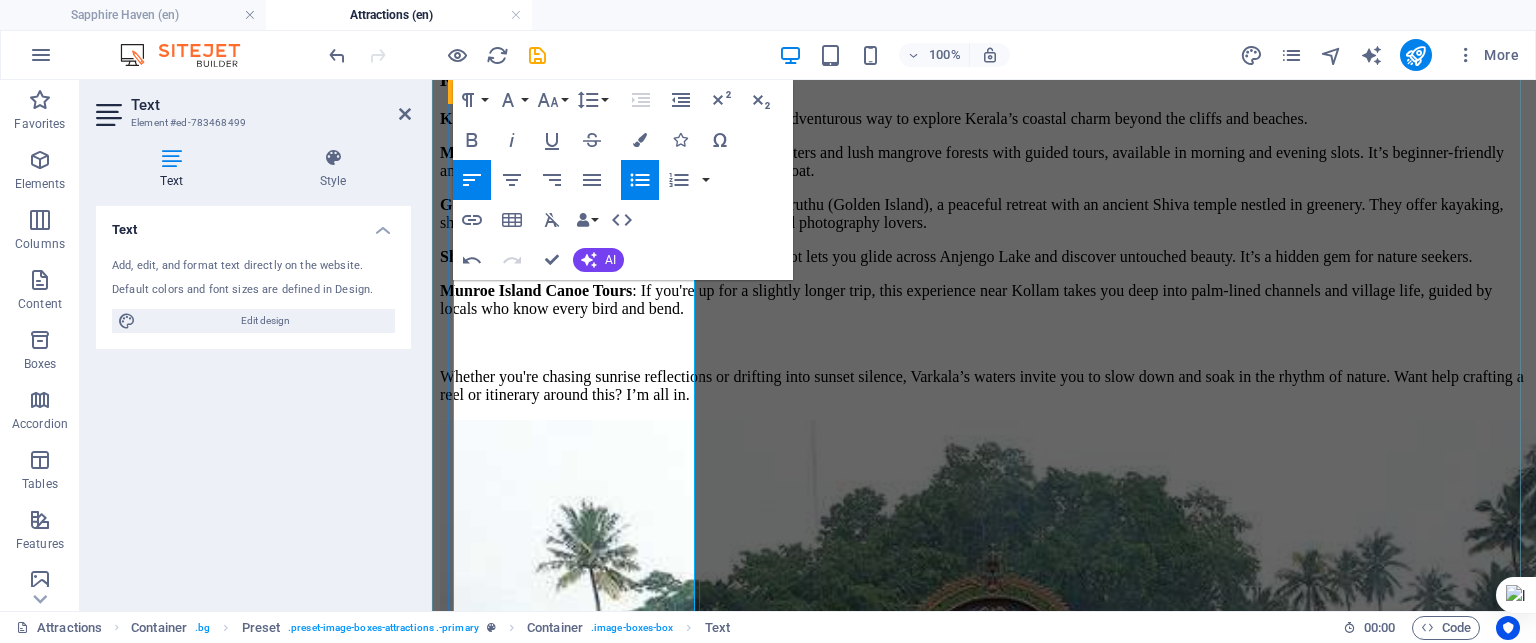 click on "☕ Varkala’s café scene is a blend of boho charm, cliffside views, and global flavors. Whether you're craving a Buddha bowl or a beachside espresso, here are some top picks to sip and savor:" at bounding box center (984, 5677) 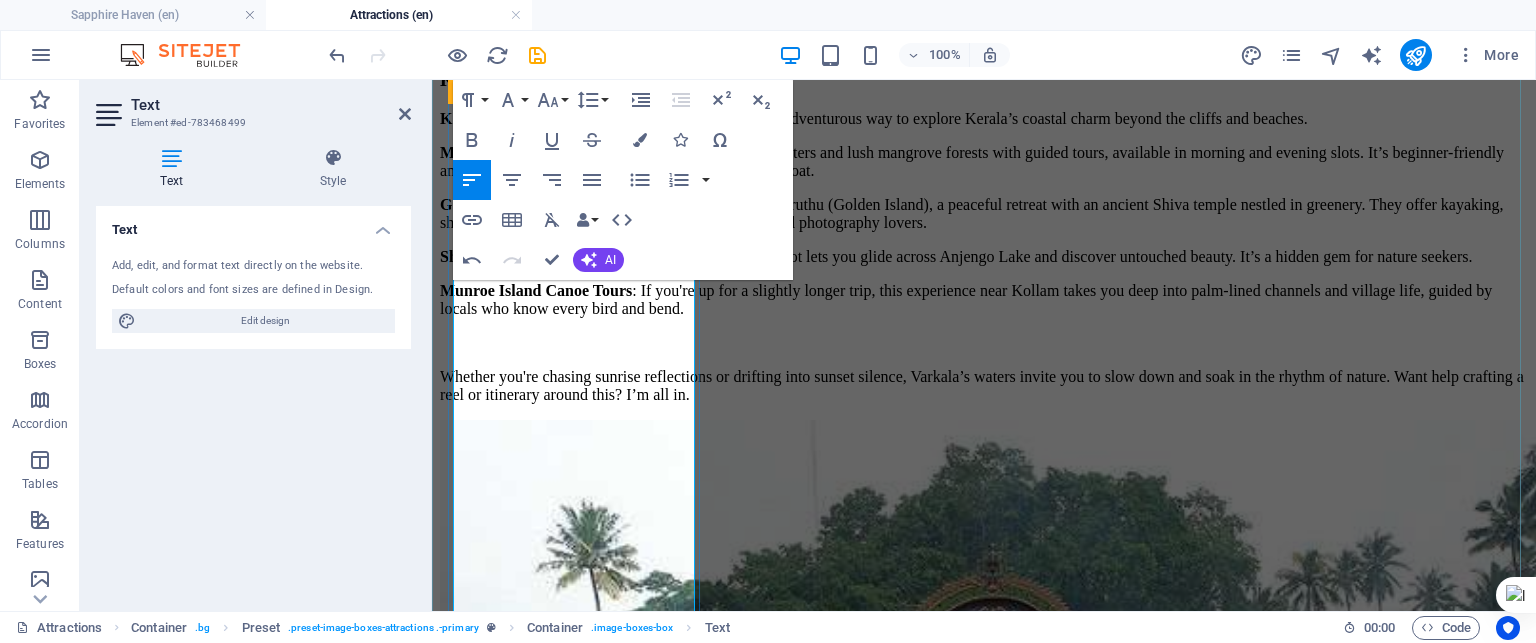 type 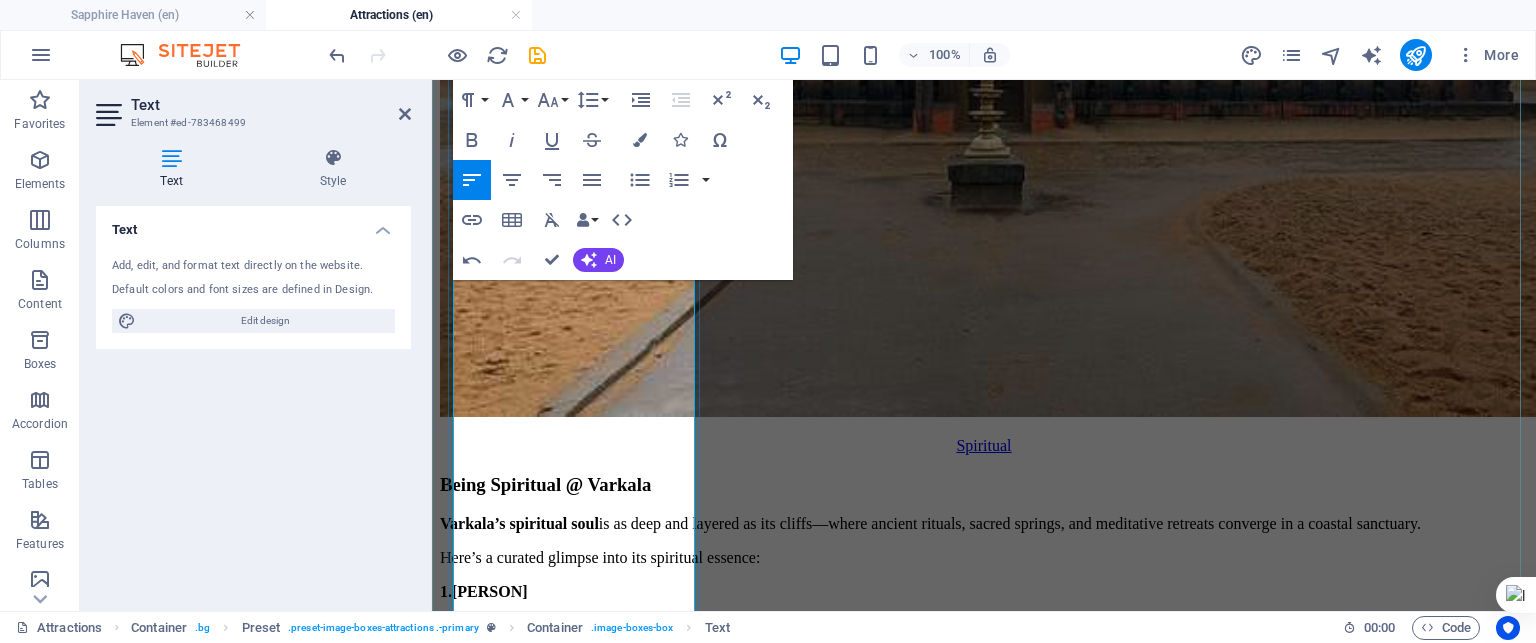 scroll, scrollTop: 8596, scrollLeft: 0, axis: vertical 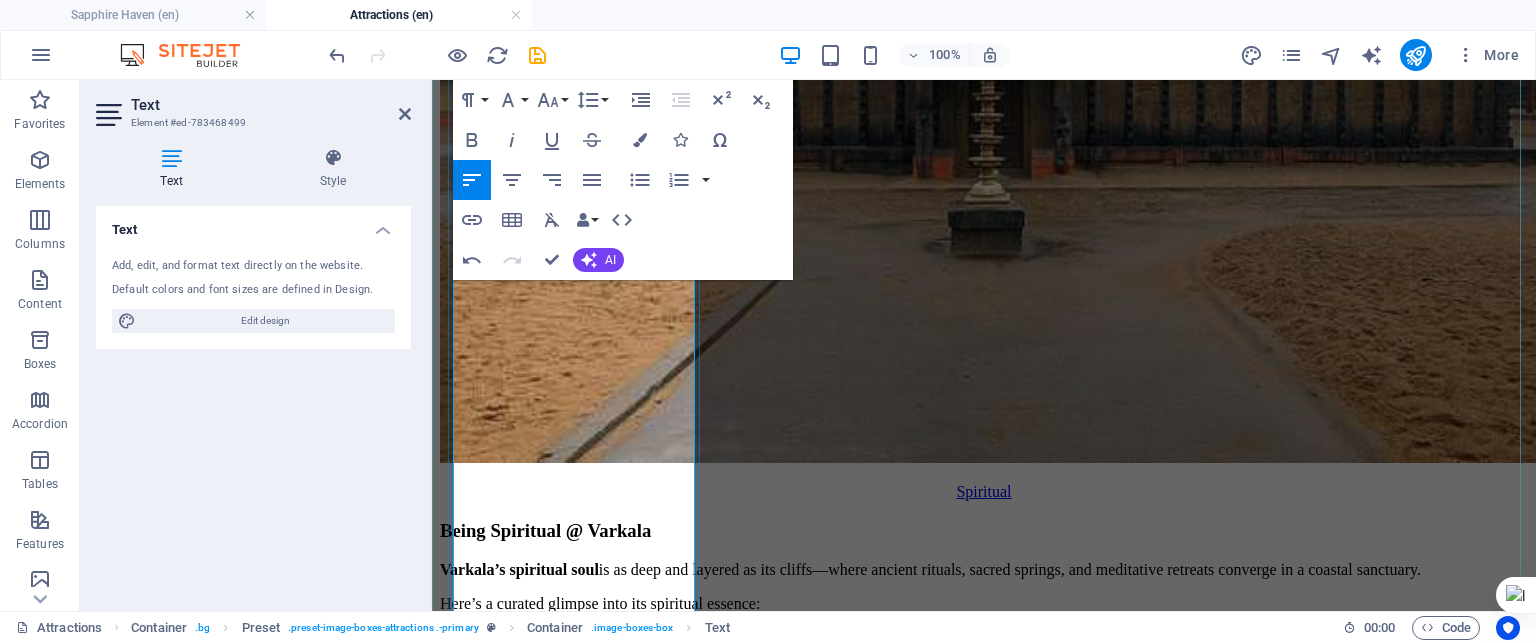 click on "6. Benny's Cafe - A hidden gem on Varkala Beach Road. Famous for killer cold coffee and homemade comfort food." at bounding box center (984, 5218) 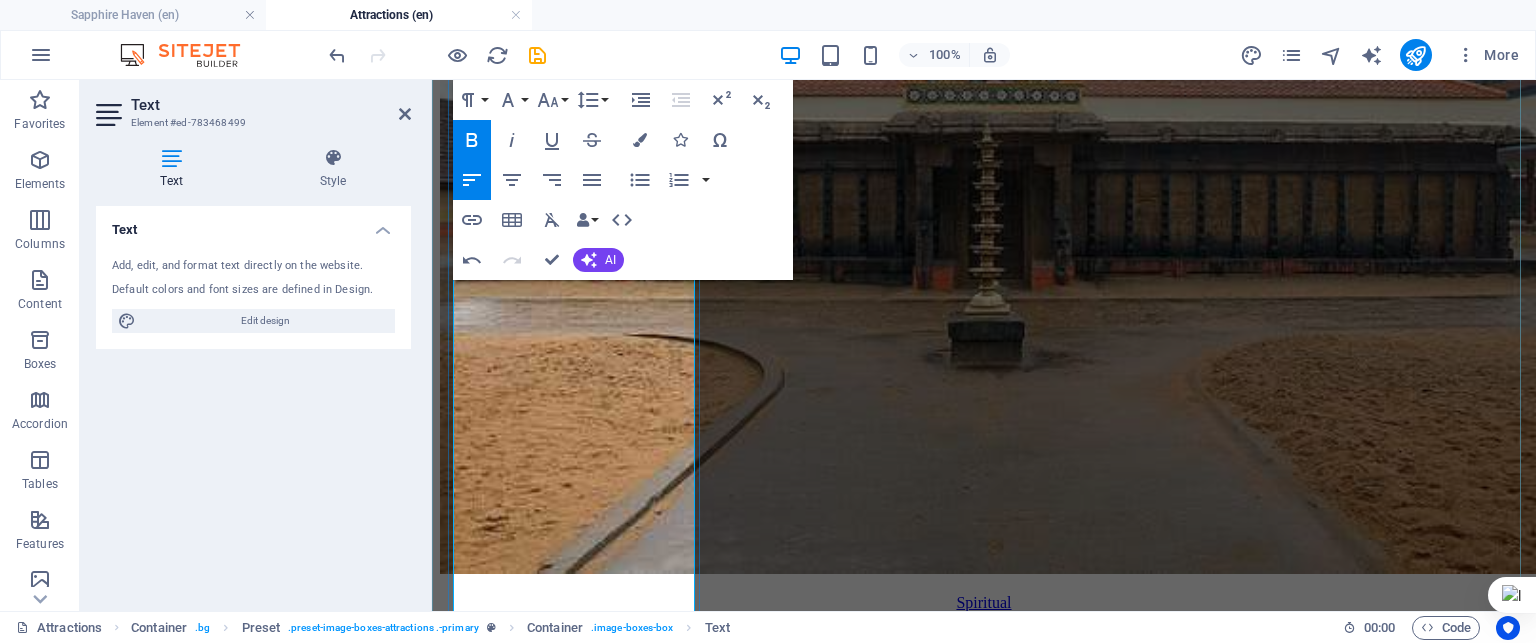 scroll, scrollTop: 8496, scrollLeft: 0, axis: vertical 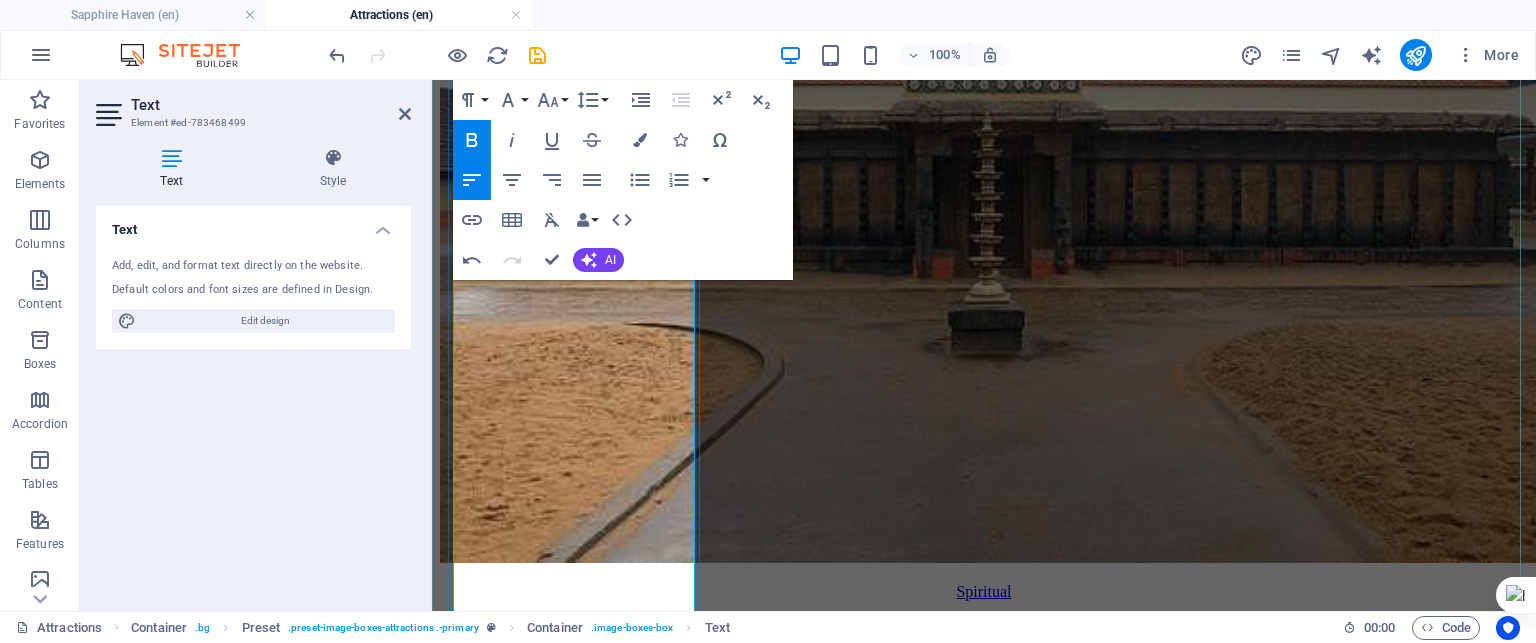 click on "5. The White Rabbit - A vegetarian haven at North Cliff with fresh, healthy options. Loved for its cozy ambiance and creative plant-based dishes." at bounding box center [984, 5284] 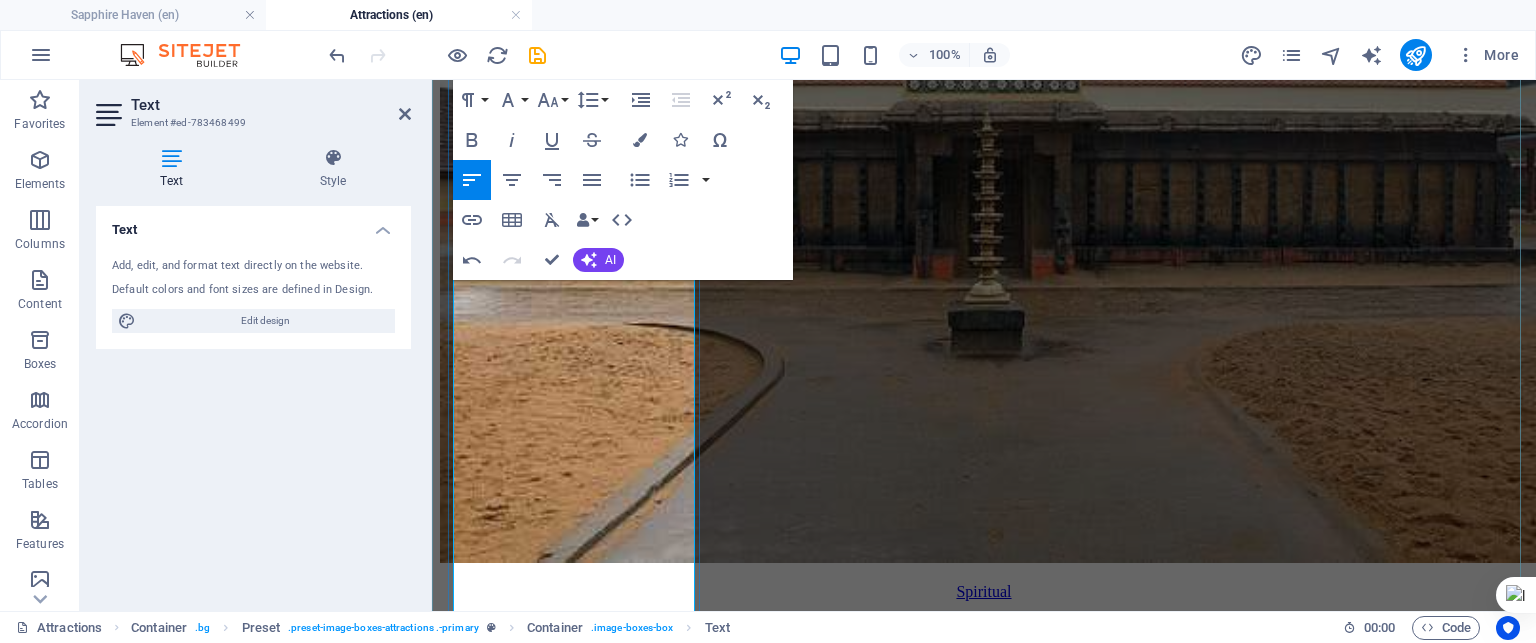 drag, startPoint x: 472, startPoint y: 389, endPoint x: 480, endPoint y: 399, distance: 12.806249 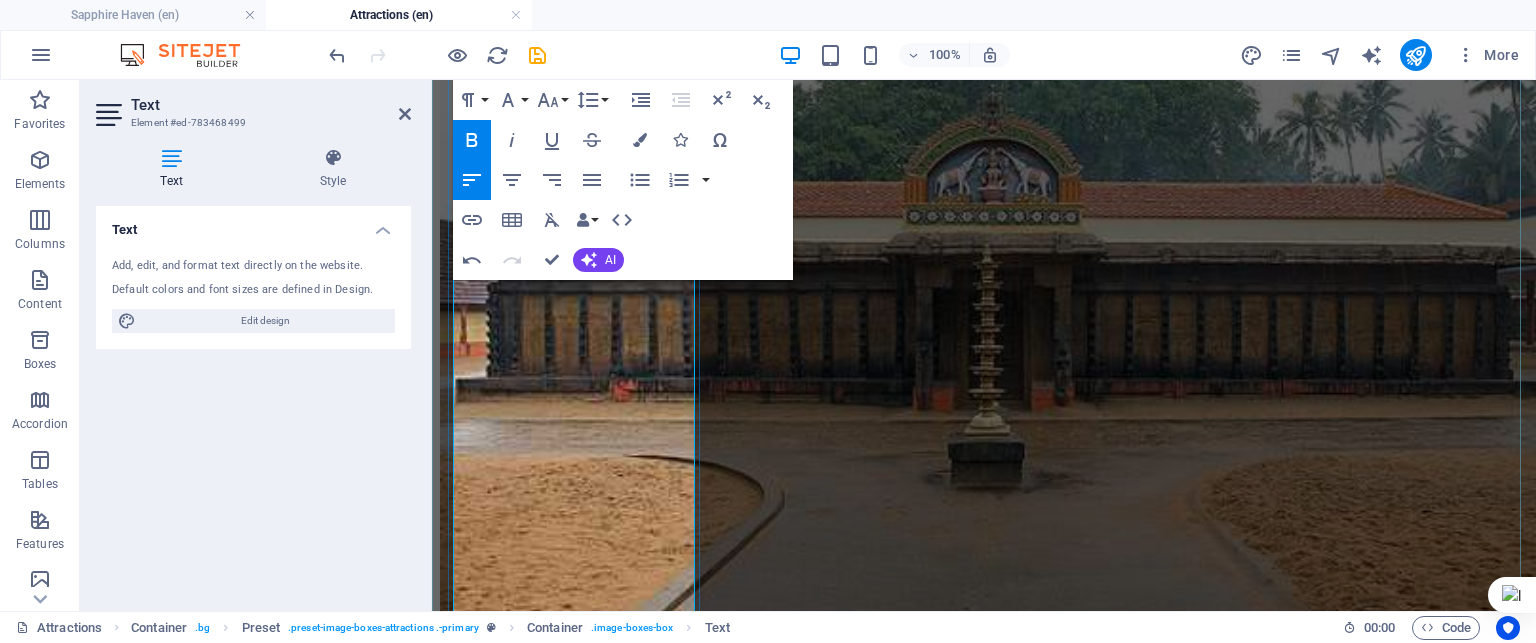 scroll, scrollTop: 8296, scrollLeft: 0, axis: vertical 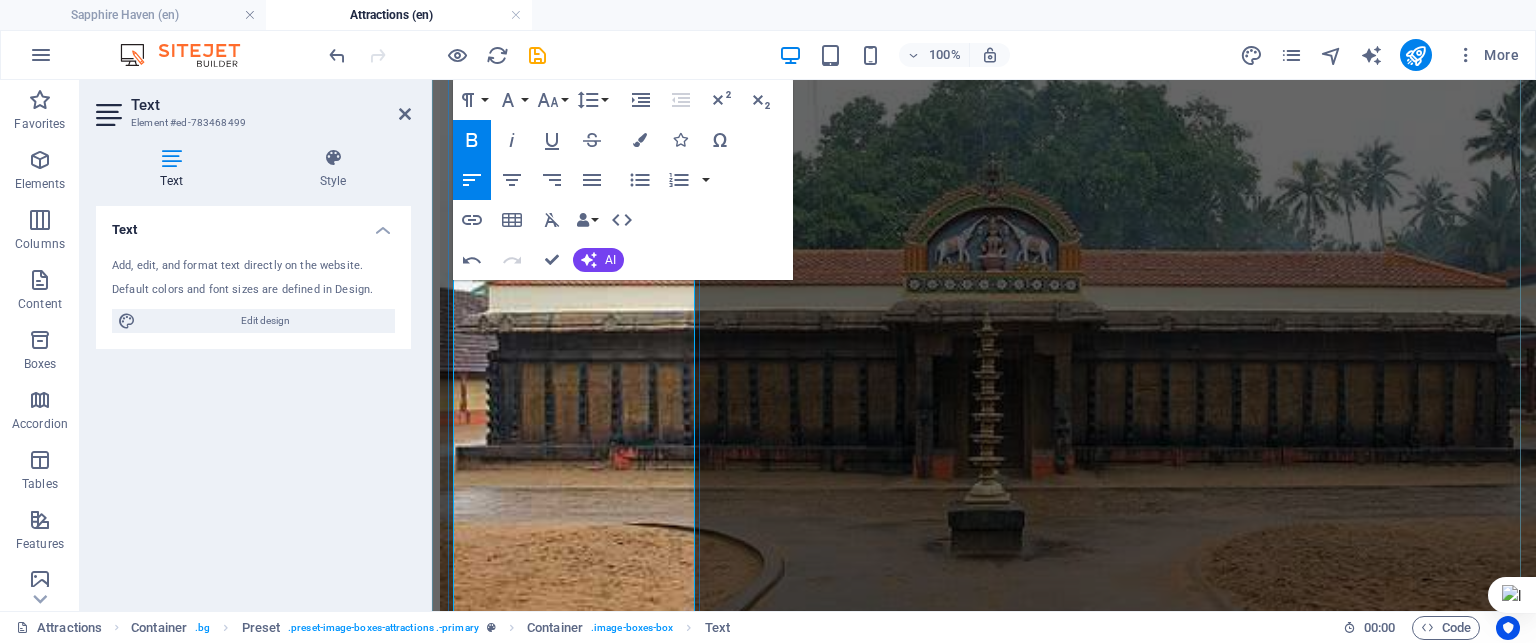 click on "☕ Varkala’s café scene is a blend of boho charm, cliffside views, and global flavors. Whether you're craving a Buddha bowl or a beachside espresso, here are some top picks to sip and savor: 1. InDa Cafe - Tucked in Kurakkanni, this artsy café offers continental breakfasts, Buddha bowls, and pancakes. Quirky decor and a relaxed vibe make it perfect for brunch or remote work. 2. Caffe Italiano Varkala - Located on North Cliff, it’s known for wood-fired pizzas, calamari, and fresh juices. Cozy wooden interiors with sea views and a mini library. 3. Sea Sun Cafe - Near Papanasam Beach, this café serves fresh seafood and Indian fusion dishes. Great spot for sunset dining with a laid-back beach vibe. 4. Soul Food Cafe - Nestled in South Cliff, part of Soul & Surf retreat. Offers homemade juices, fusion meals, and a garden setting ideal for mindful eating. 5 . The White Rabbit - 6 . Benny's Cafe 7 . Cafe Sandy Bay 8 . Cafe Trip Is Life" at bounding box center (984, 5431) 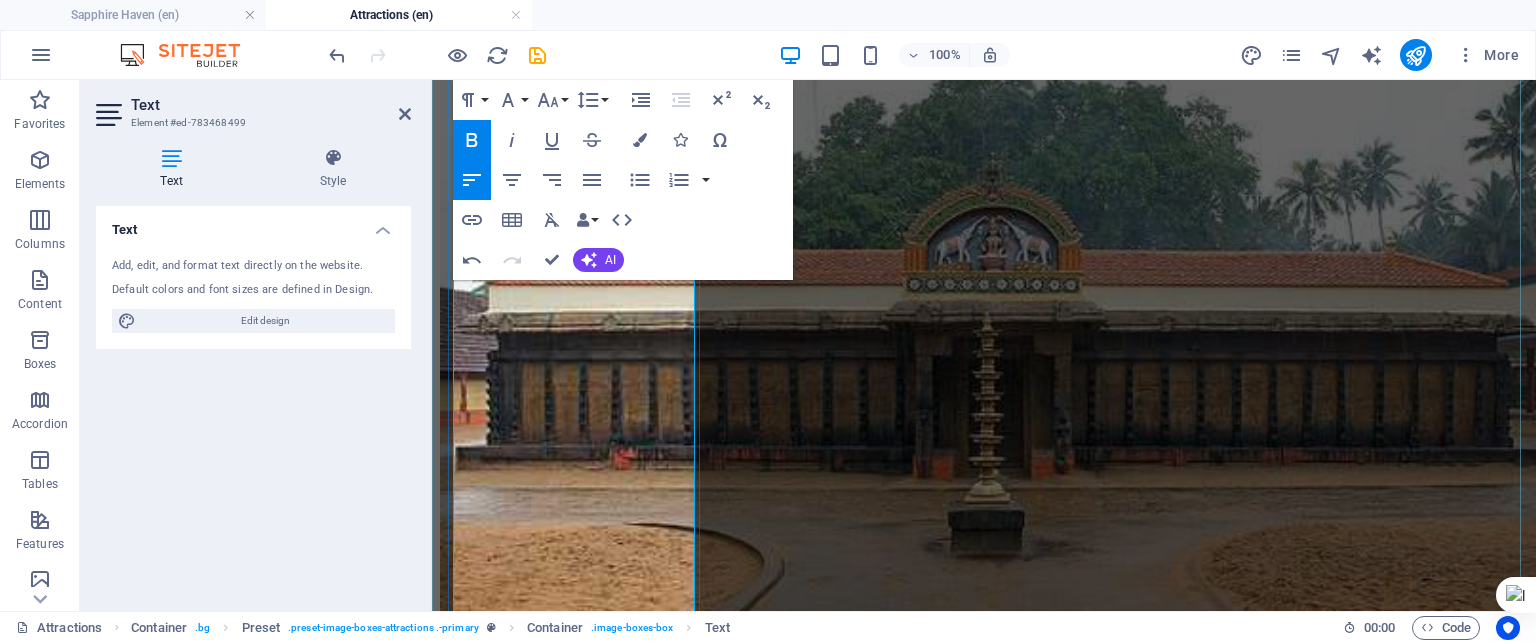 drag, startPoint x: 470, startPoint y: 450, endPoint x: 480, endPoint y: 456, distance: 11.661903 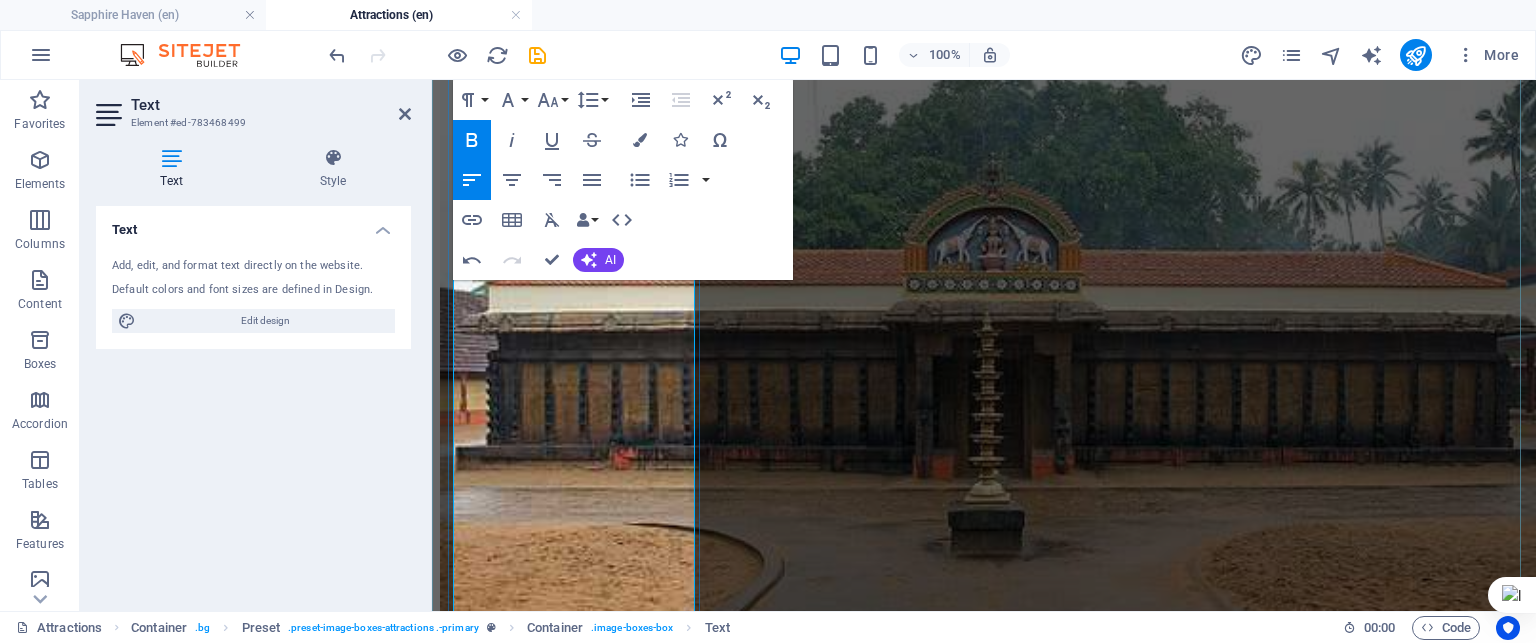 scroll, scrollTop: 8196, scrollLeft: 0, axis: vertical 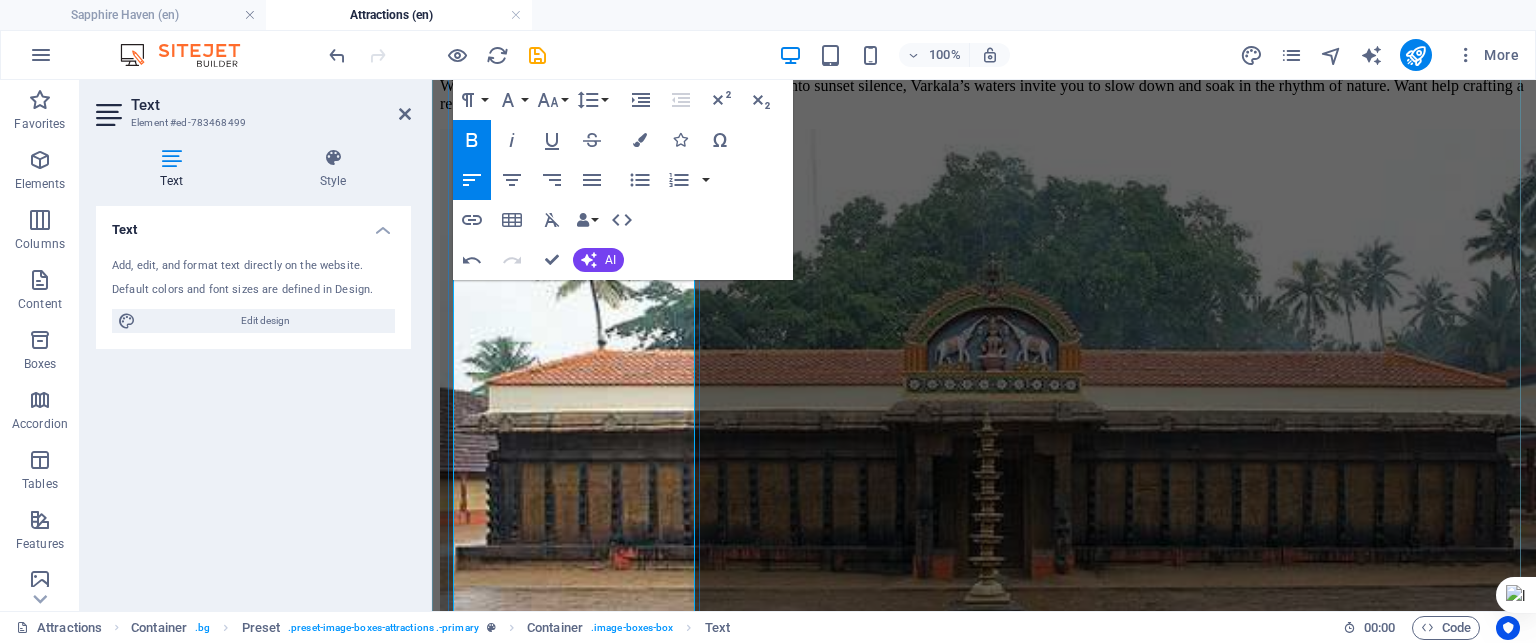 click on "3. Sea Sun Cafe - Near Papanasam Beach, this café serves fresh seafood and Indian fusion dishes. Great spot for sunset dining with a laid-back beach vibe." at bounding box center (984, 5516) 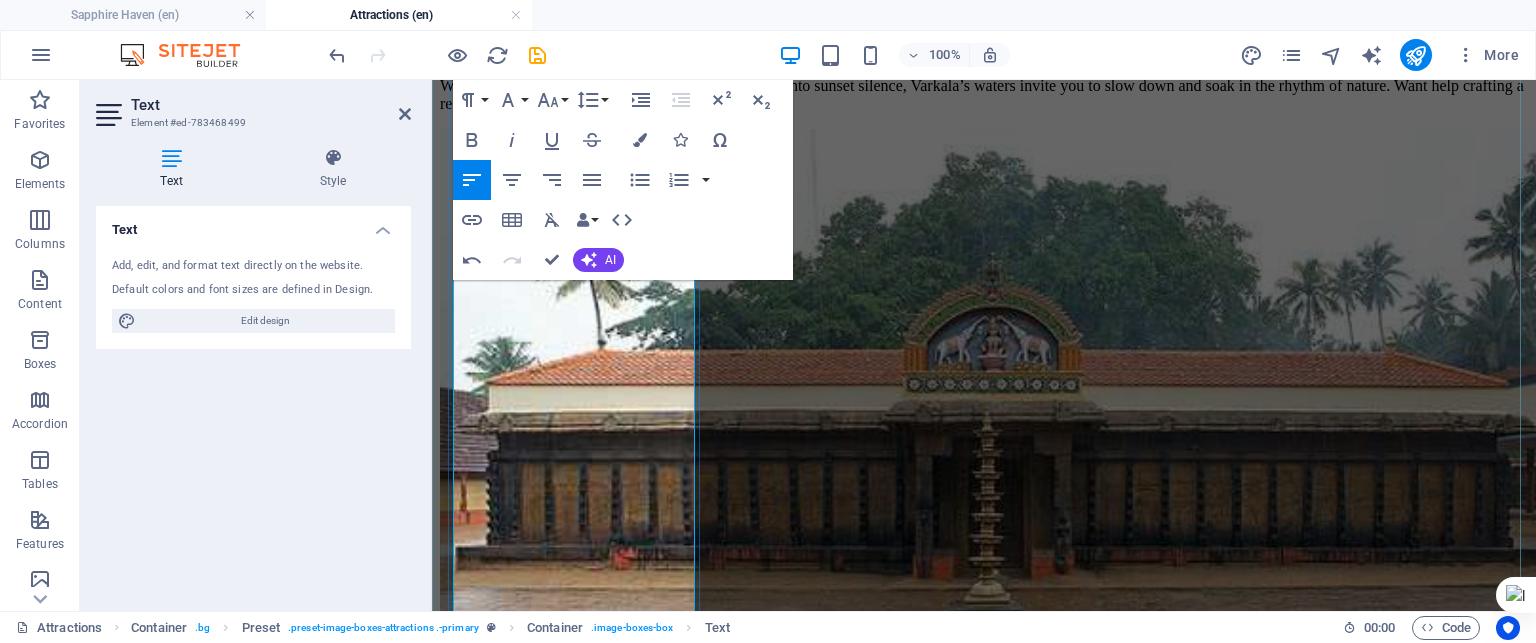 click on "3. Sea Sun Cafe - Near Papanasam Beach, this café serves fresh seafood and Indian fusion dishes. Great spot for sunset dining with a laid-back beach vibe." at bounding box center [984, 5516] 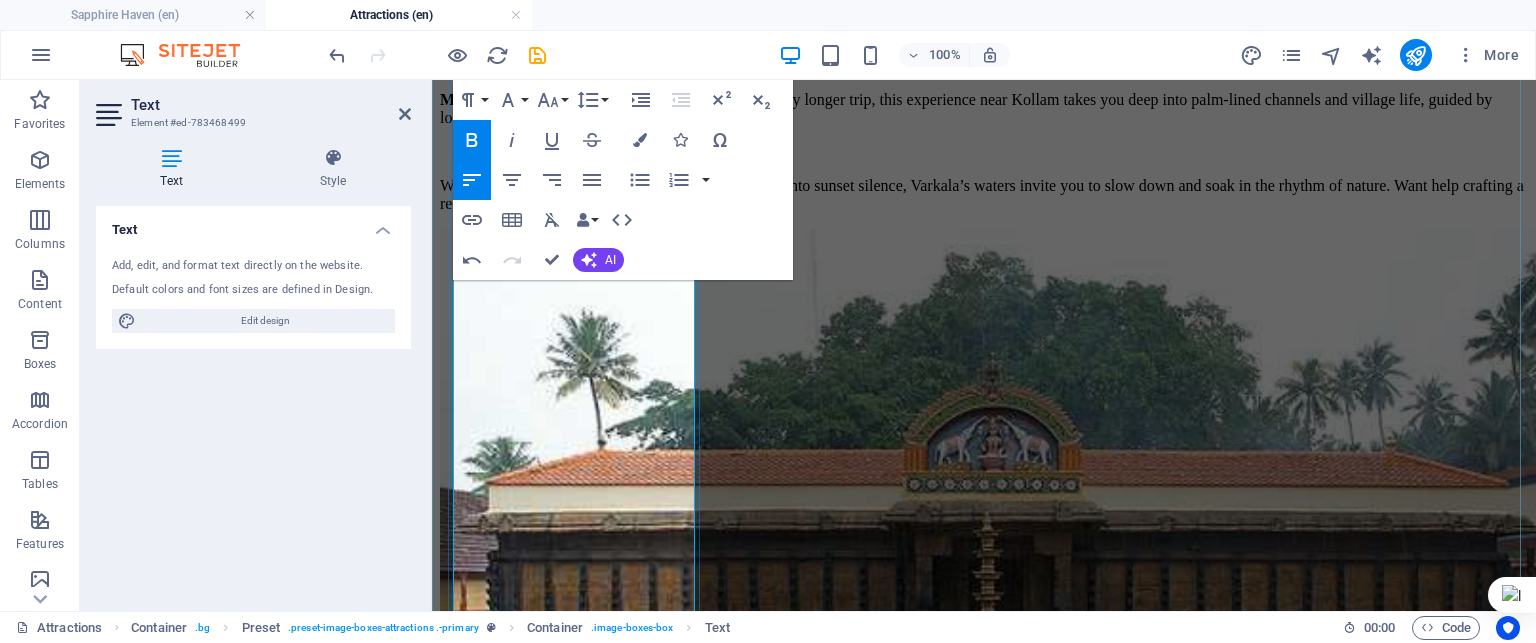 scroll, scrollTop: 7996, scrollLeft: 0, axis: vertical 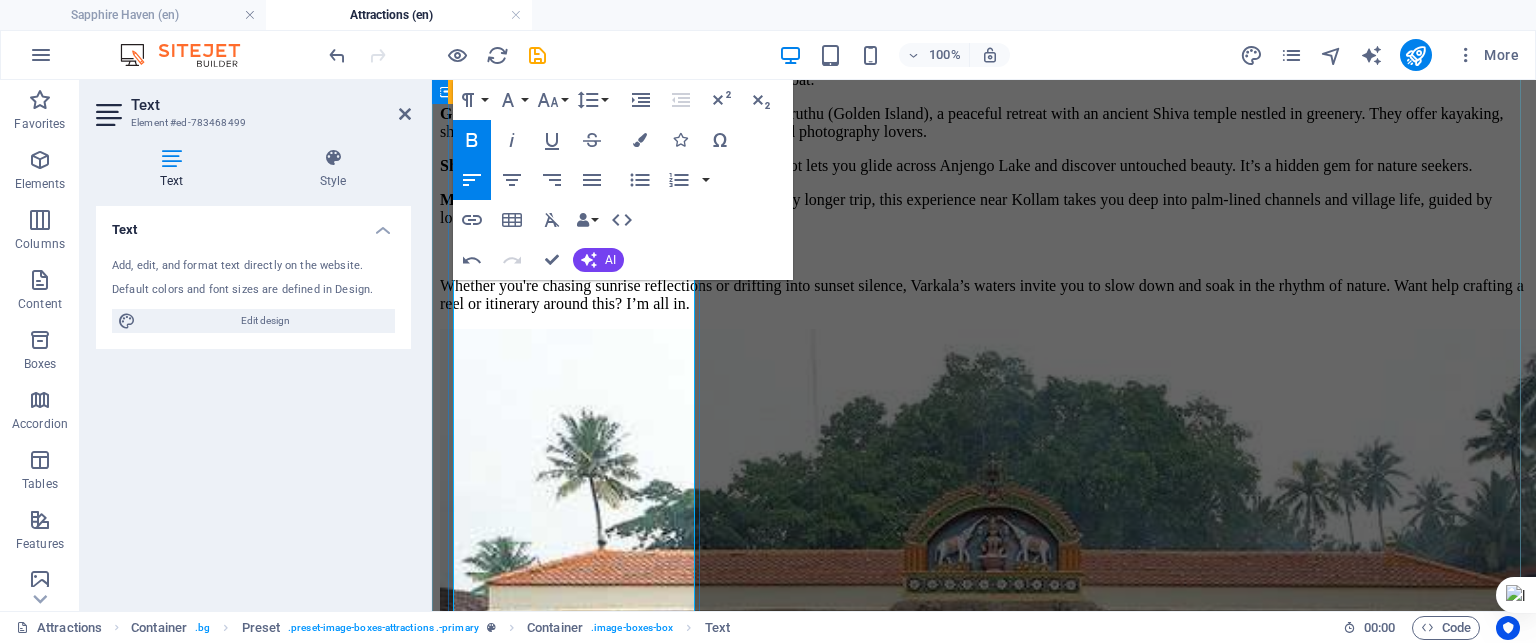 click on "2. Caffe Italiano Varkala - Located on North Cliff, it’s known for wood-fired pizzas, calamari, and fresh juices. Cozy wooden interiors with sea views and a mini library." at bounding box center (984, 5682) 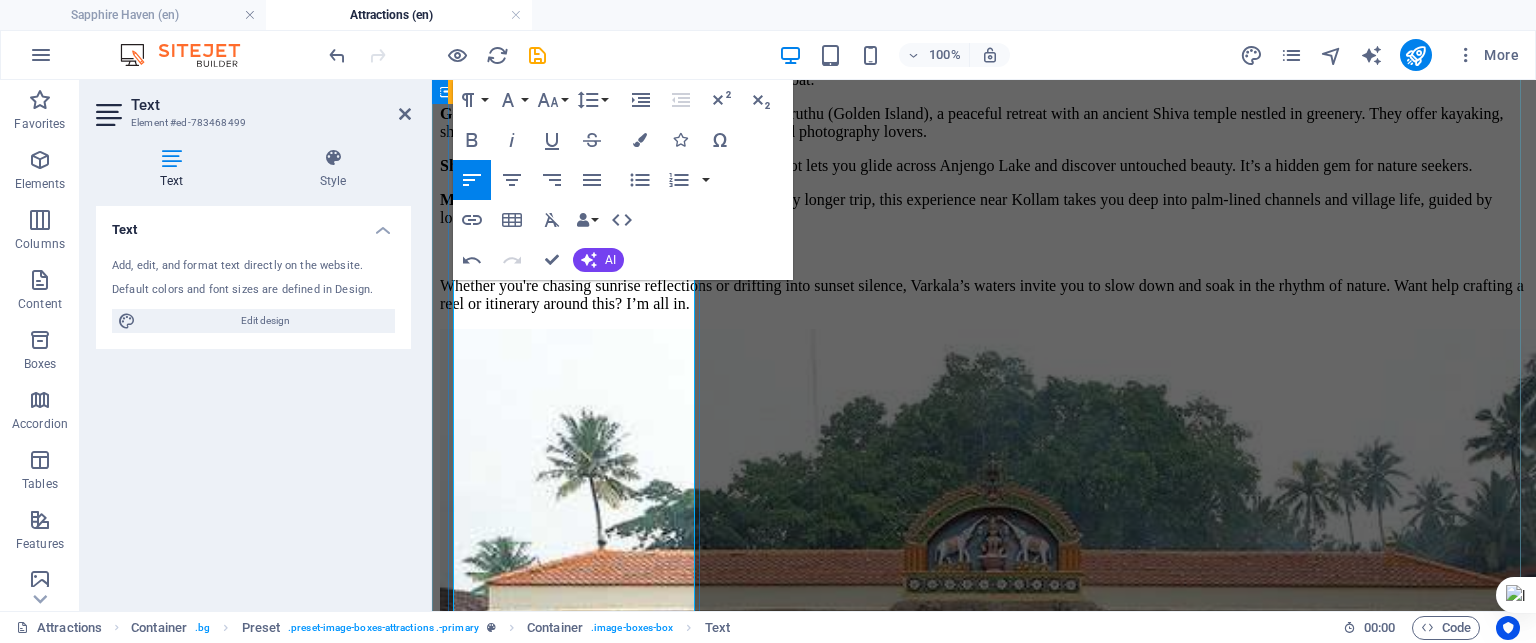 click on "2. Caffe Italiano Varkala - Located on North Cliff, it’s known for wood-fired pizzas, calamari, and fresh juices. Cozy wooden interiors with sea views and a mini library." at bounding box center [984, 5682] 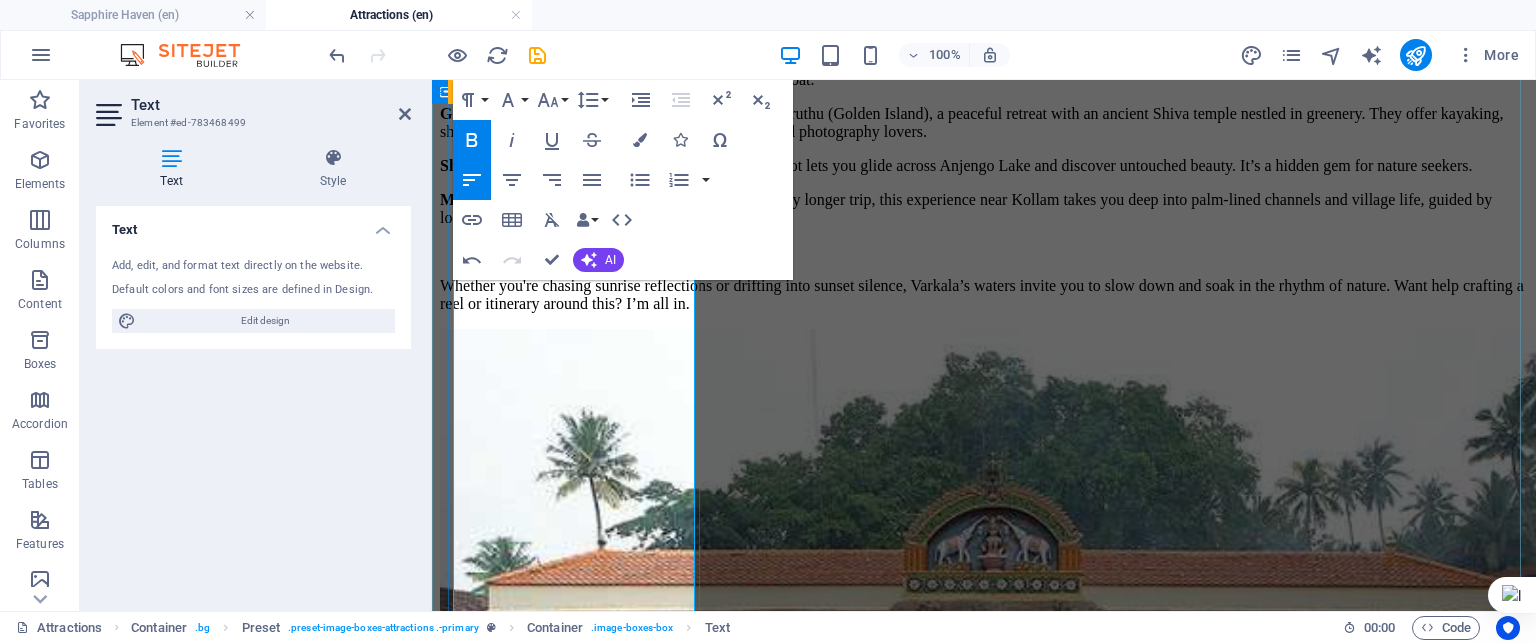 drag, startPoint x: 470, startPoint y: 297, endPoint x: 478, endPoint y: 305, distance: 11.313708 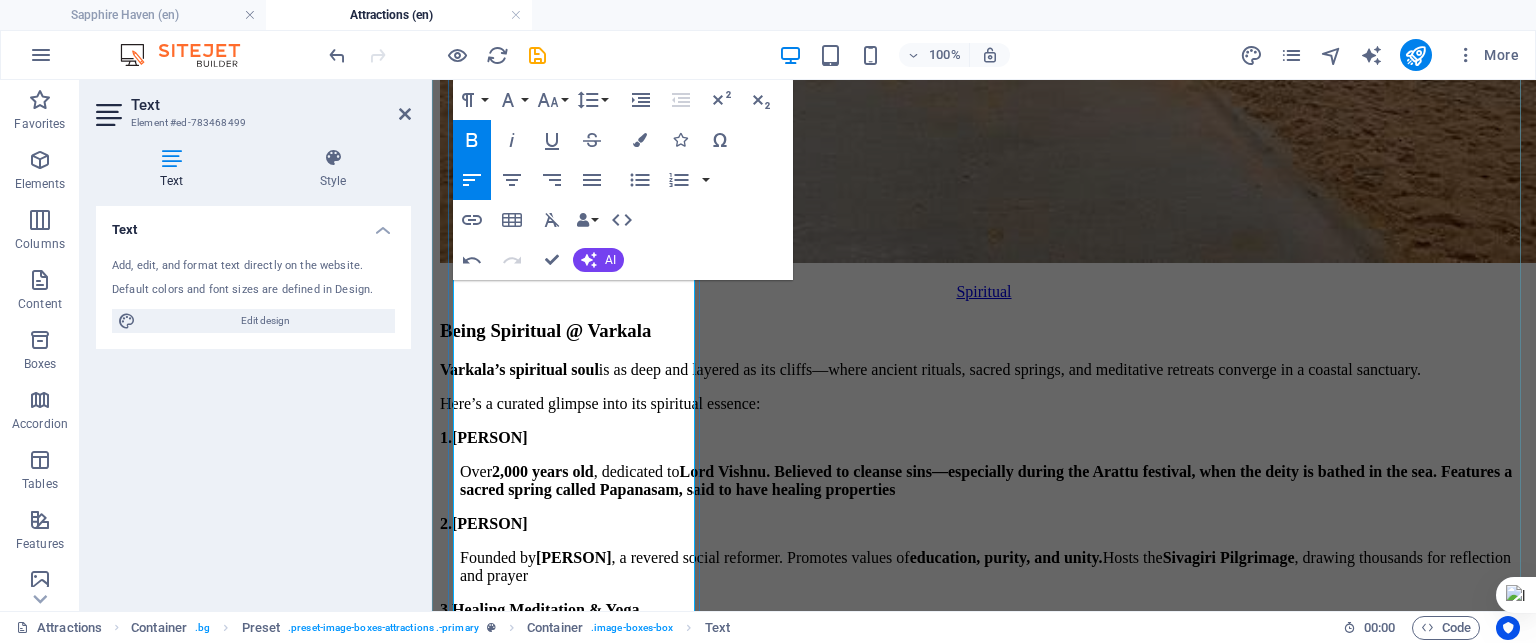 scroll, scrollTop: 8996, scrollLeft: 0, axis: vertical 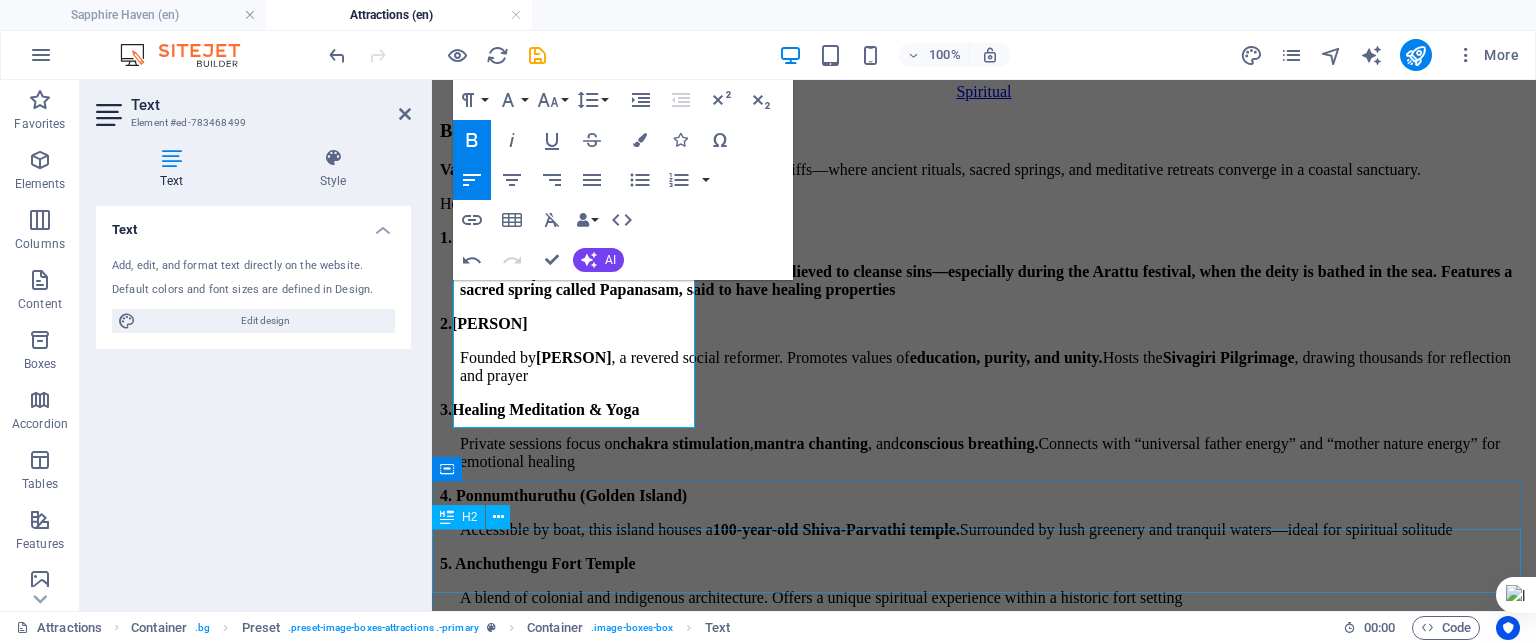 click on "Shopping" at bounding box center (984, 7677) 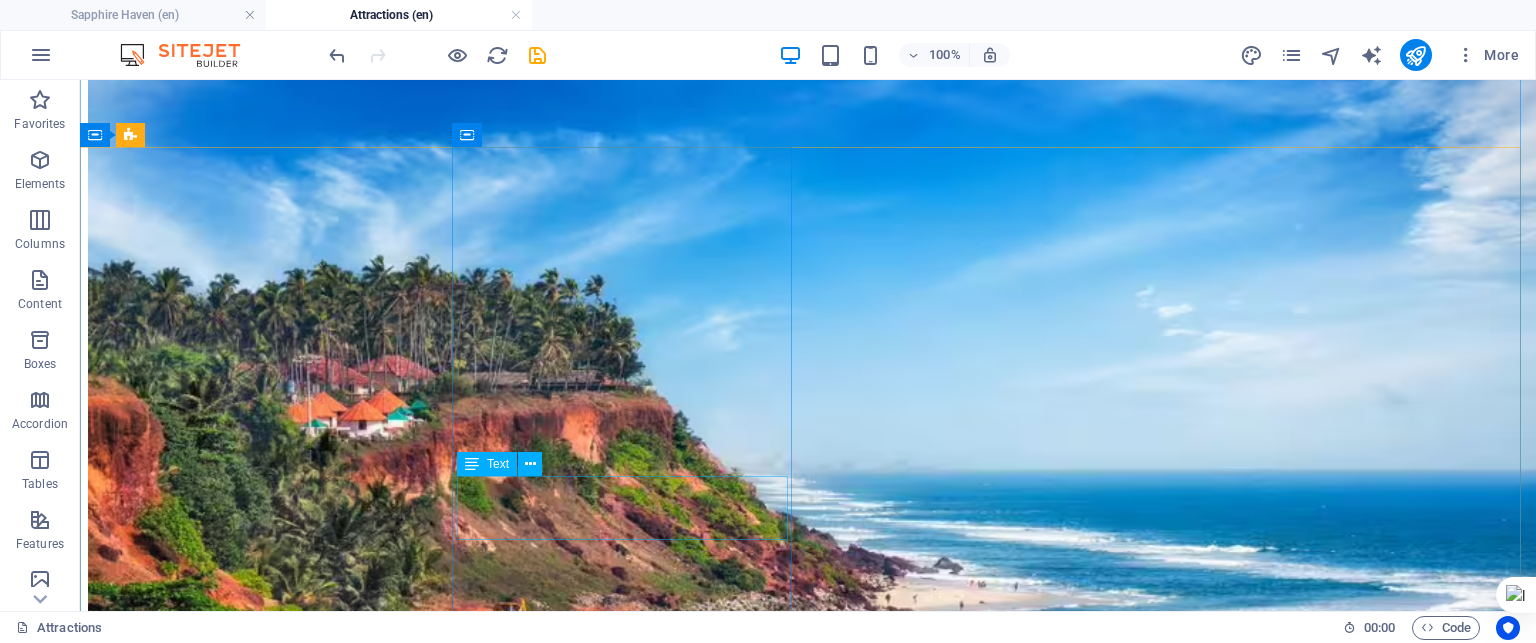scroll, scrollTop: 7676, scrollLeft: 0, axis: vertical 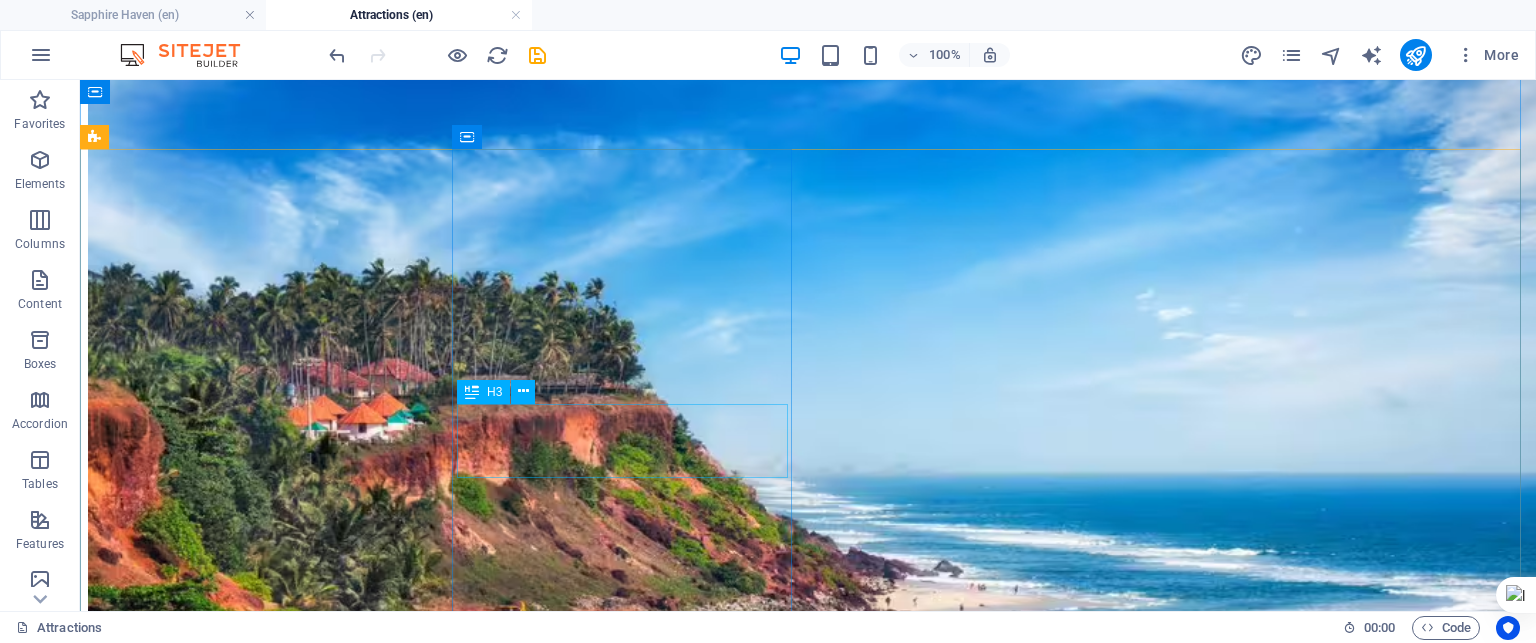 click on "Food Court" at bounding box center (808, 9656) 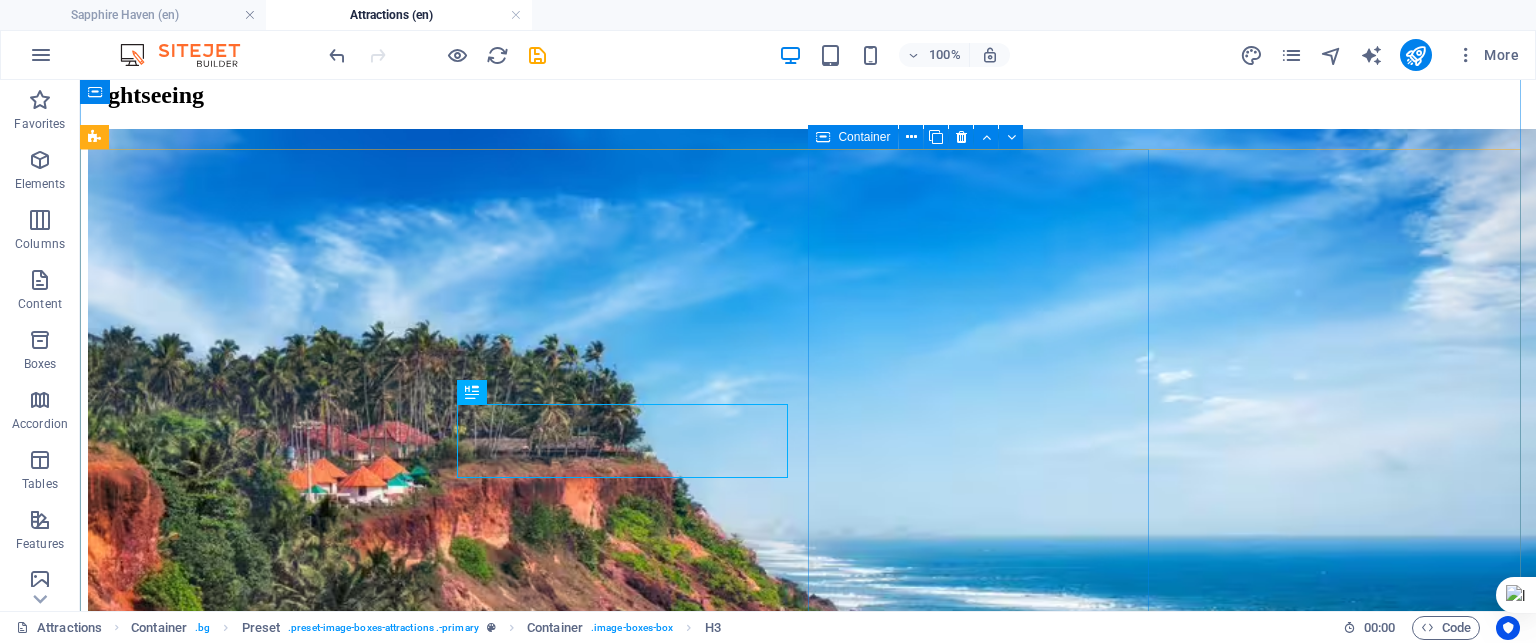 scroll, scrollTop: 7576, scrollLeft: 0, axis: vertical 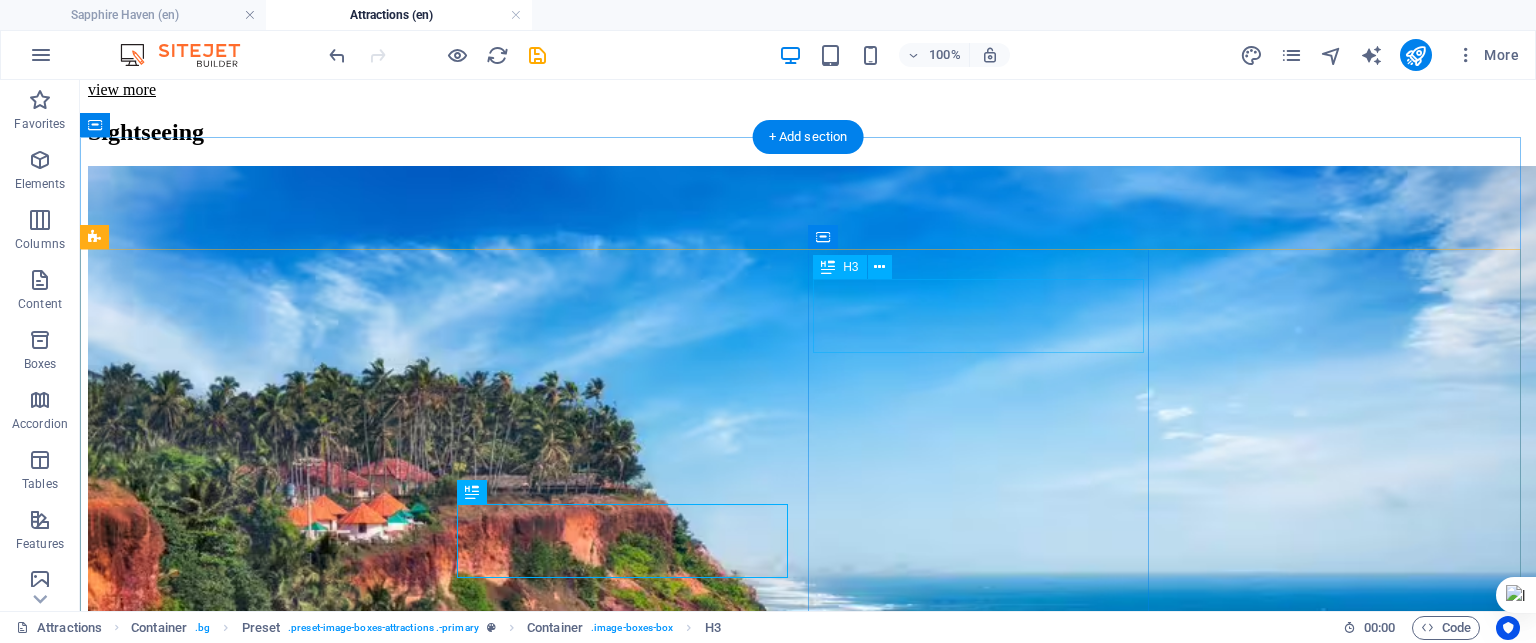 click on "Restaurants" at bounding box center [808, 10933] 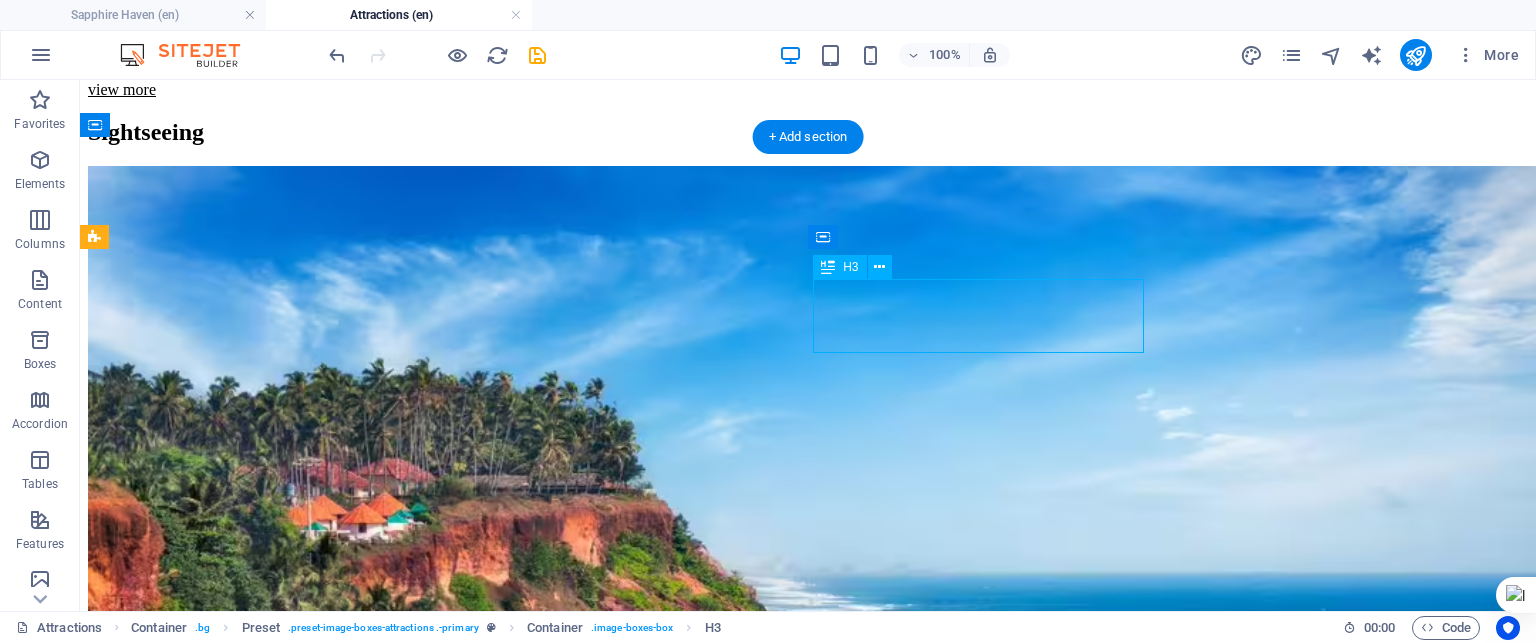 click on "Restaurants" at bounding box center (808, 10933) 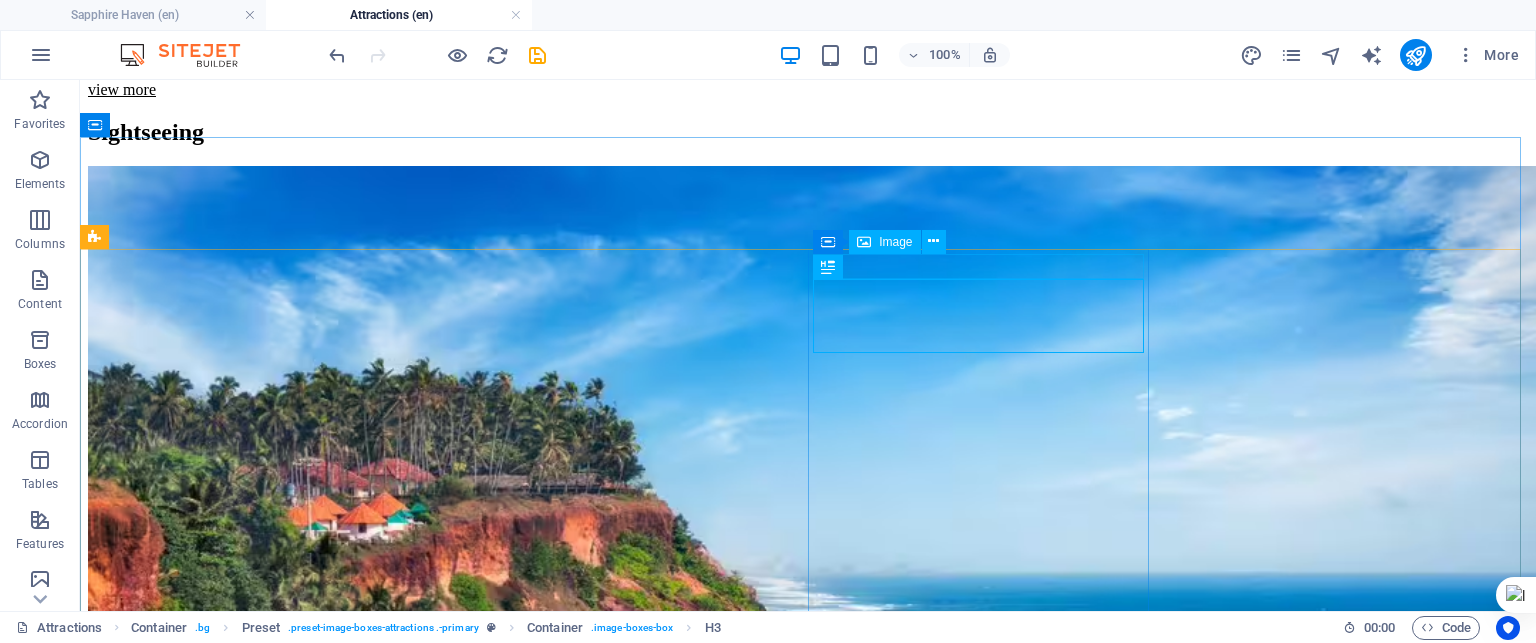 click on "Image" at bounding box center (895, 242) 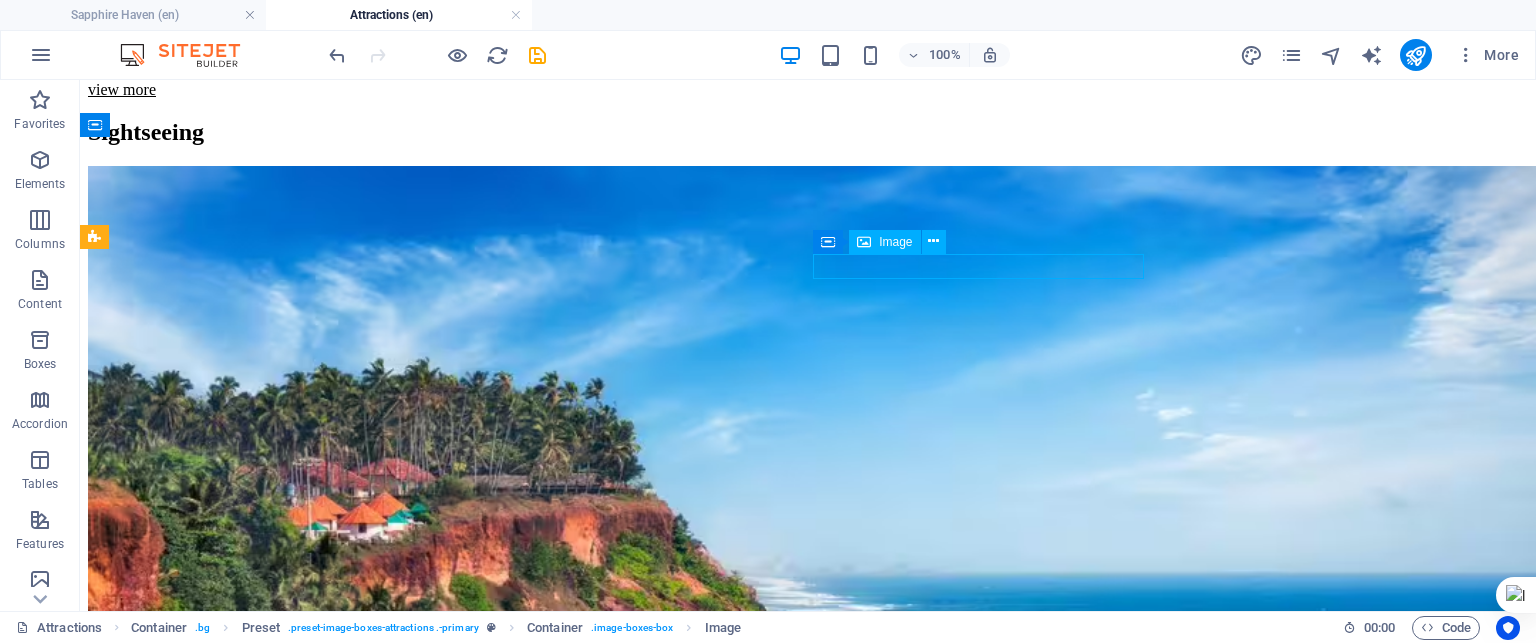 click on "Image" at bounding box center (895, 242) 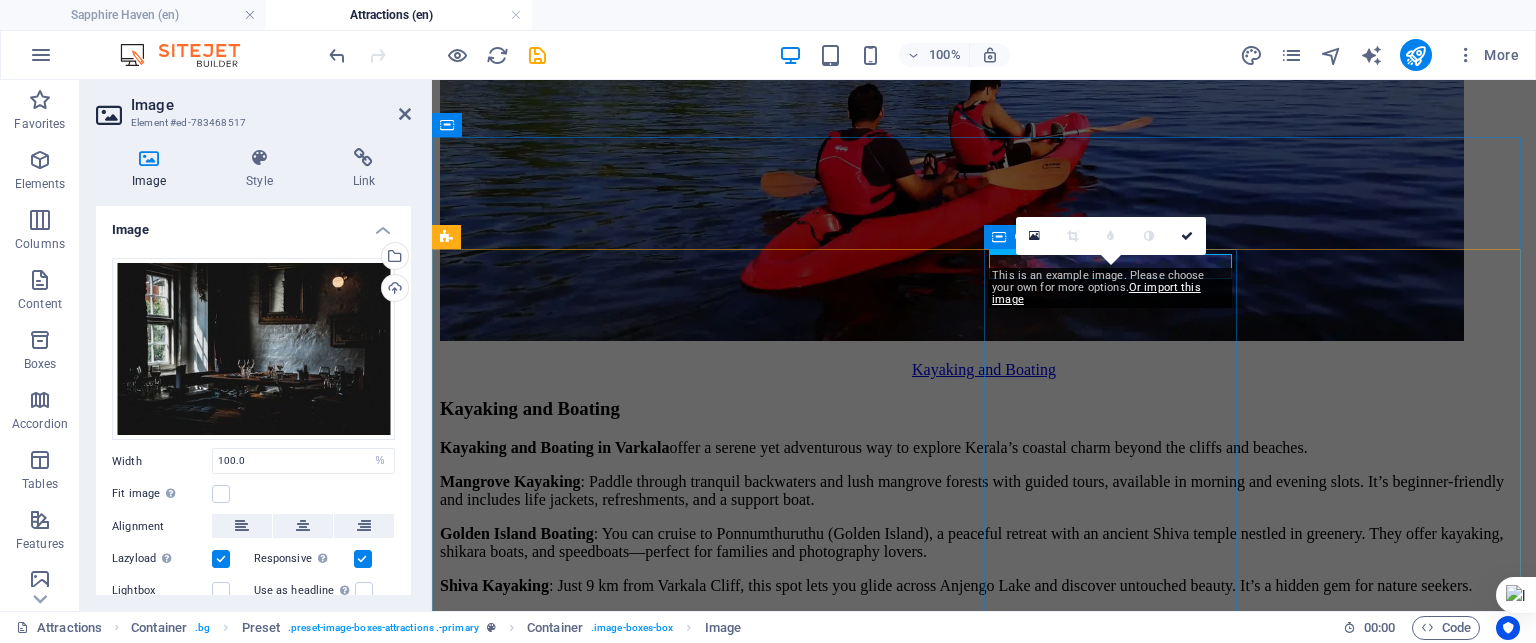 click on "Restaurants Lorem ipsum dolor sit amet, consectetur adipisicing elit. Veritatis, dolorem!" at bounding box center (984, 7701) 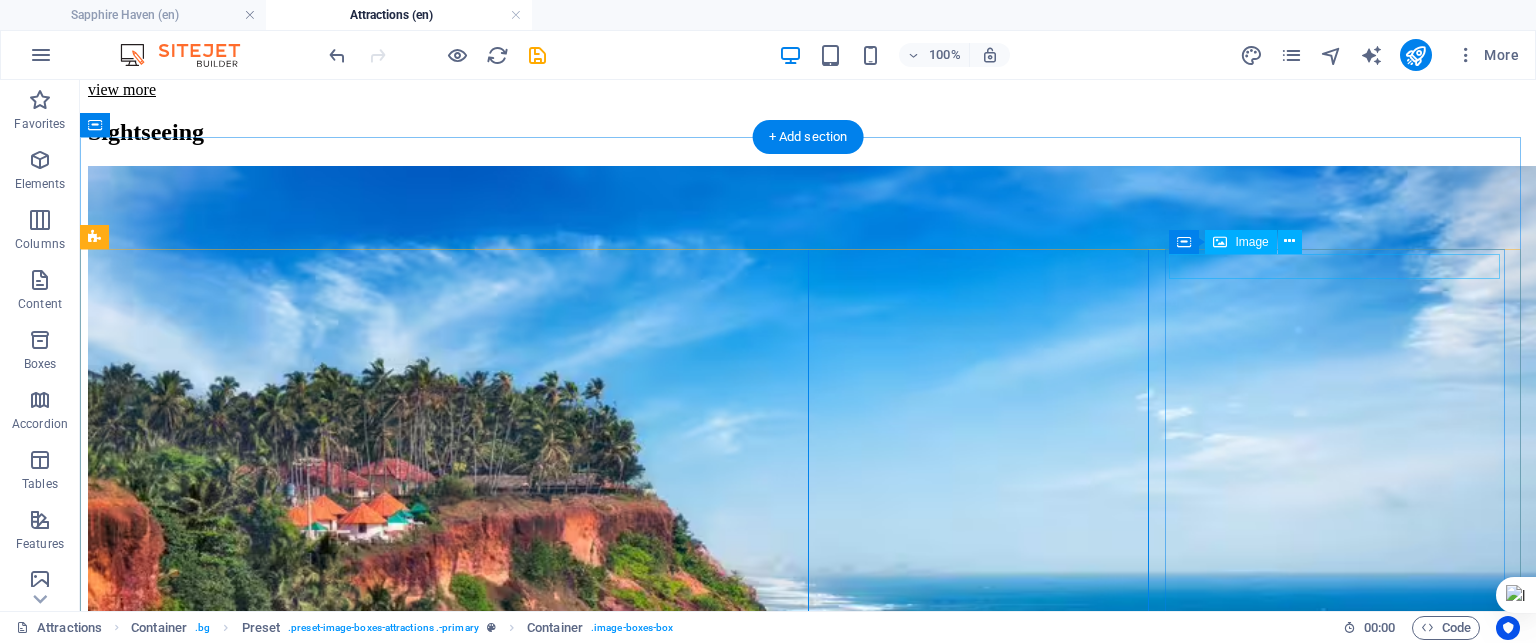 click at bounding box center [808, 11541] 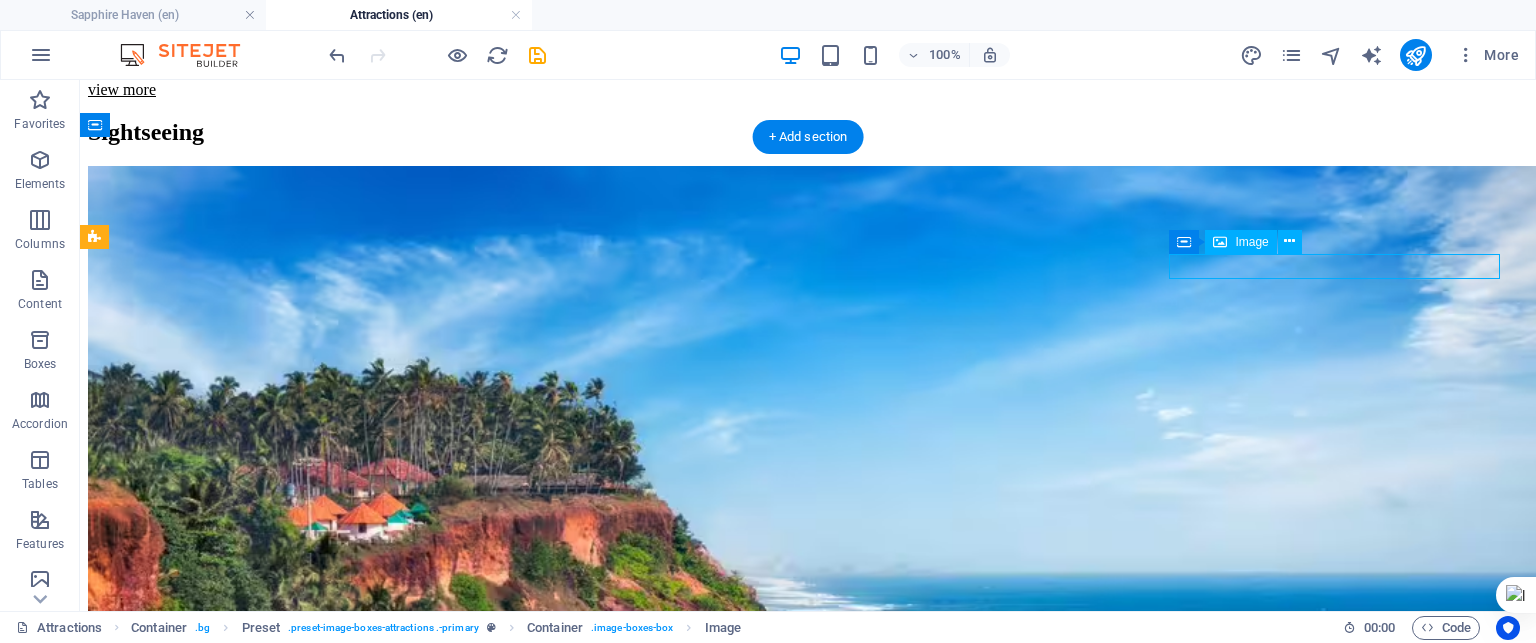 click at bounding box center (808, 11541) 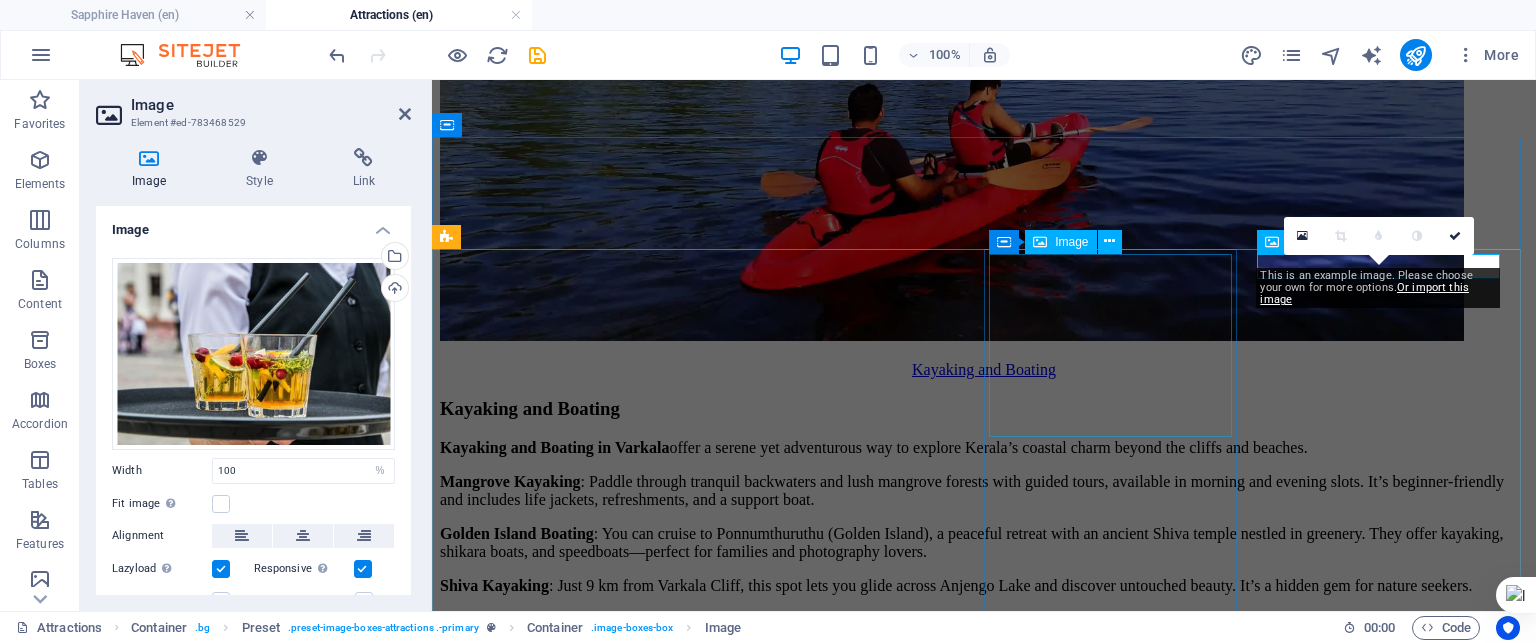 click at bounding box center [984, 7662] 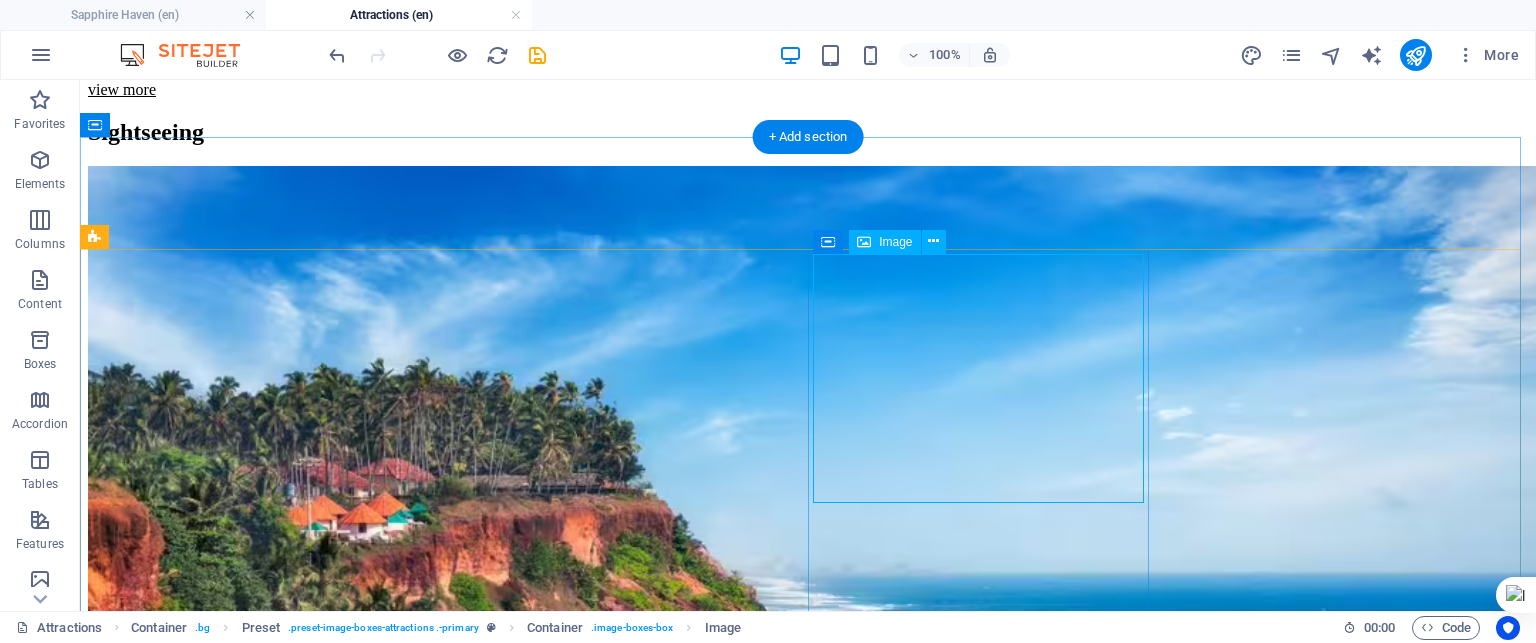 scroll, scrollTop: 7676, scrollLeft: 0, axis: vertical 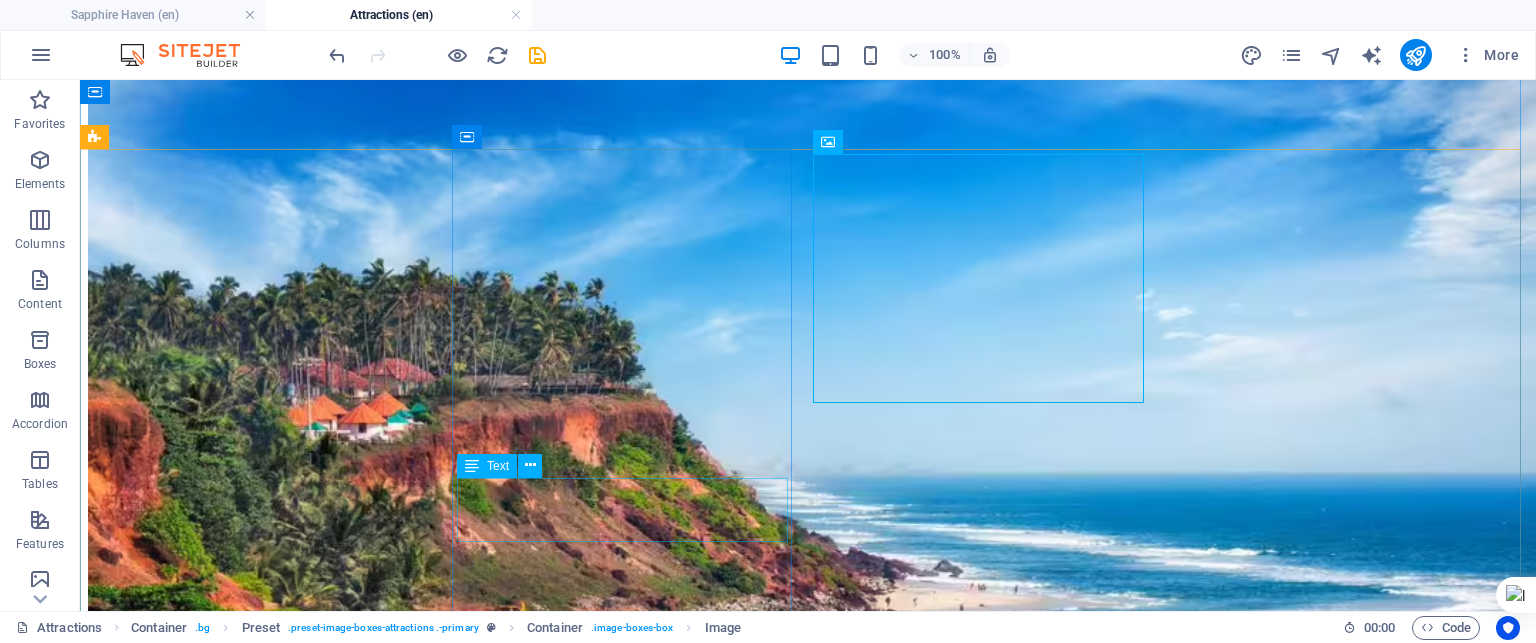 click on "Lorem ipsum dolor sit amet, consectetur adipisicing elit. Veritatis, dolorem!" at bounding box center (808, 9695) 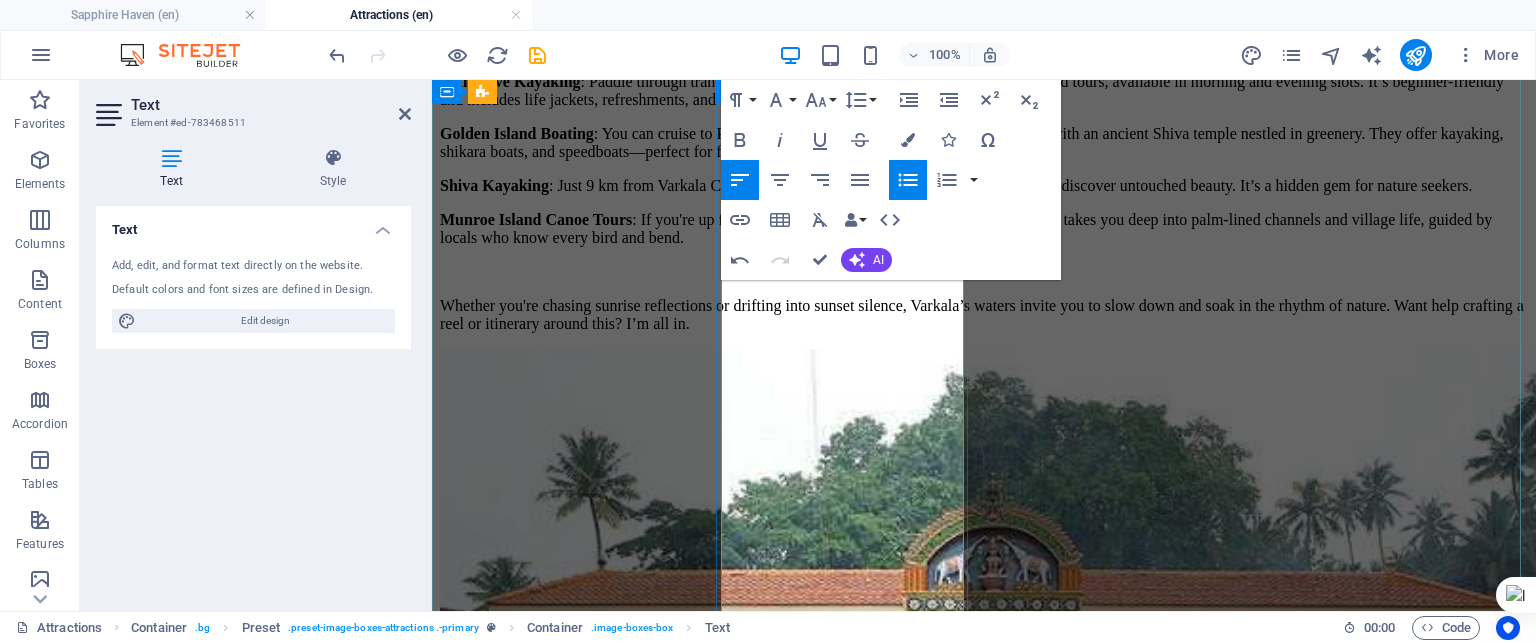 scroll, scrollTop: 7776, scrollLeft: 0, axis: vertical 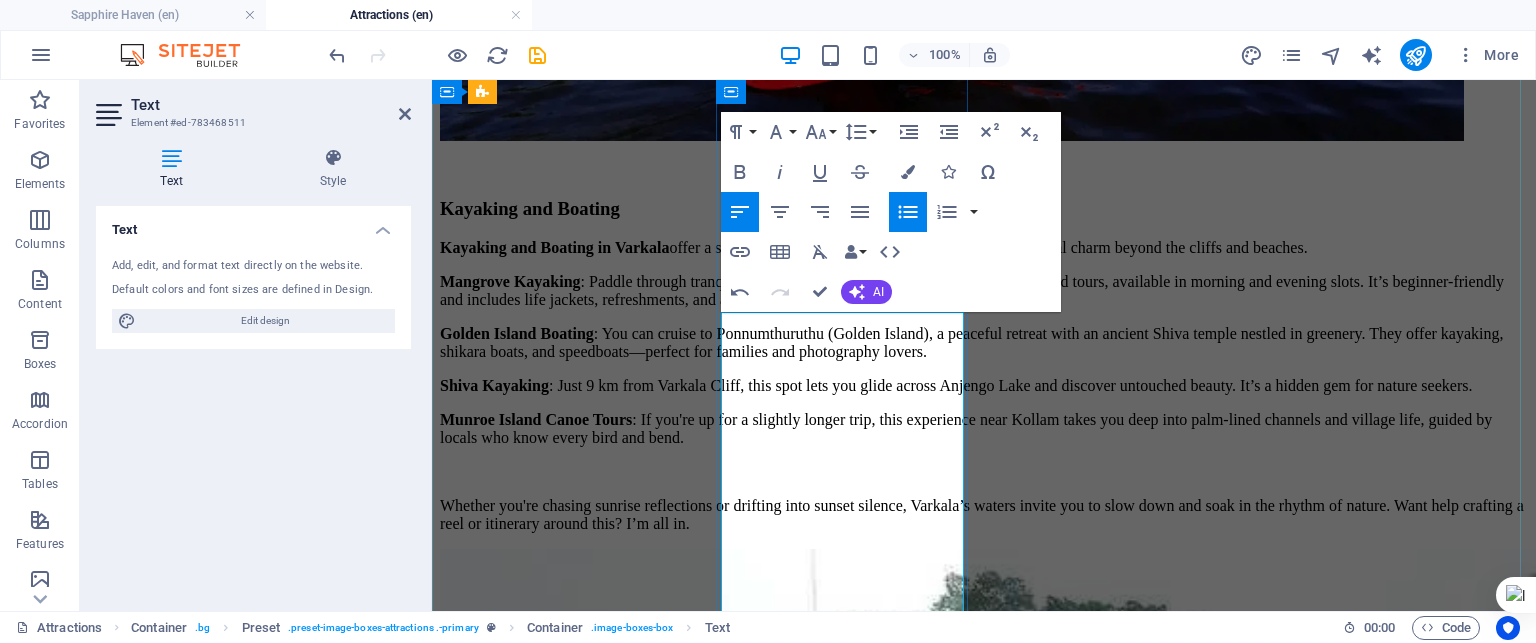 click on "🥐 Craving something sweet or freshly baked in Varkala? Here’s a curated list of local bakeries where you’ll find everything from classic Kerala snacks to cakes and pastries:" at bounding box center (984, 7036) 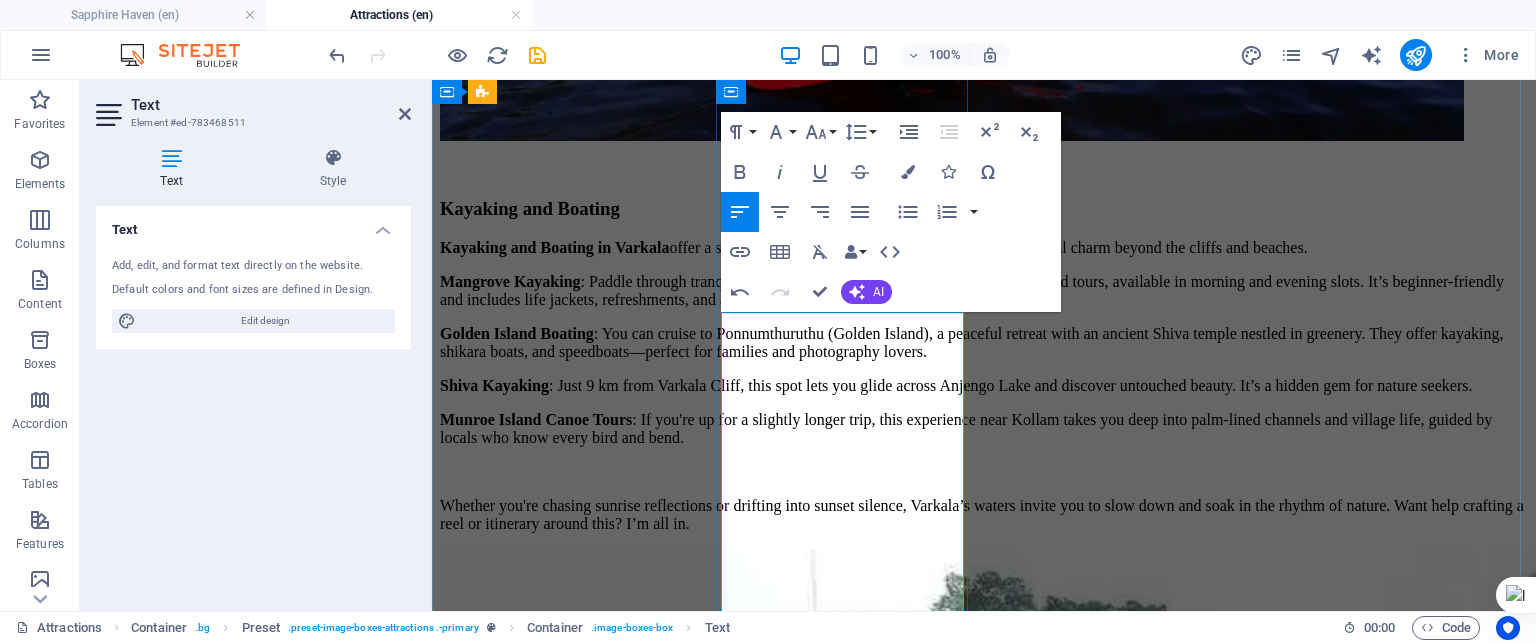 click on "Craving something sweet or freshly baked in Varkala?" at bounding box center (645, 7027) 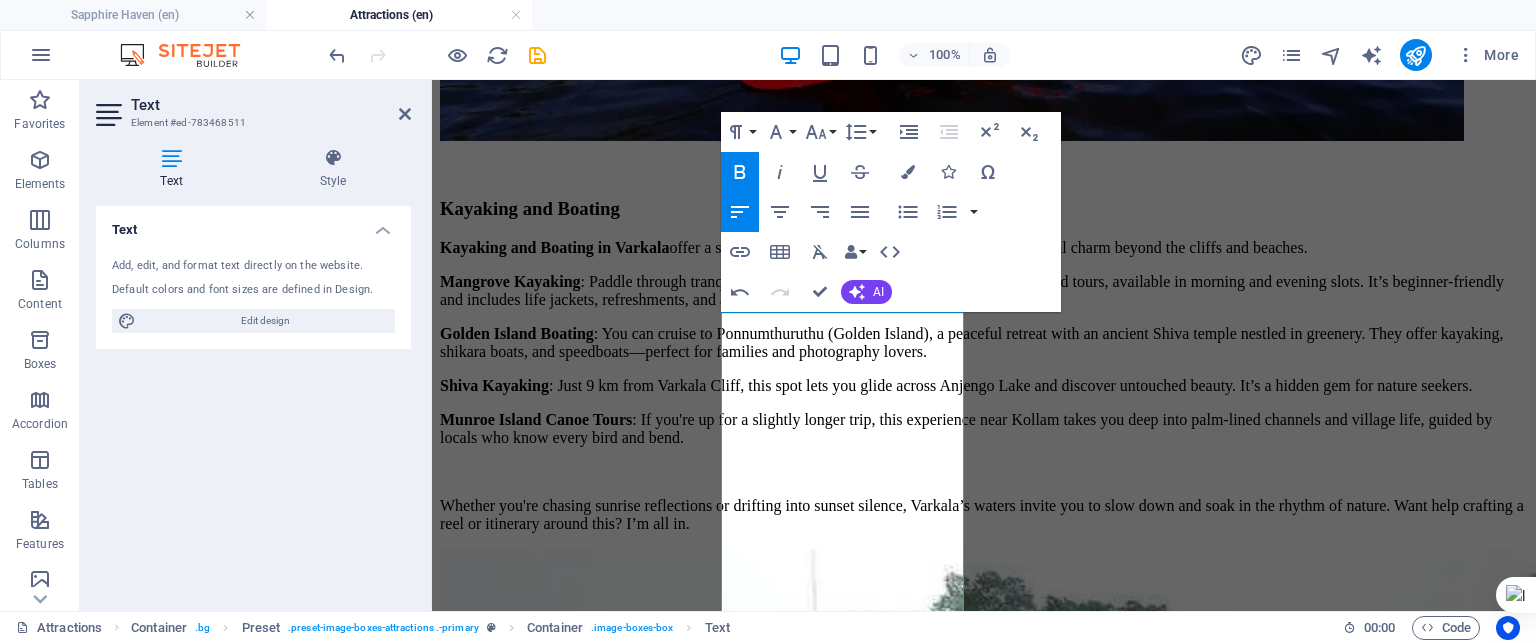 click on "Undo Redo Confirm (Ctrl+⏎) AI Improve Make shorter Make longer Fix spelling & grammar Translate to English Generate text" at bounding box center (807, 292) 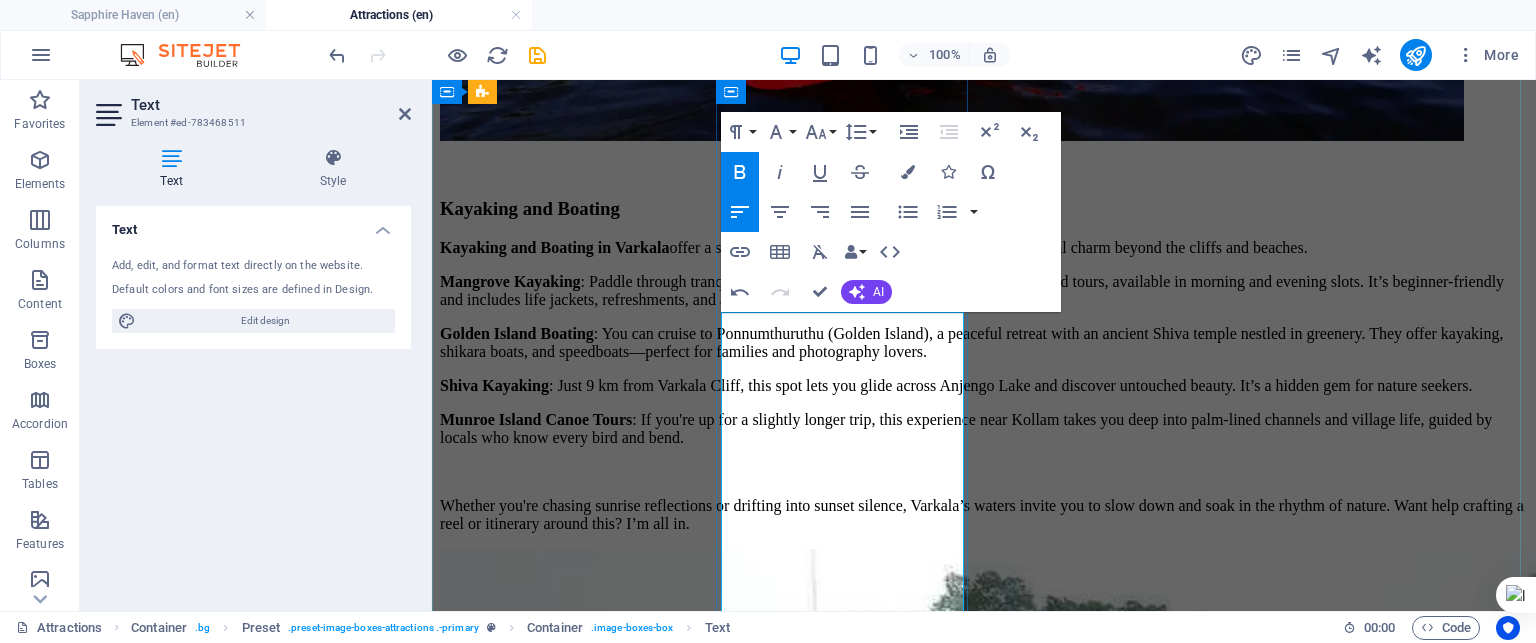 click on "🥐 Craving something sweet or freshly baked in Varkala? Here’s a curated list of local bakeries where you’ll find everything from classic Kerala snacks to cakes and pastries:" at bounding box center [984, 7036] 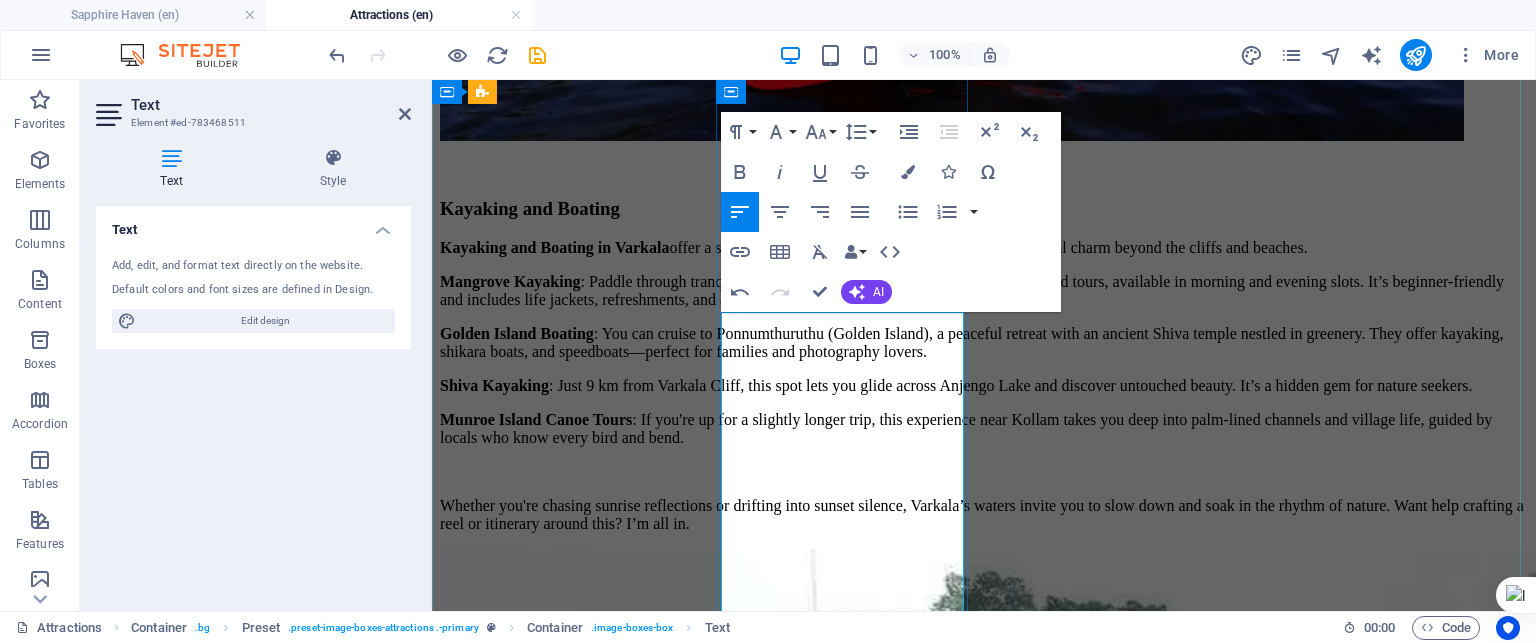 type 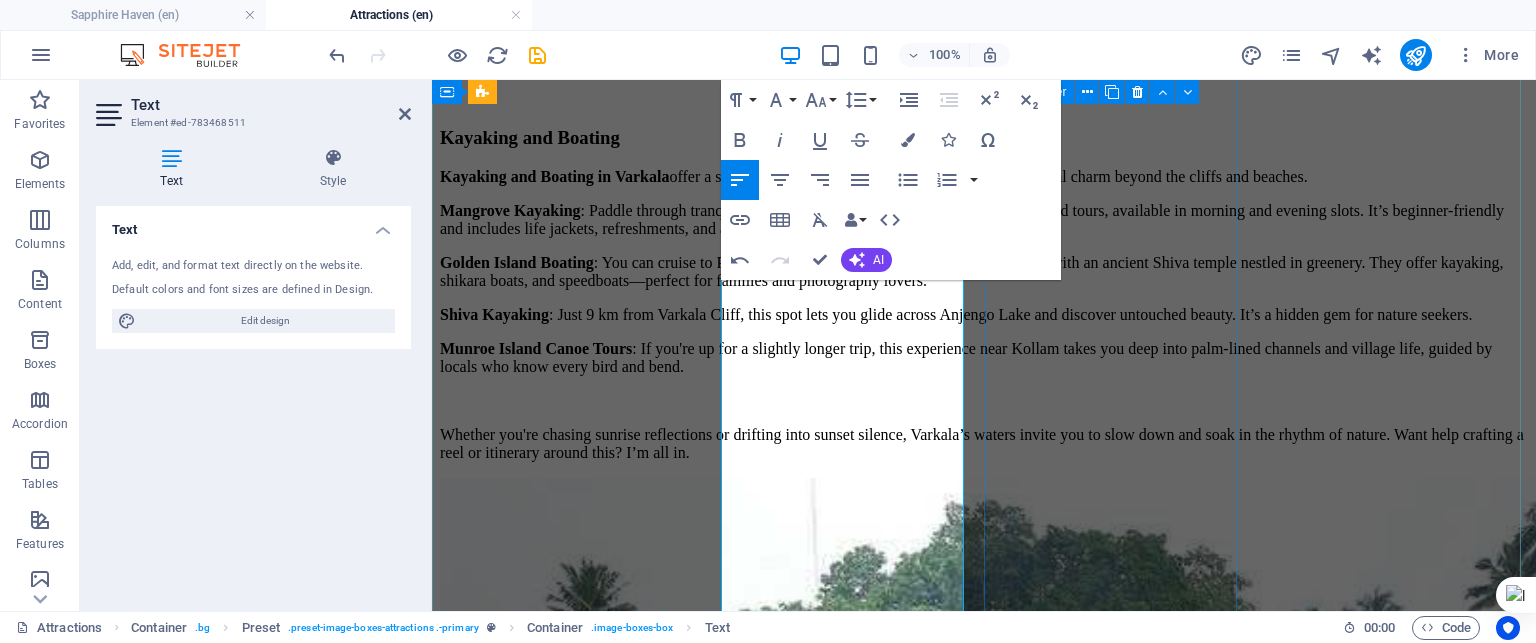 scroll, scrollTop: 7835, scrollLeft: 0, axis: vertical 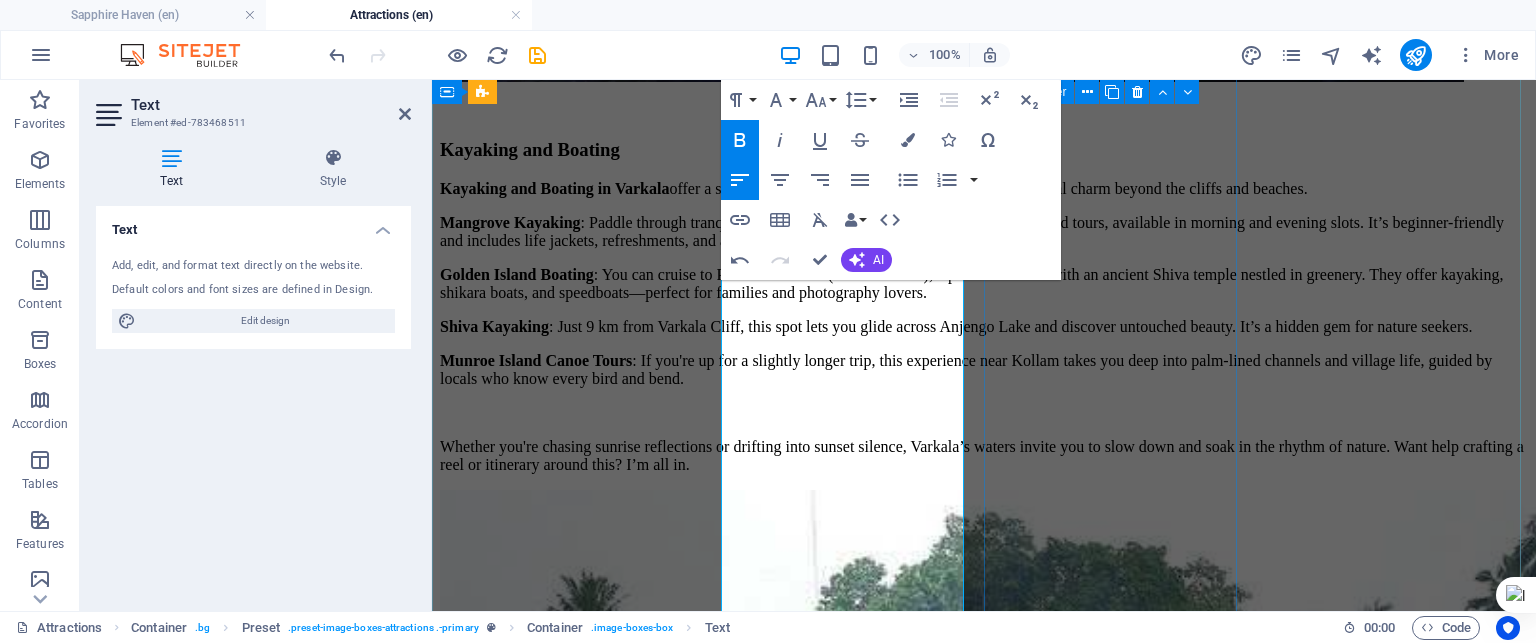 click on "Restaurants Lorem ipsum dolor sit amet, consectetur adipisicing elit. Veritatis, dolorem!" at bounding box center [984, 7732] 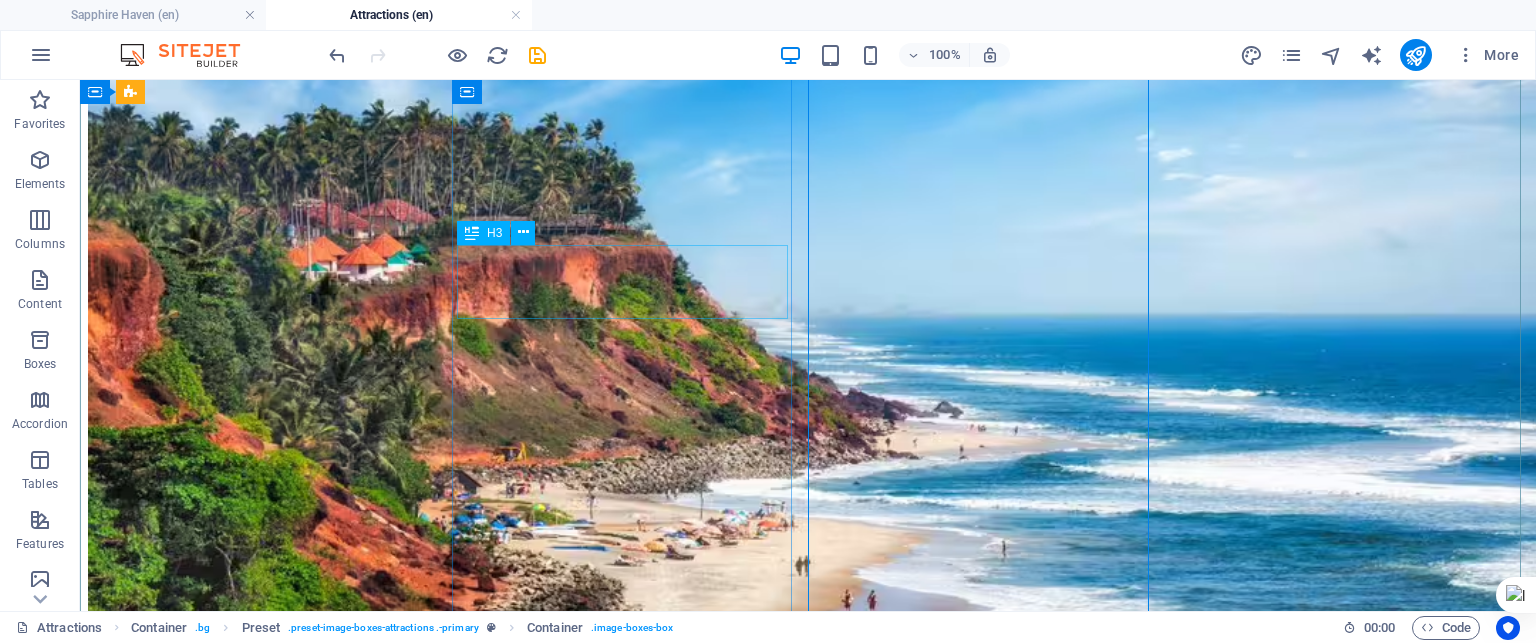 click on "Food Court" at bounding box center (808, 9497) 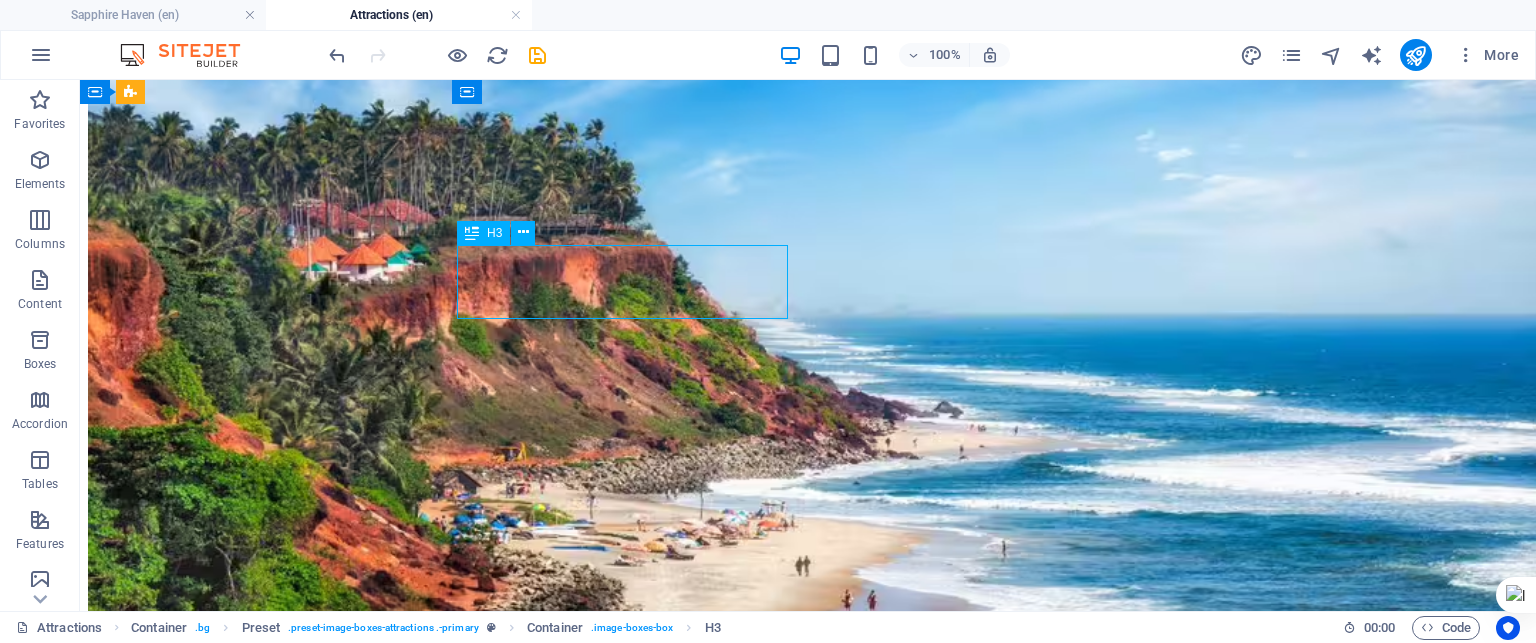 click on "Food Court" at bounding box center [808, 9497] 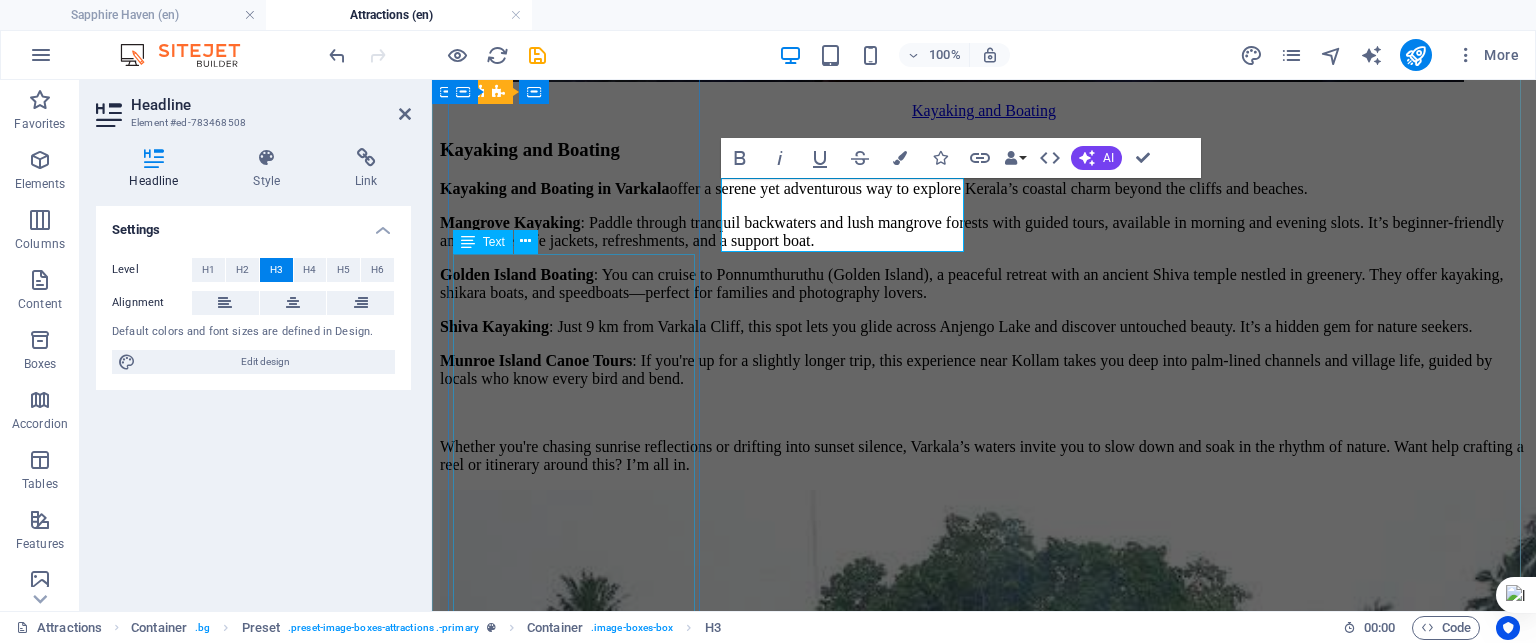 type 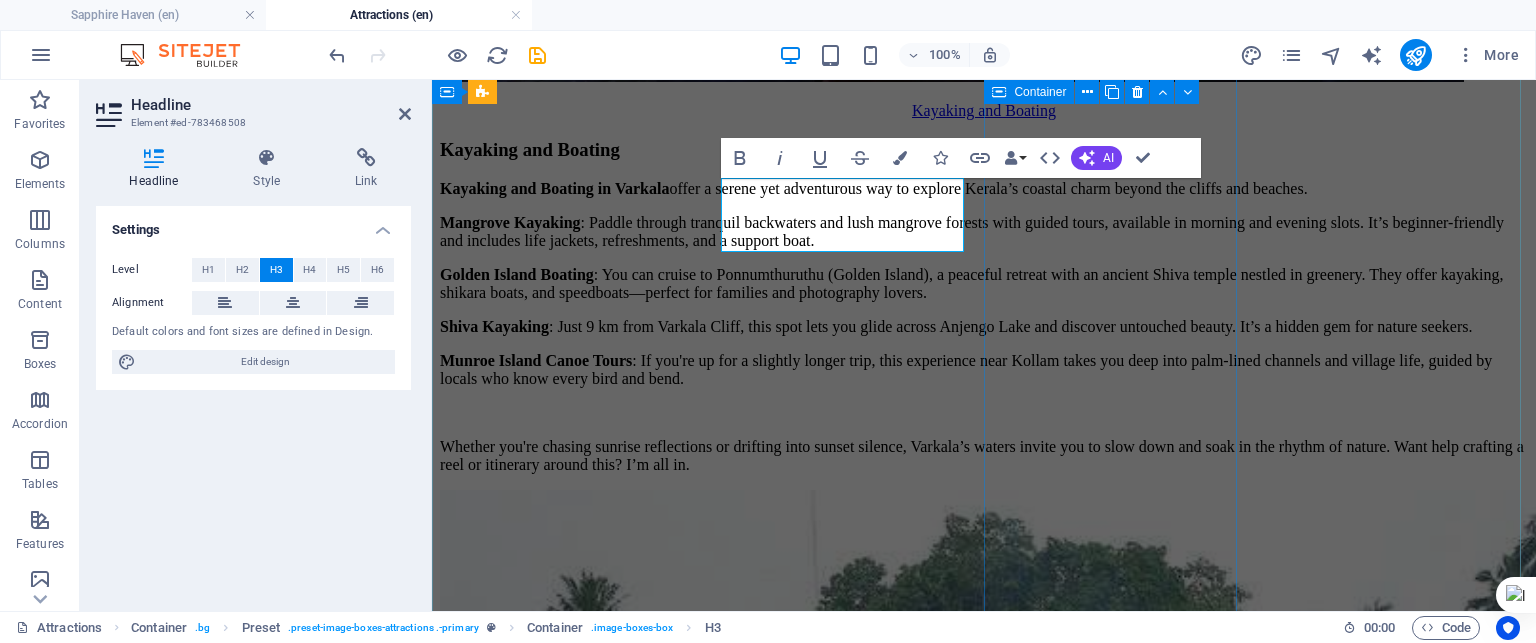 click on "Restaurants Lorem ipsum dolor sit amet, consectetur adipisicing elit. Veritatis, dolorem!" at bounding box center (984, 7732) 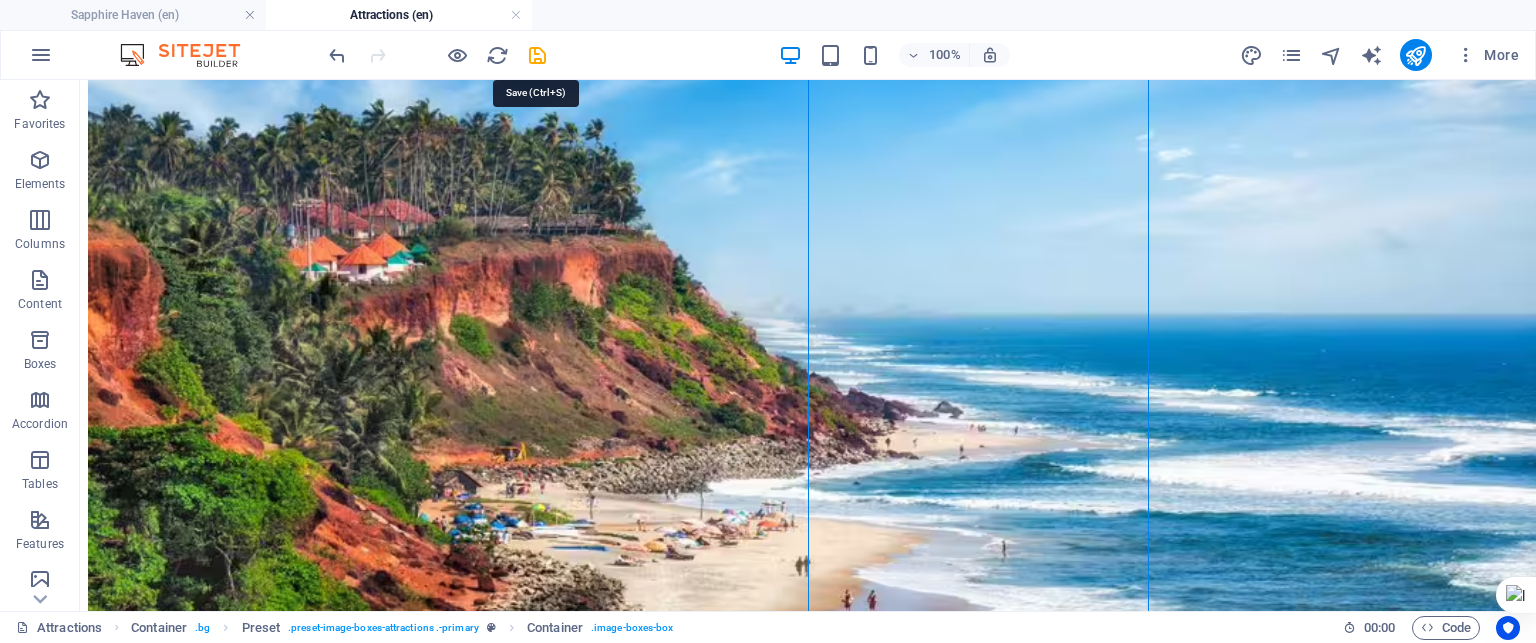 click at bounding box center (537, 55) 